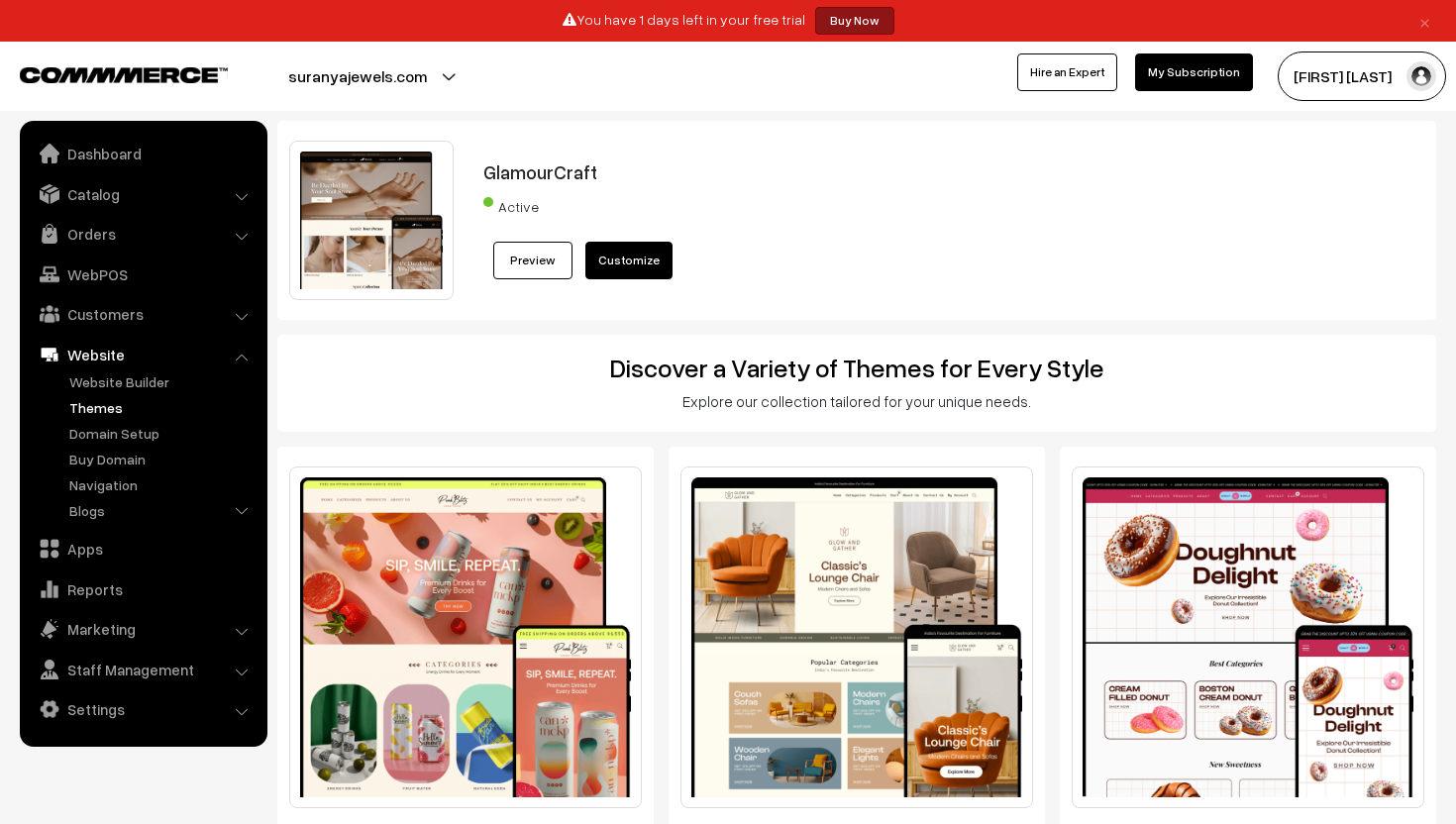 scroll, scrollTop: 0, scrollLeft: 0, axis: both 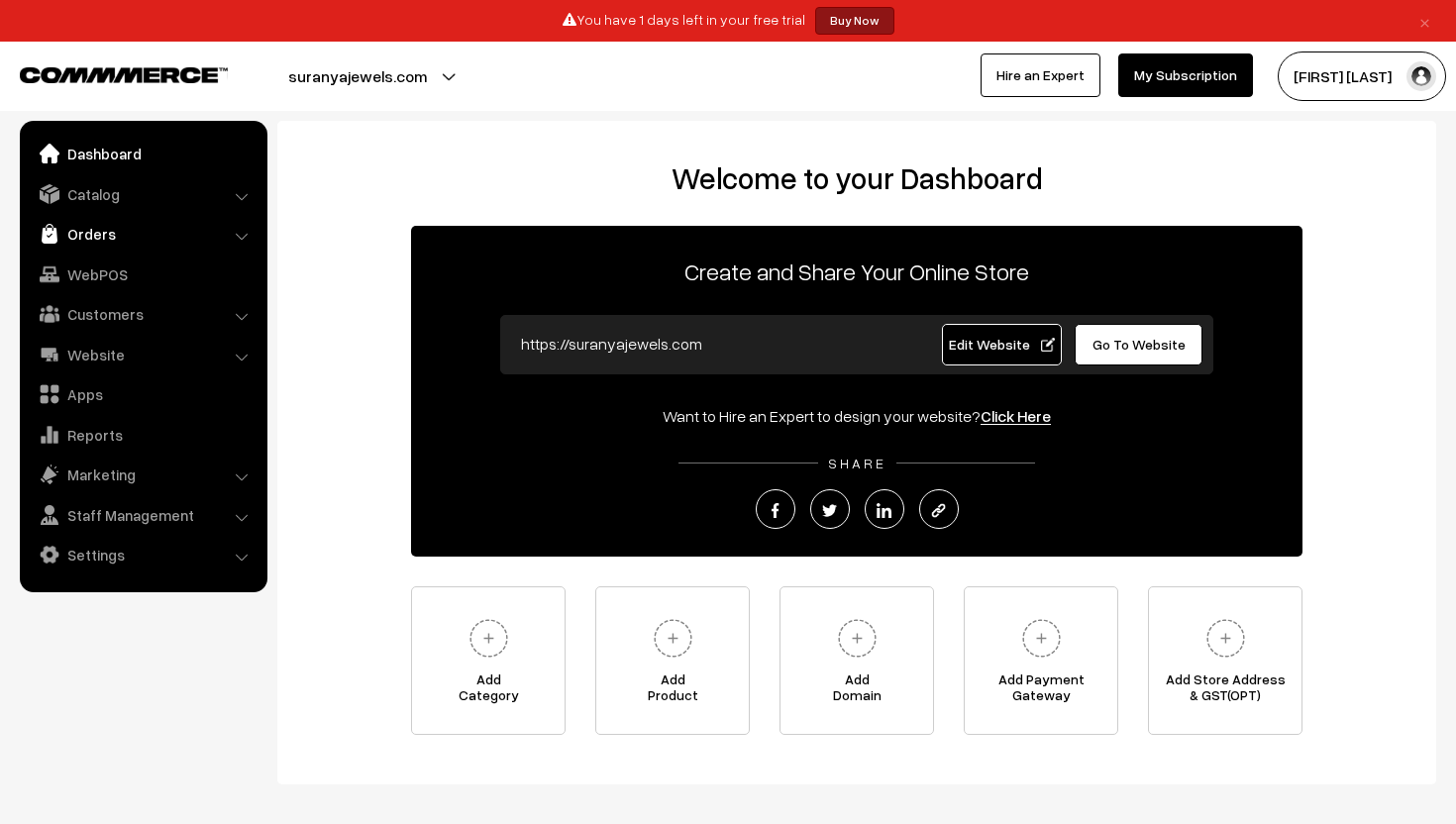 click on "Orders" at bounding box center (143, 234) 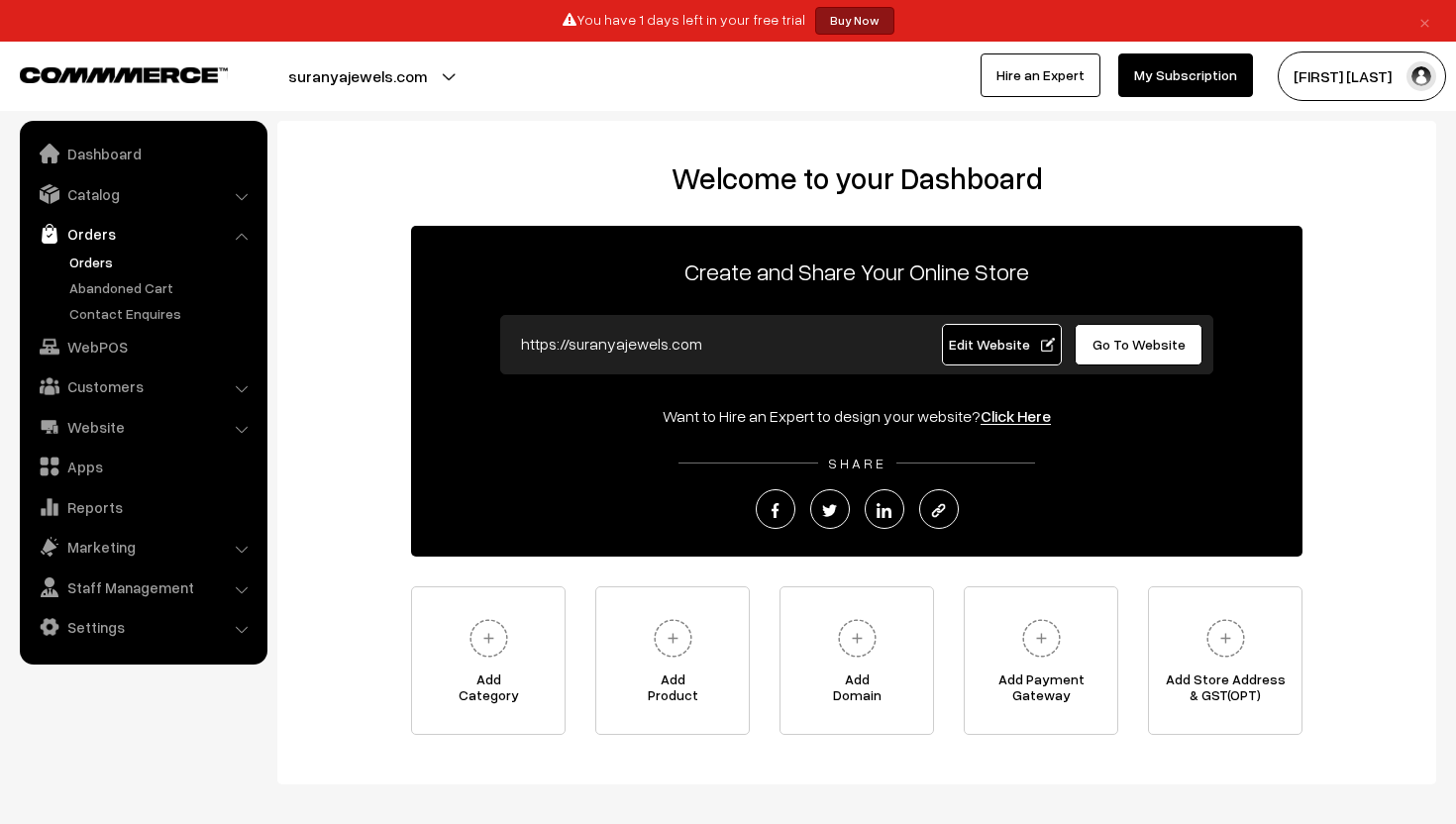 click on "Orders" at bounding box center [162, 261] 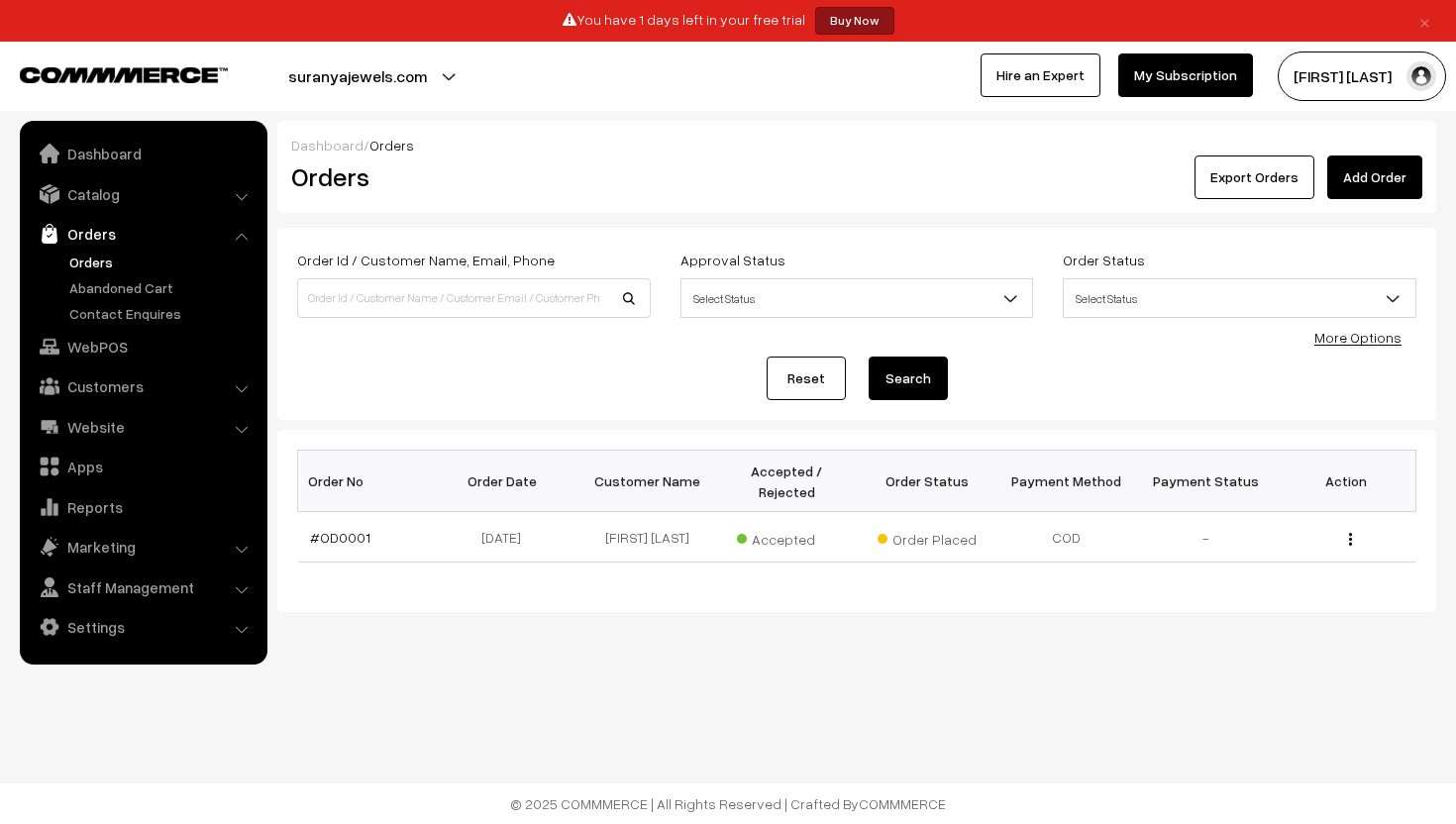 scroll, scrollTop: 0, scrollLeft: 0, axis: both 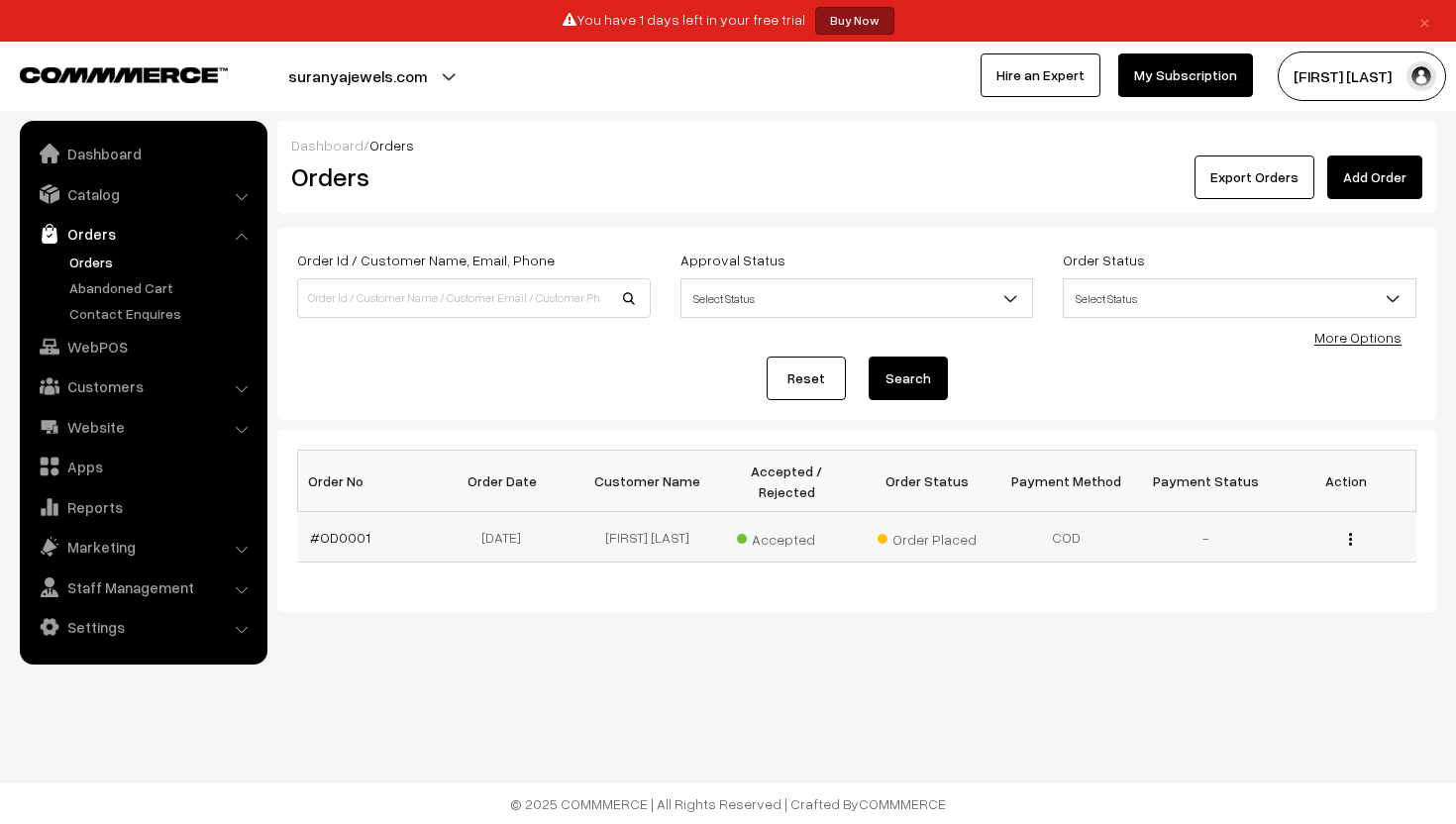 click at bounding box center [1350, 539] 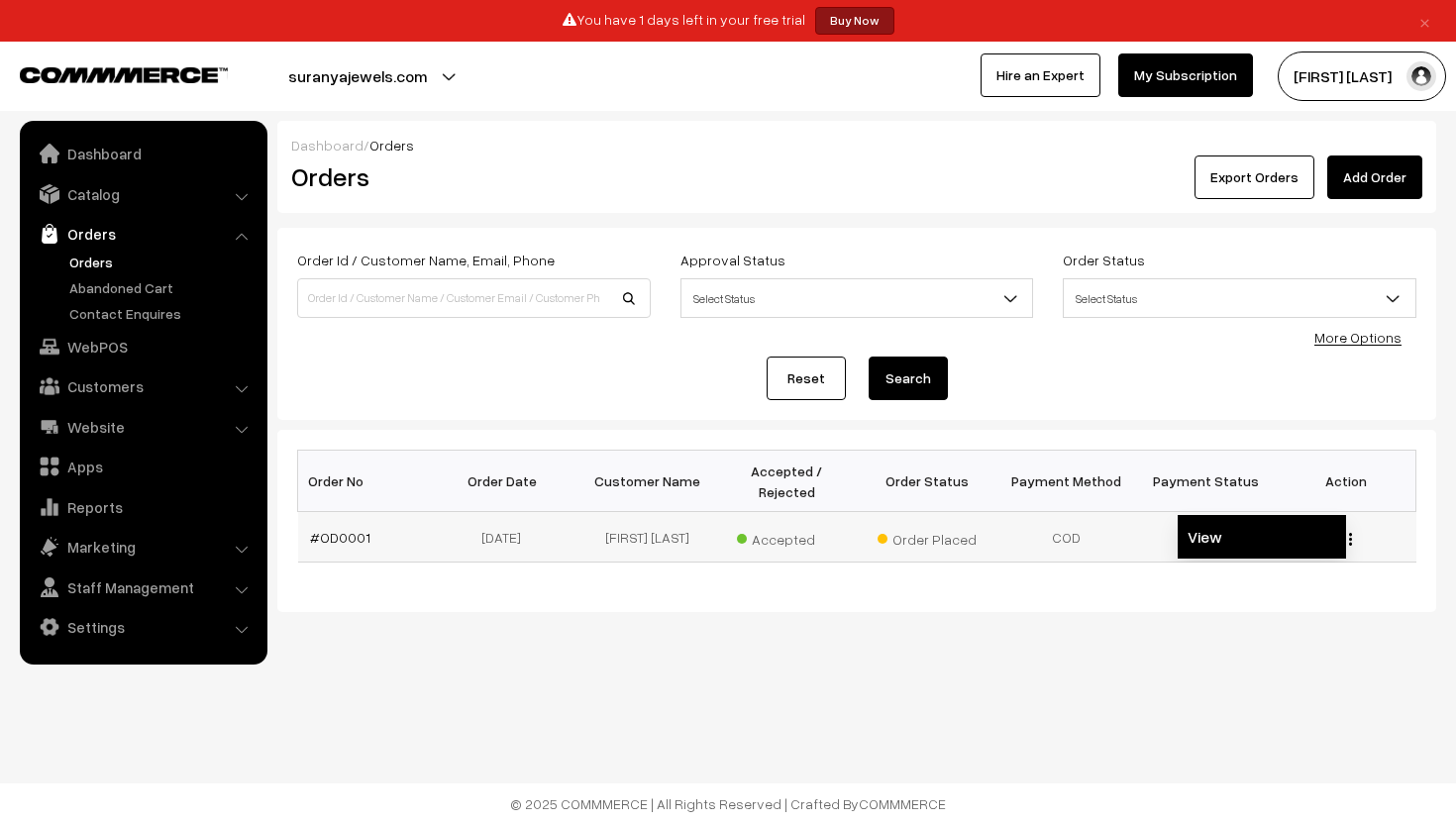 click on "View" at bounding box center (1262, 537) 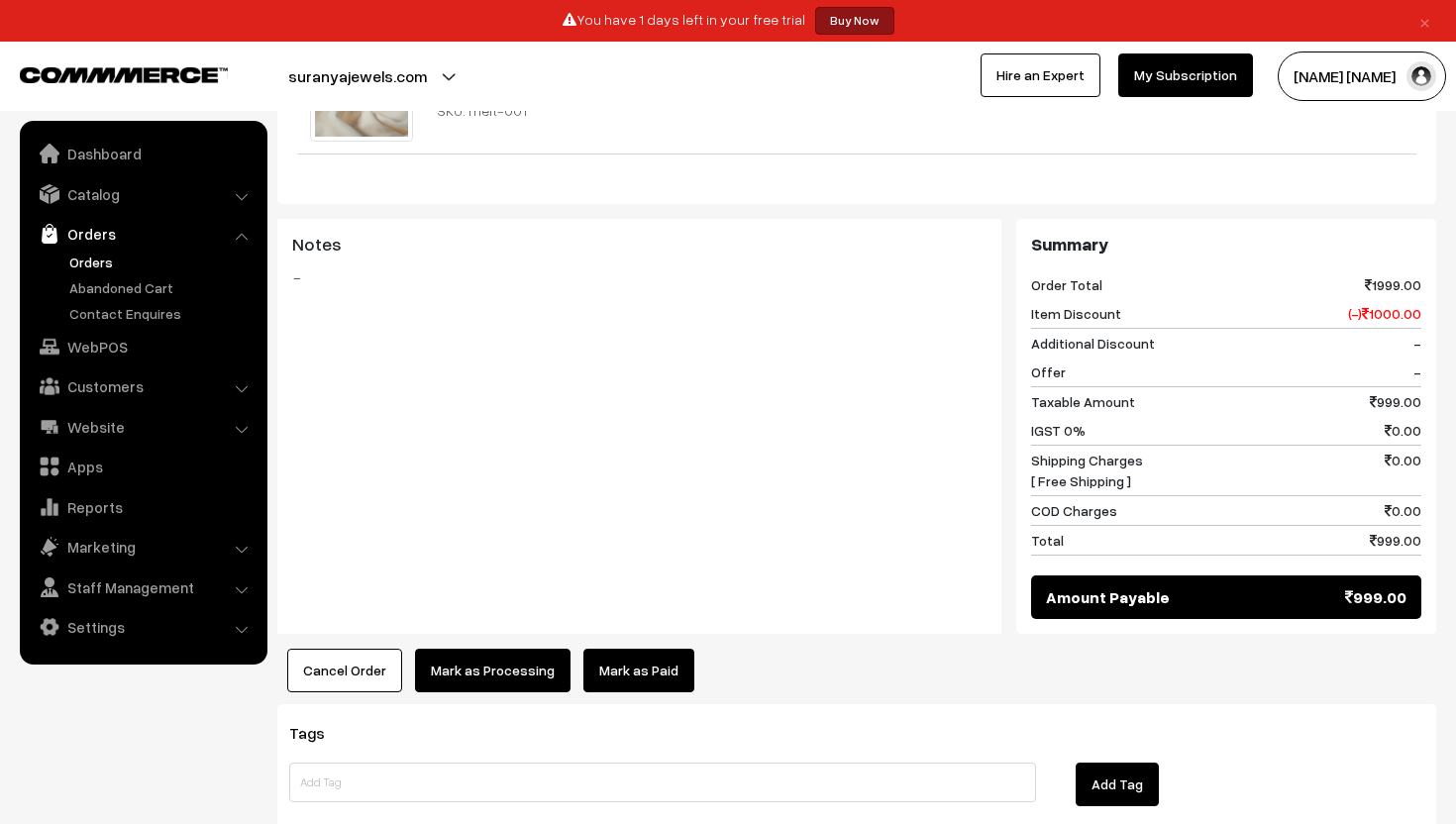 scroll, scrollTop: 801, scrollLeft: 0, axis: vertical 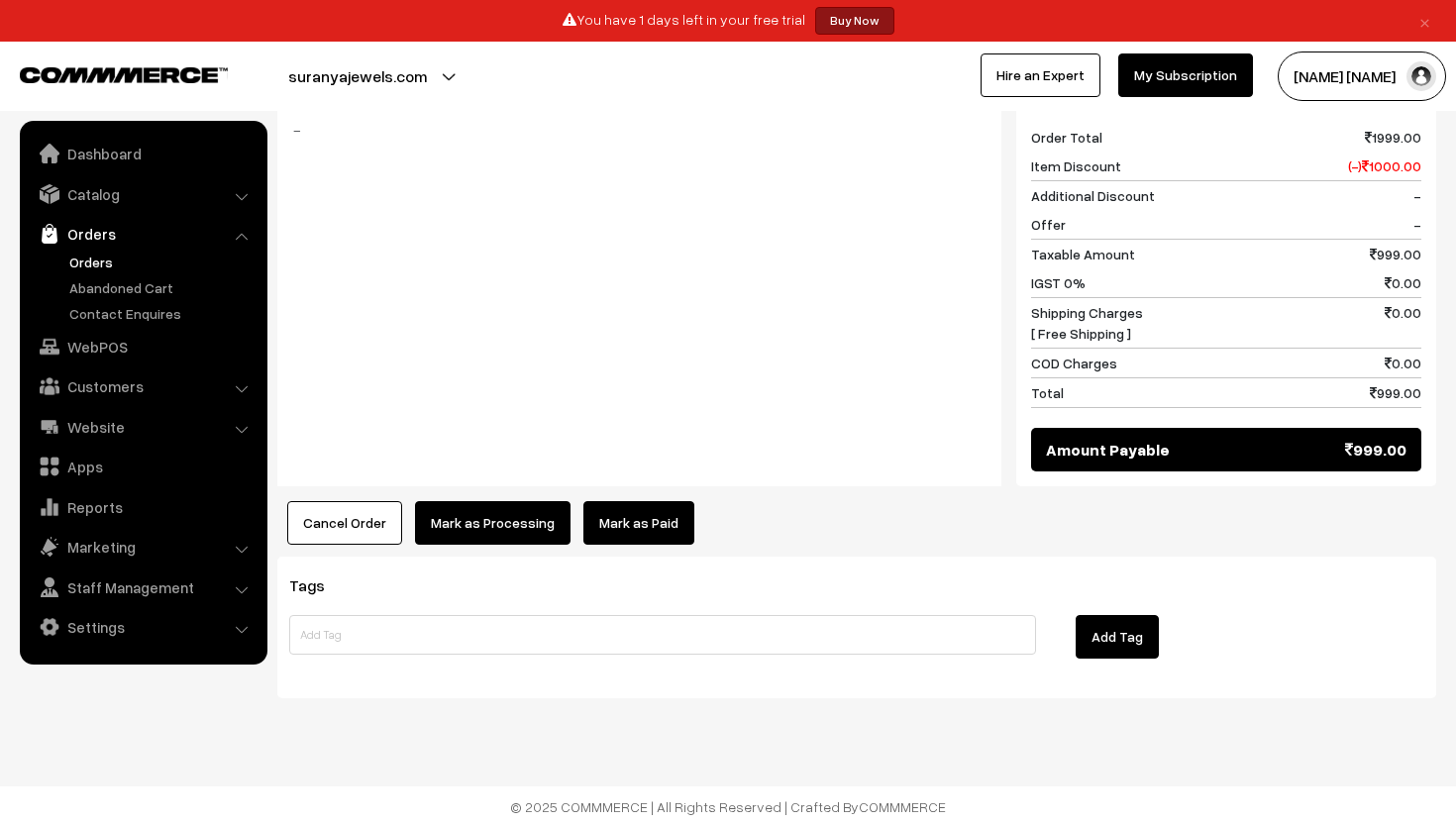 click on "Mark as Processing" at bounding box center [492, 523] 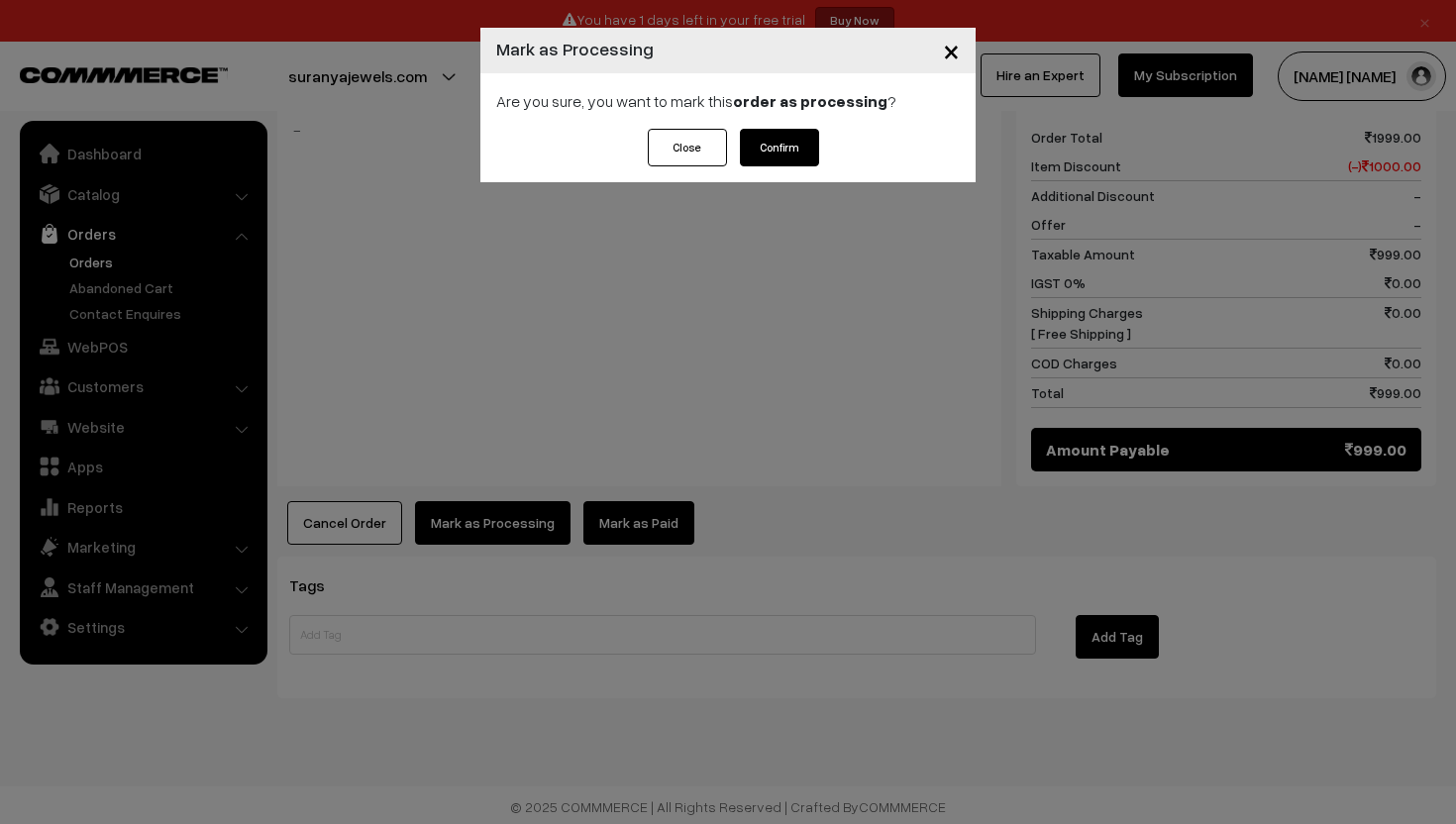 click on "Confirm" at bounding box center [780, 148] 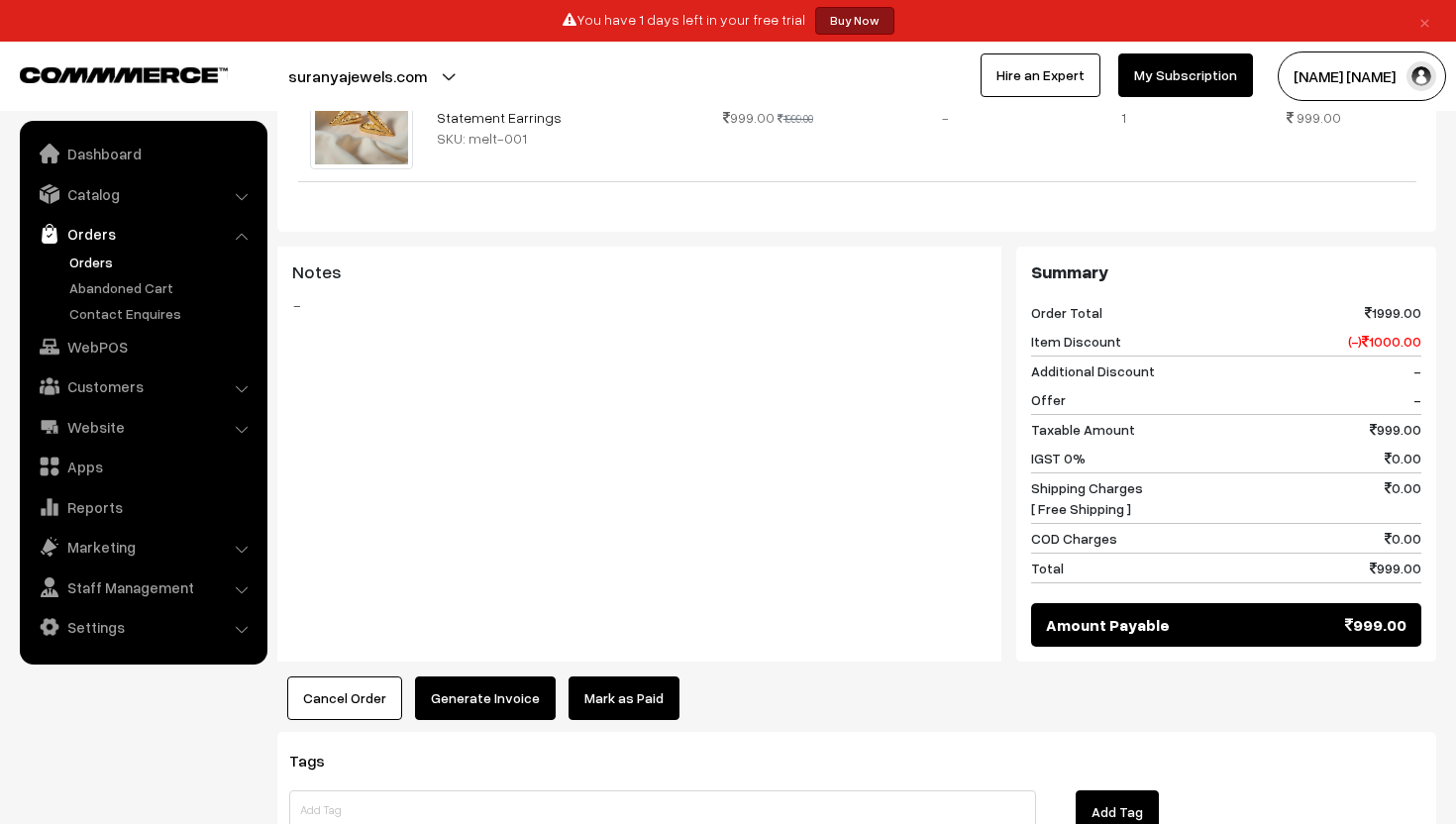 scroll, scrollTop: 628, scrollLeft: 0, axis: vertical 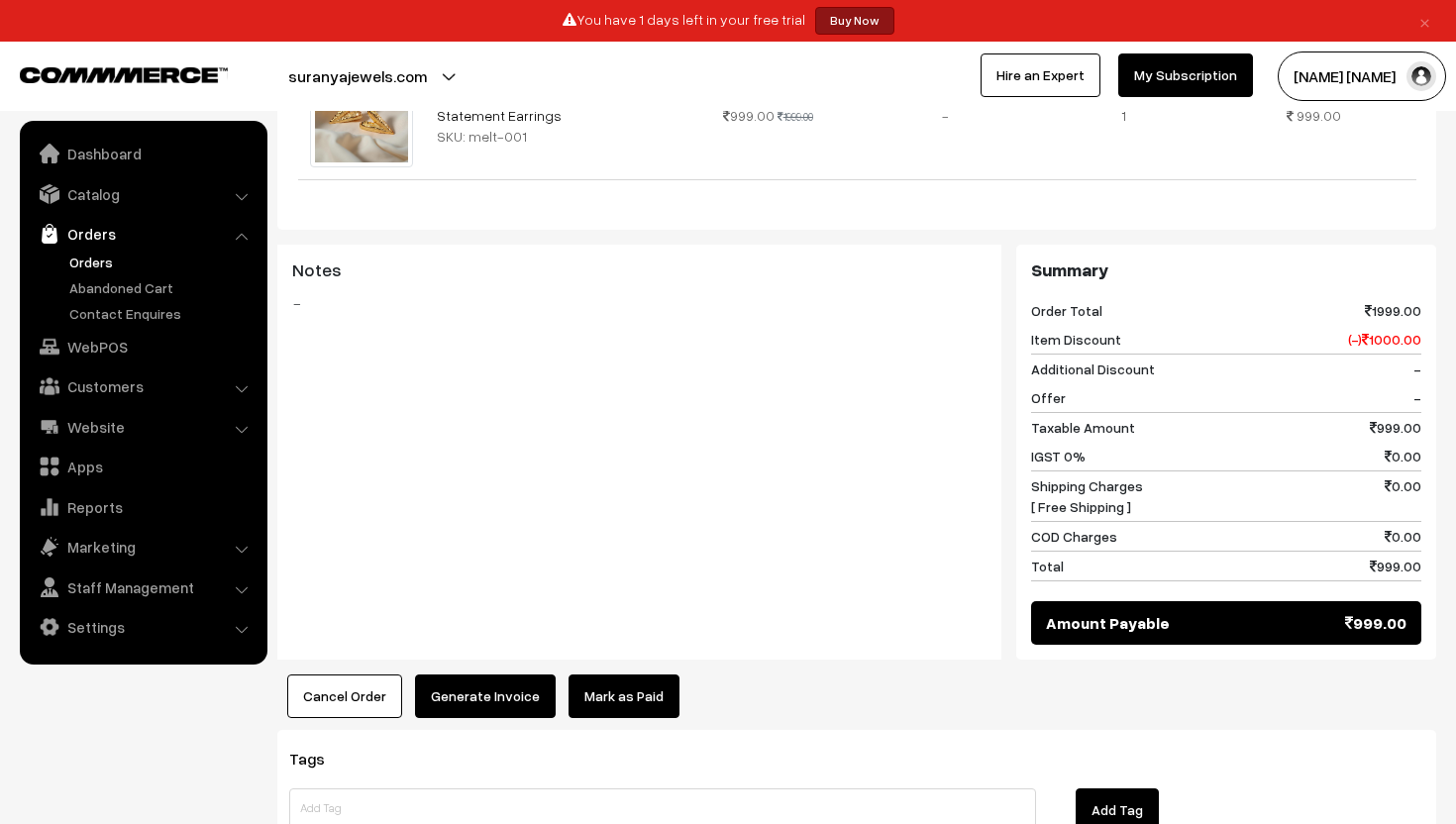 click on "Generate Invoice" at bounding box center [485, 696] 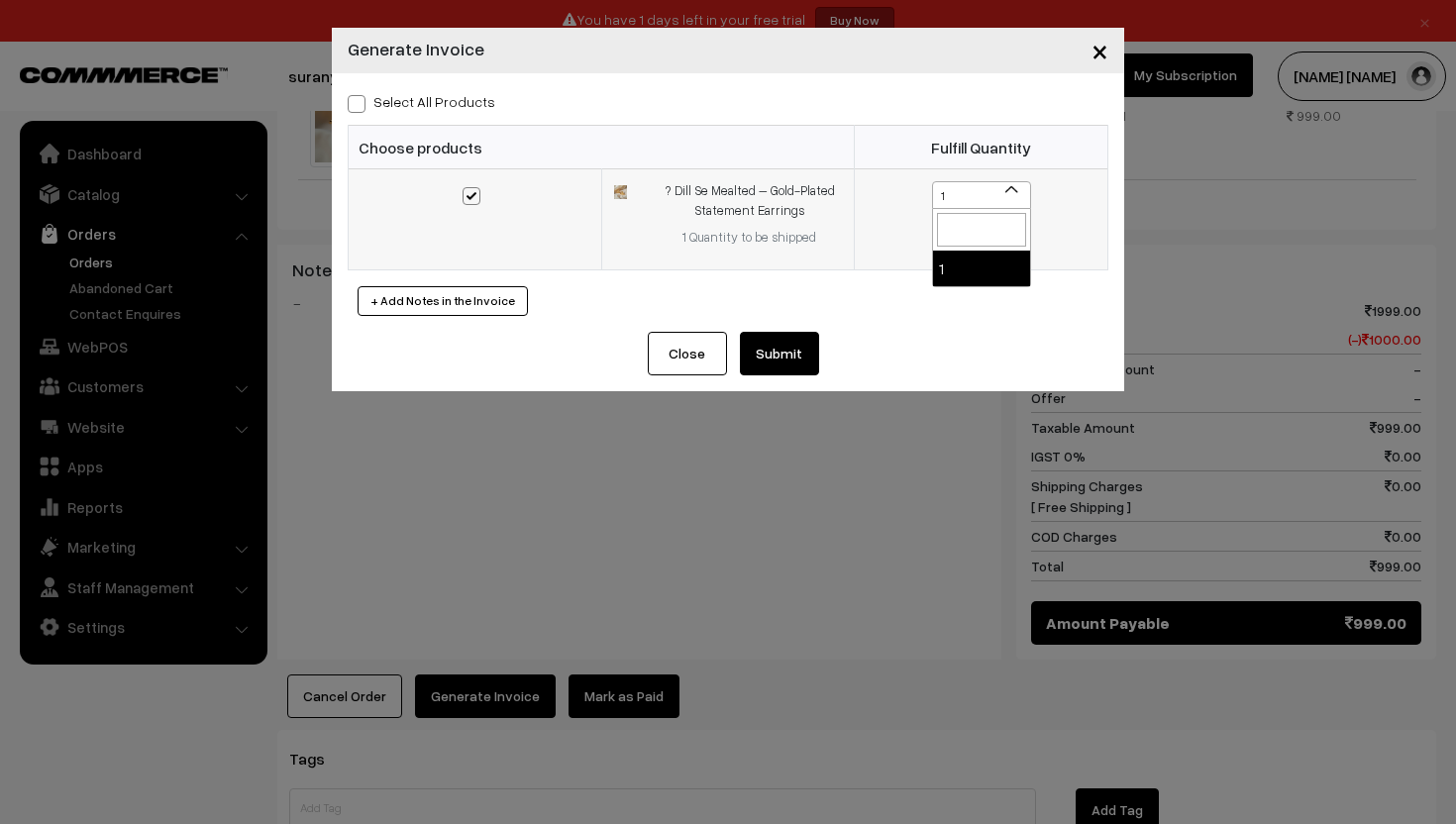 click on "1" at bounding box center (982, 196) 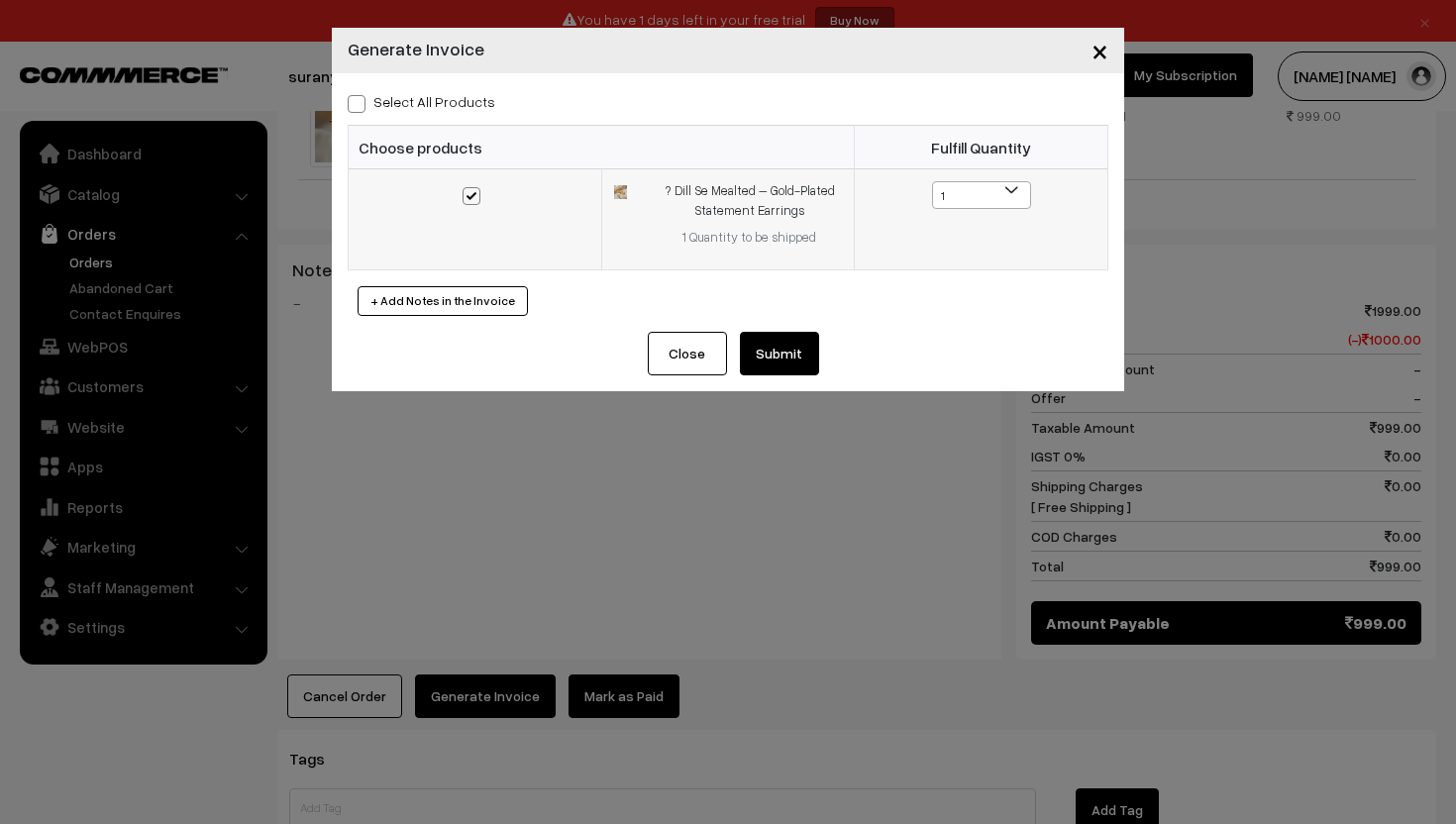 click on "1" at bounding box center (982, 196) 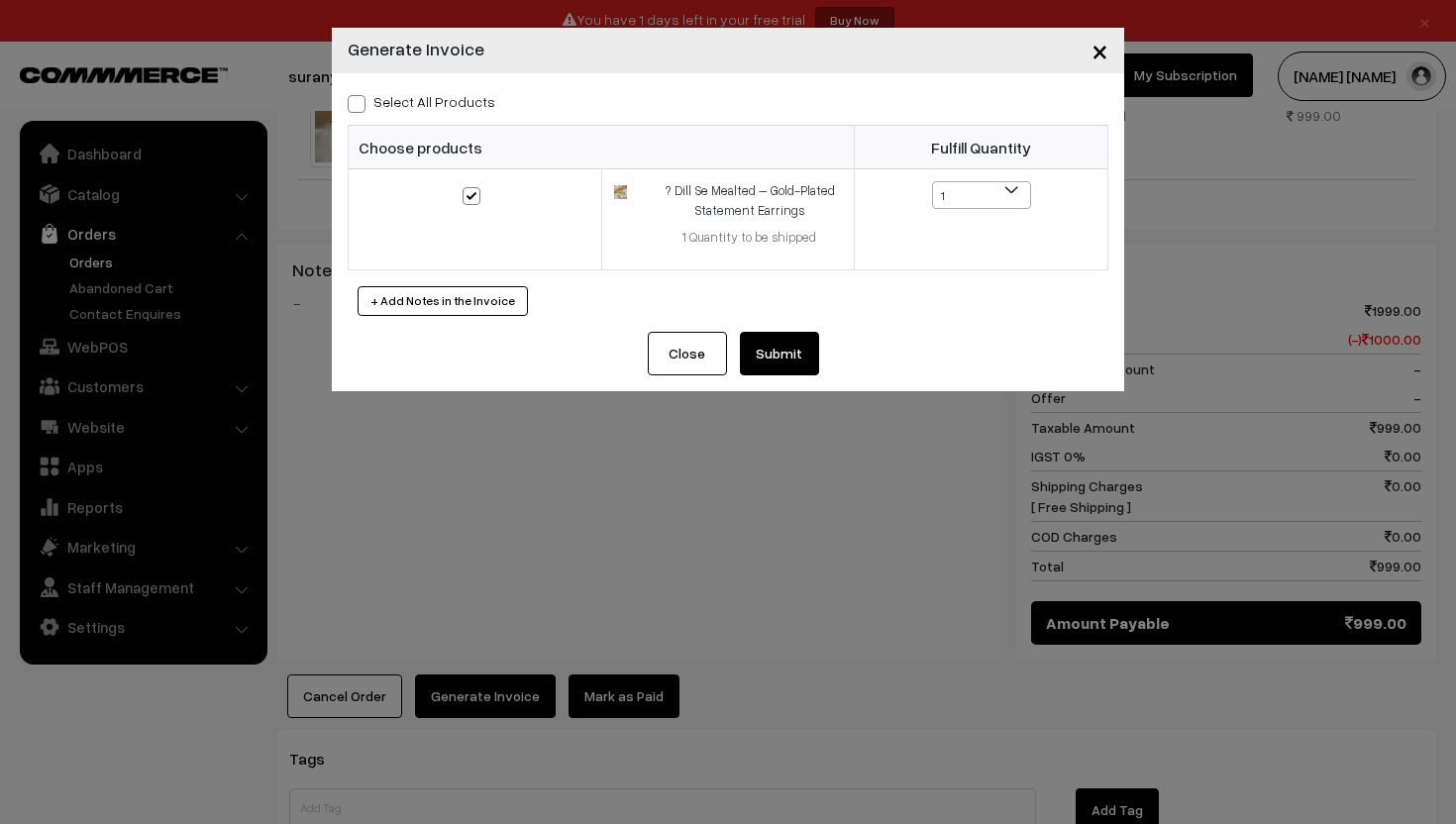 click on "Submit" at bounding box center (780, 354) 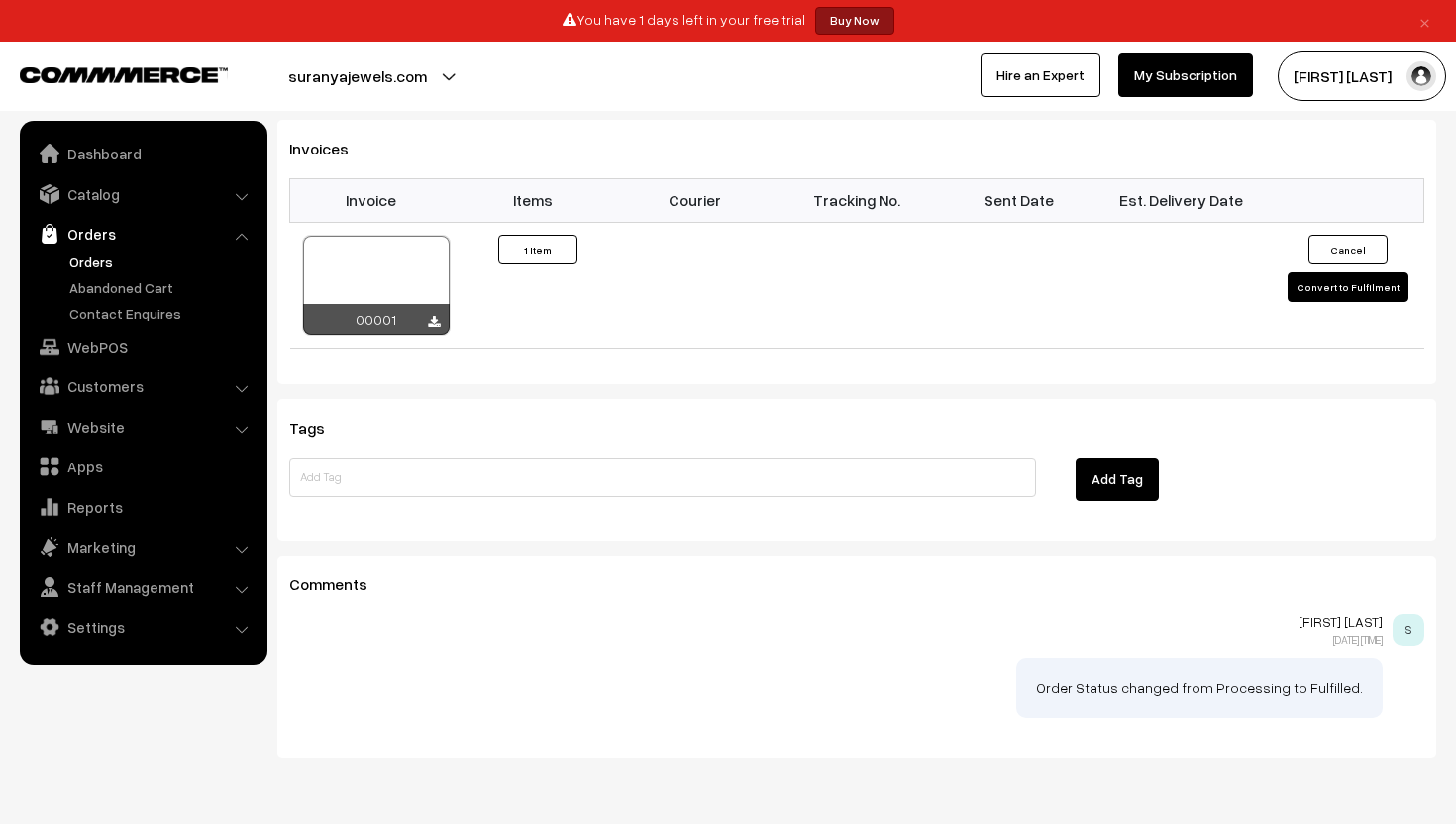 scroll, scrollTop: 1204, scrollLeft: 0, axis: vertical 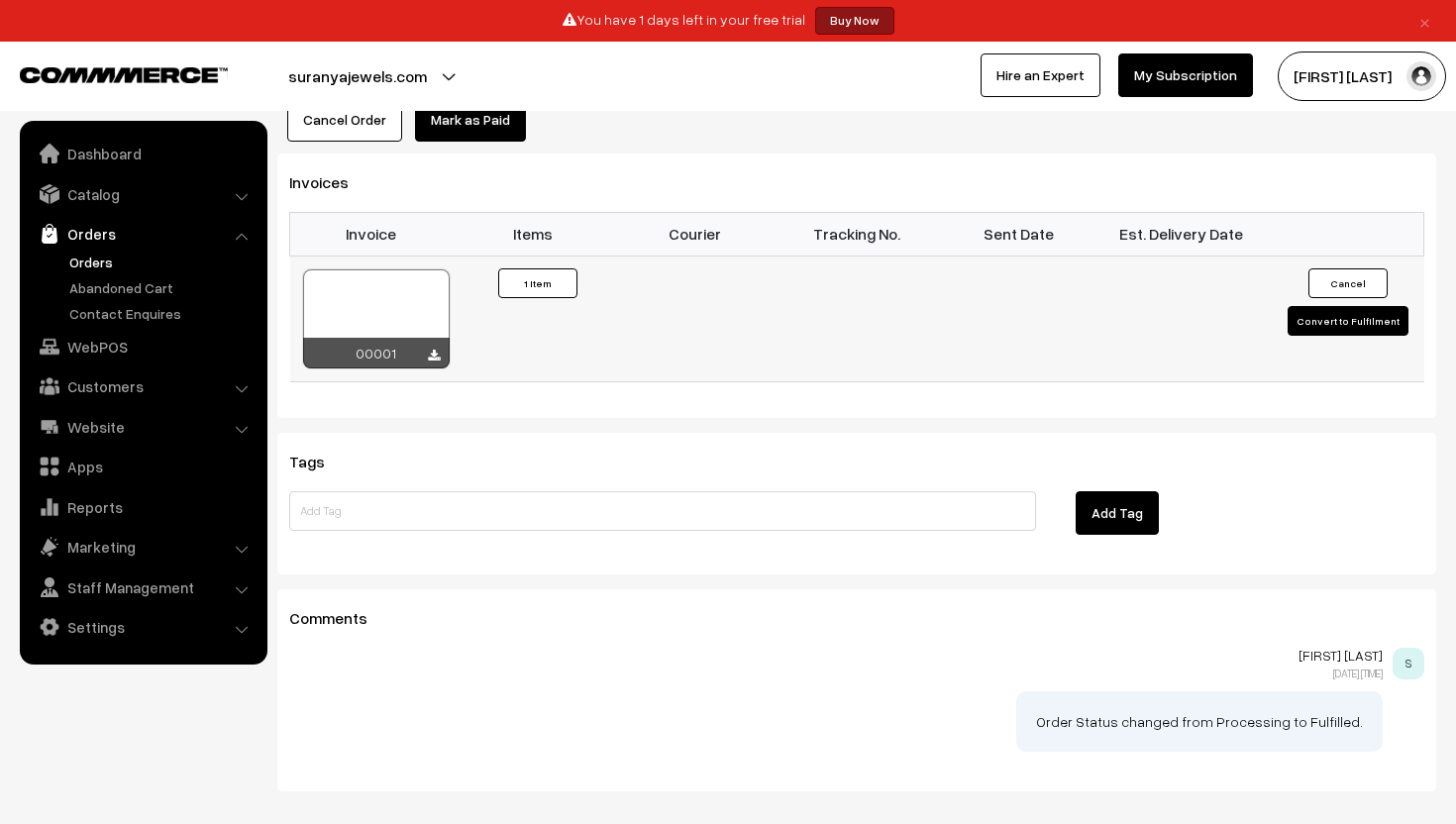 click on "Convert to Fulfilment" at bounding box center (1348, 321) 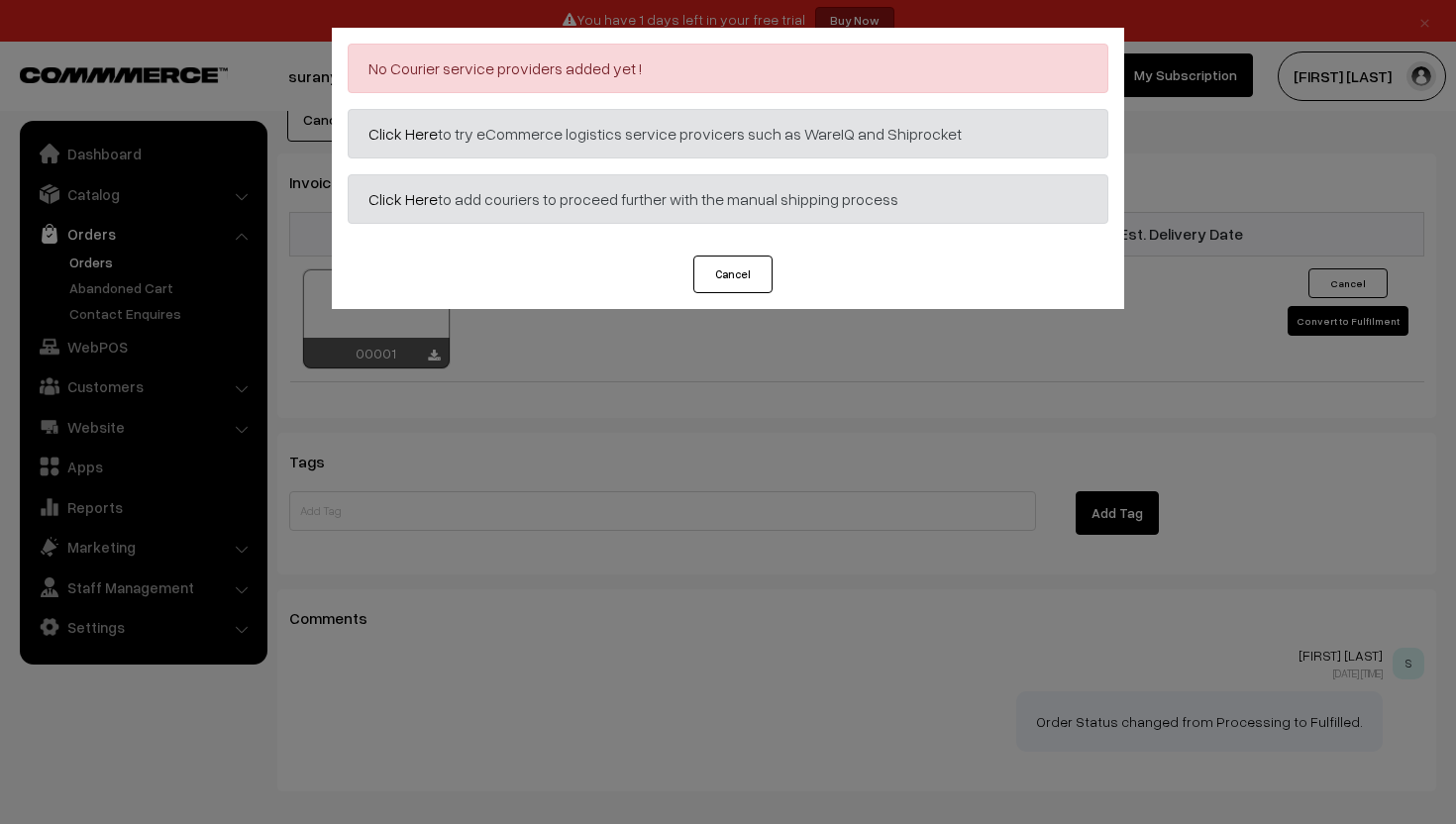 click on "Click Here  to try eCommerce logistics service provicers such as WareIQ and Shiprocket" at bounding box center (728, 134) 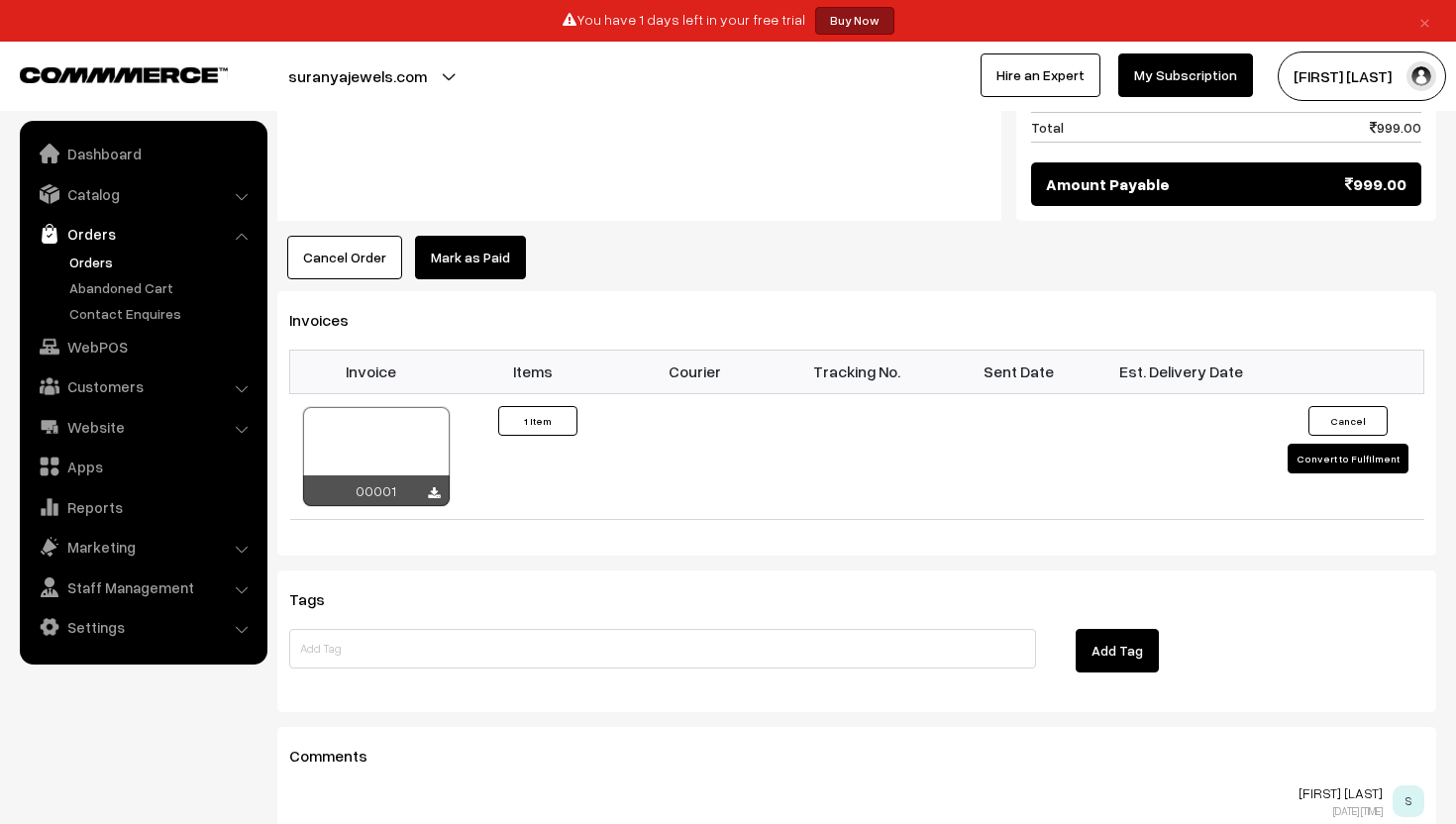 scroll, scrollTop: 1298, scrollLeft: 0, axis: vertical 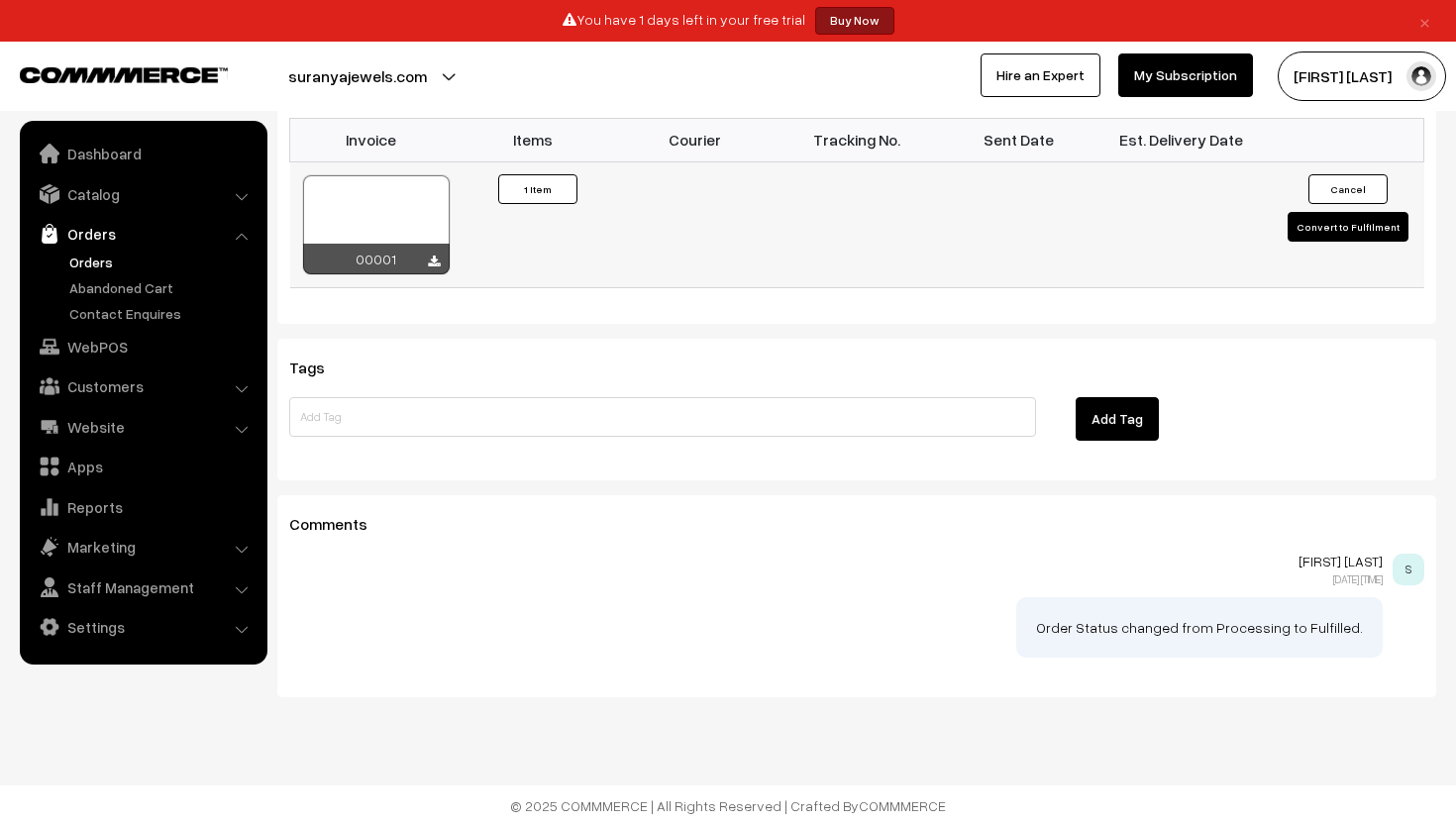 click on "Convert to Fulfilment" at bounding box center (1348, 227) 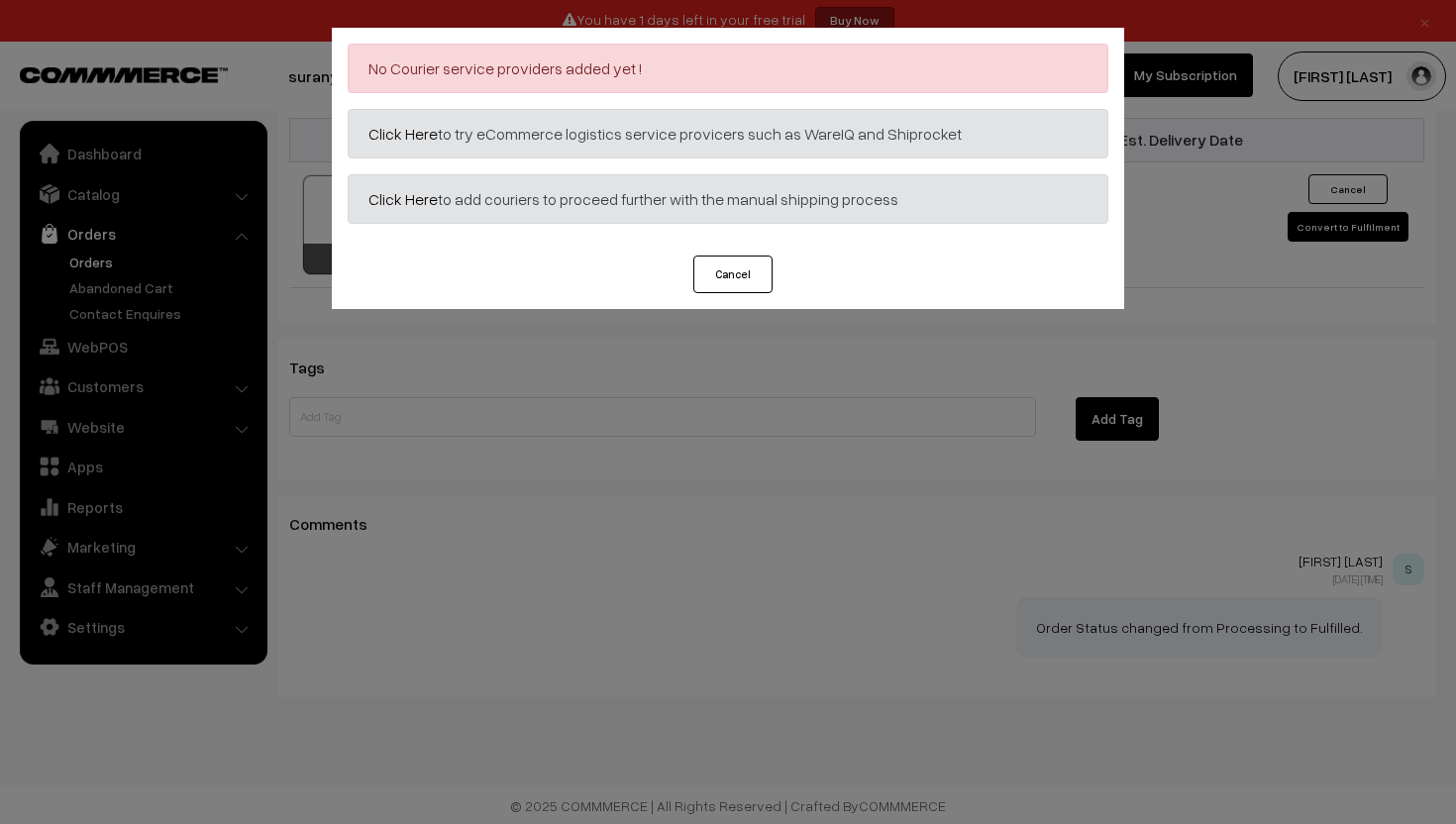 click on "Click Here  to add couriers to proceed further with the manual shipping process" at bounding box center [728, 199] 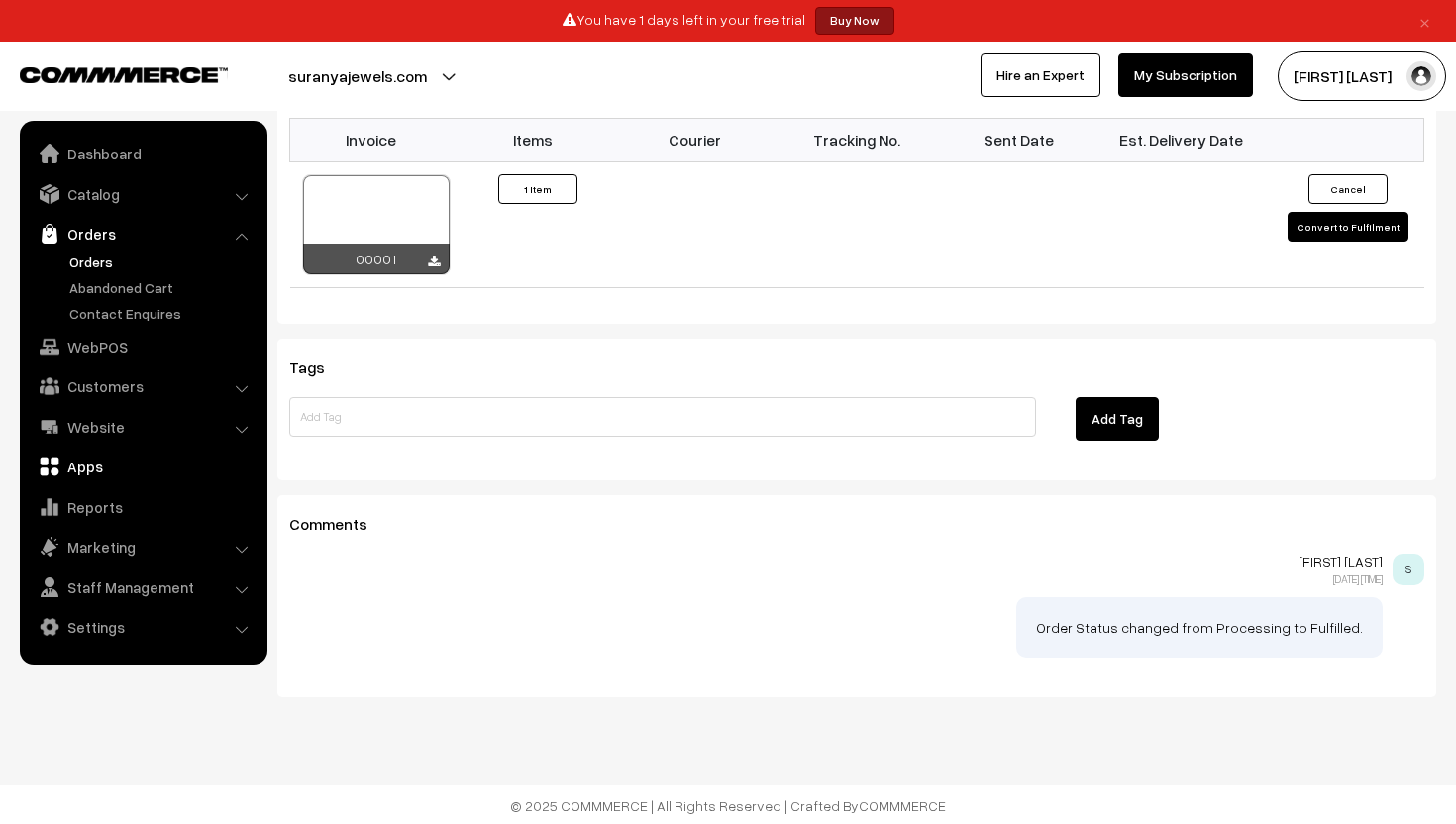 click on "Apps" at bounding box center (143, 466) 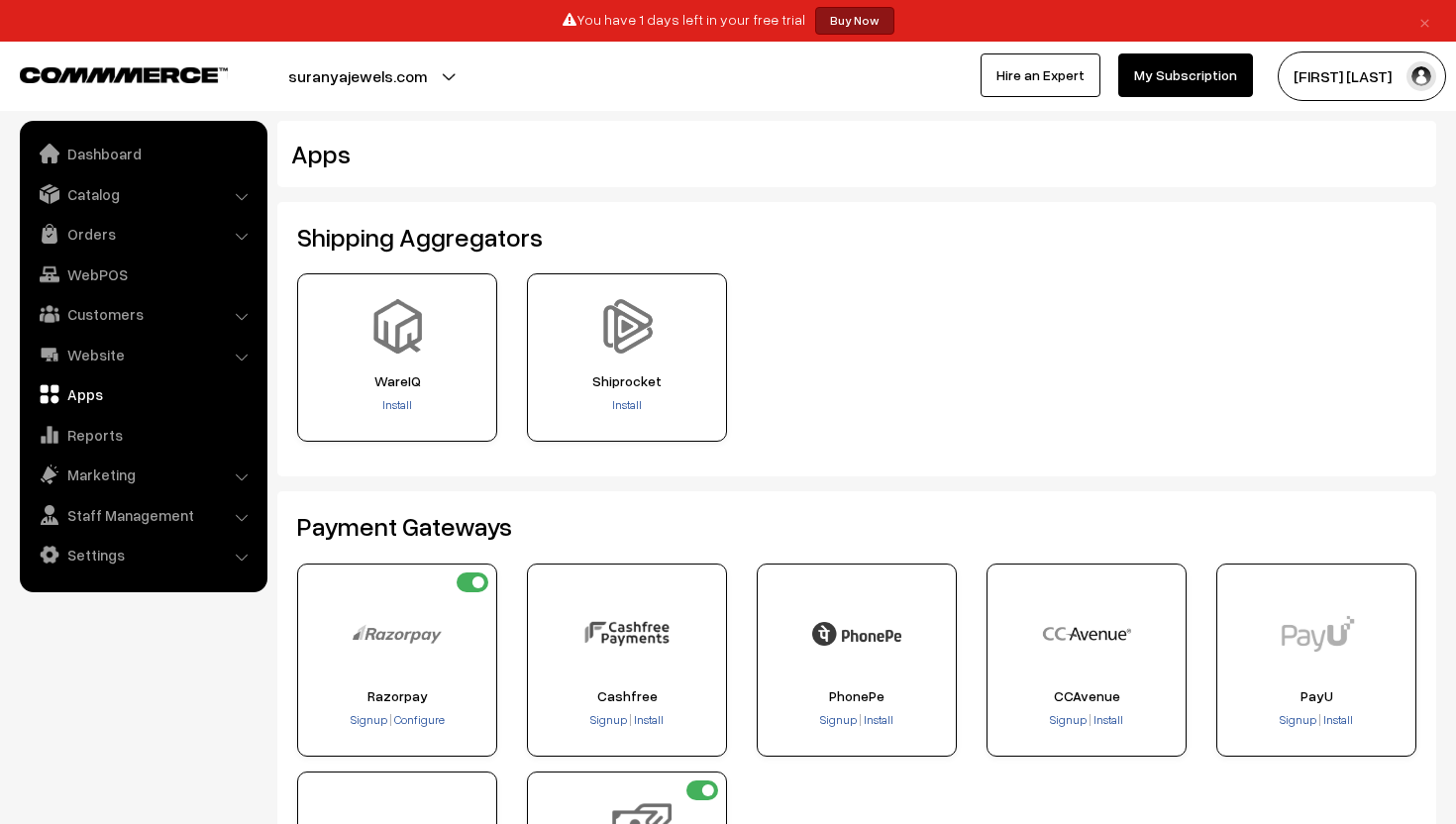 scroll, scrollTop: 0, scrollLeft: 0, axis: both 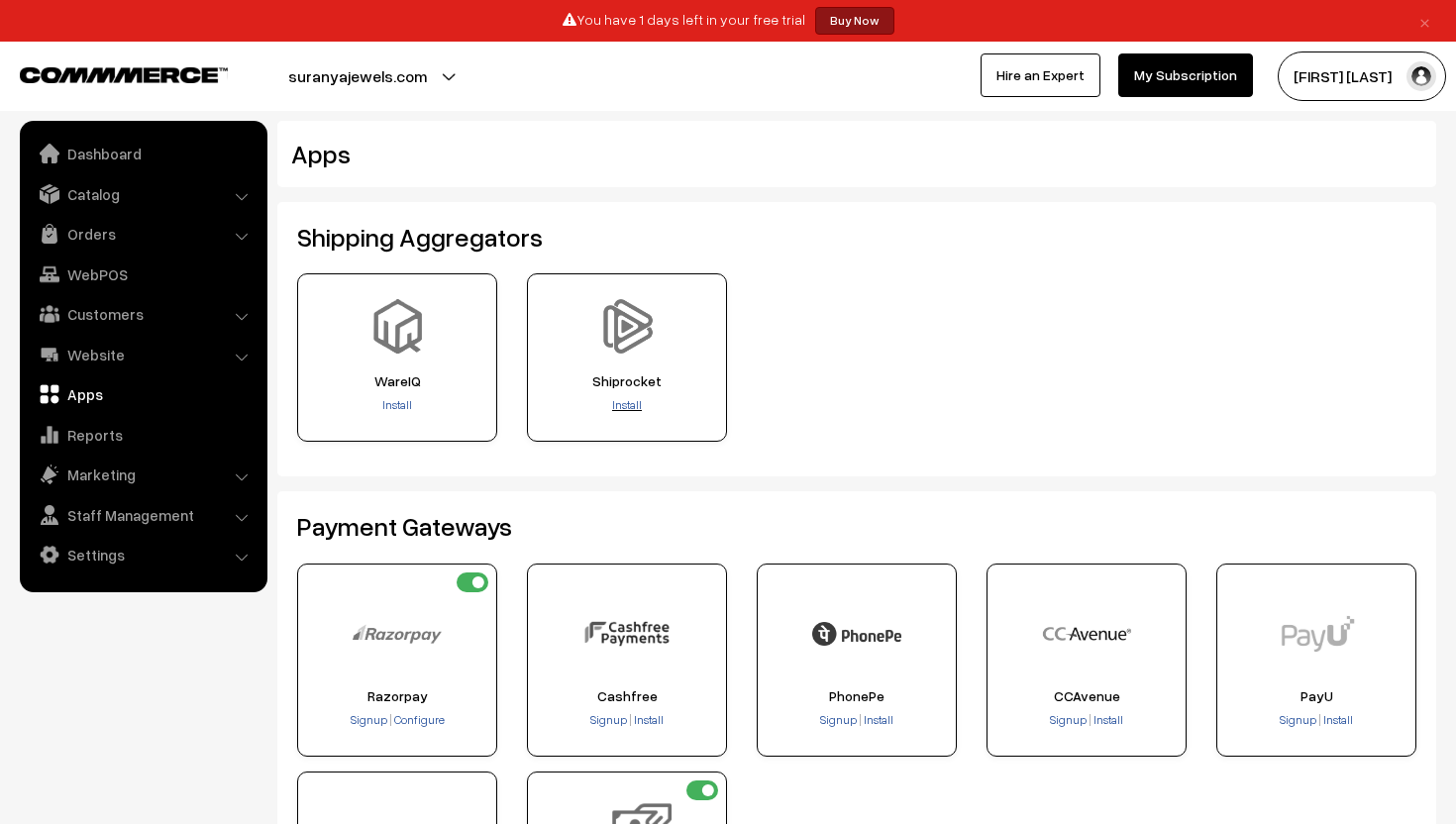 click on "Install" at bounding box center [627, 404] 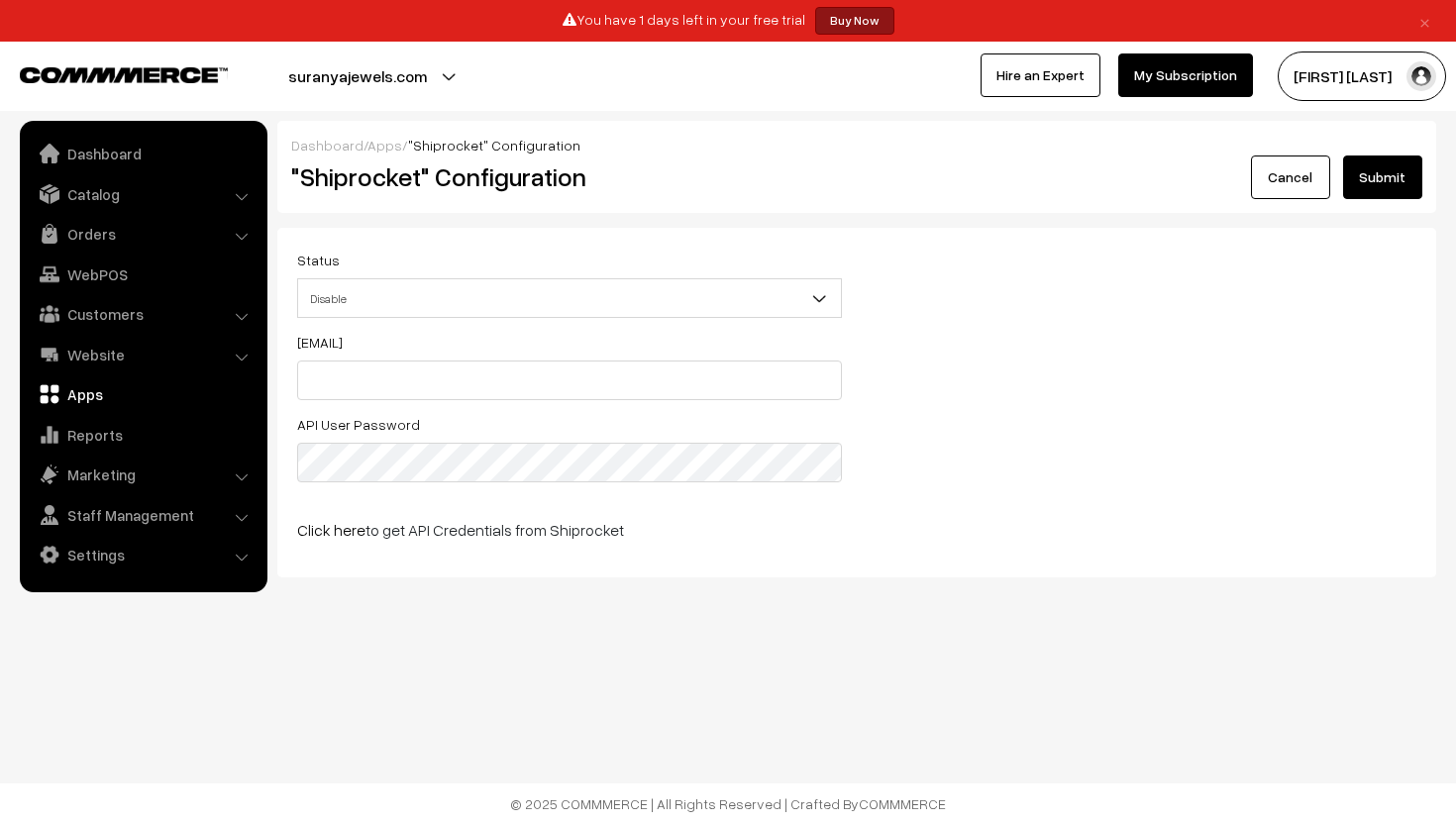 scroll, scrollTop: 0, scrollLeft: 0, axis: both 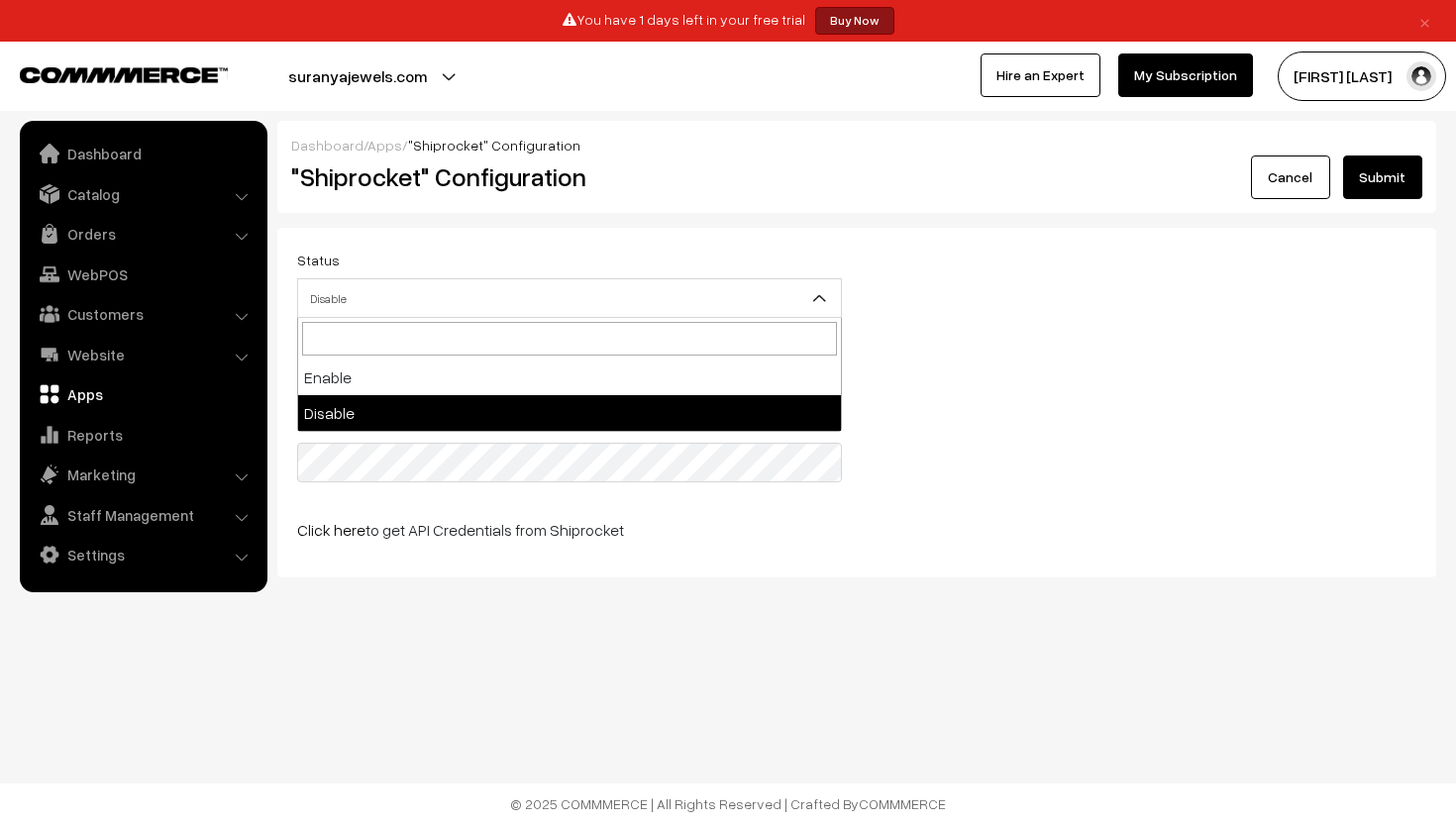 click on "Disable" at bounding box center (570, 298) 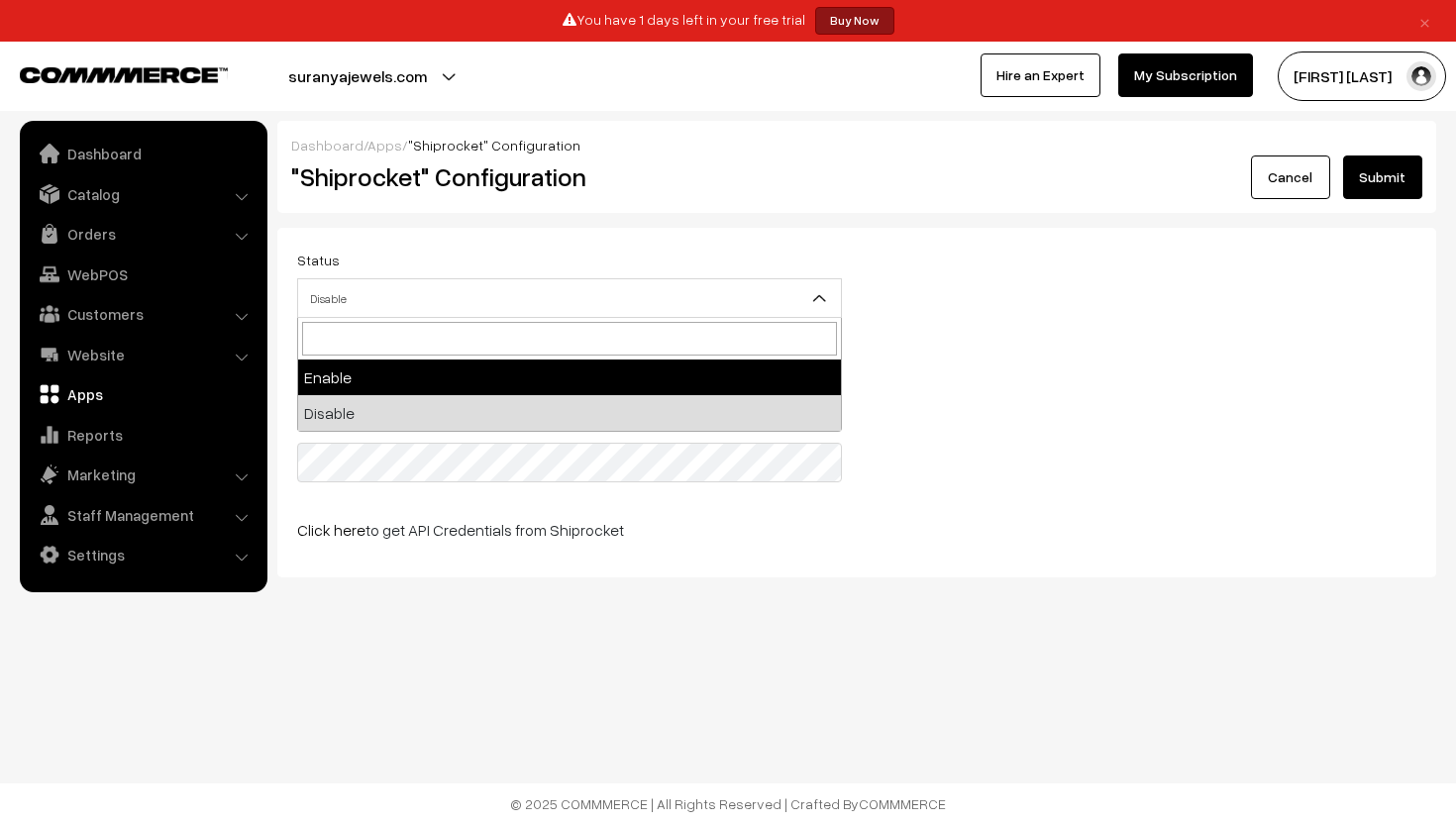 select on "1" 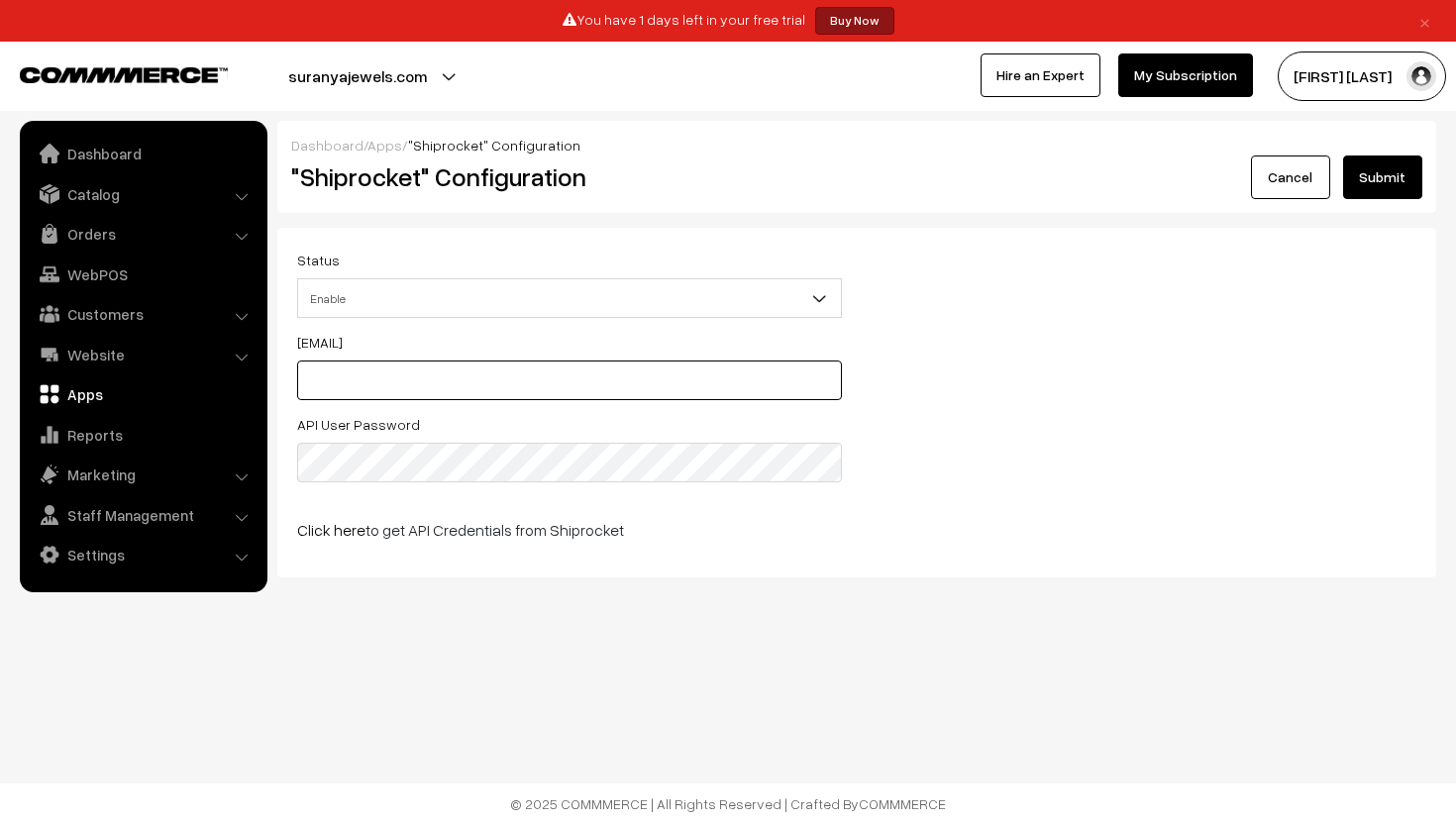 click at bounding box center [570, 380] 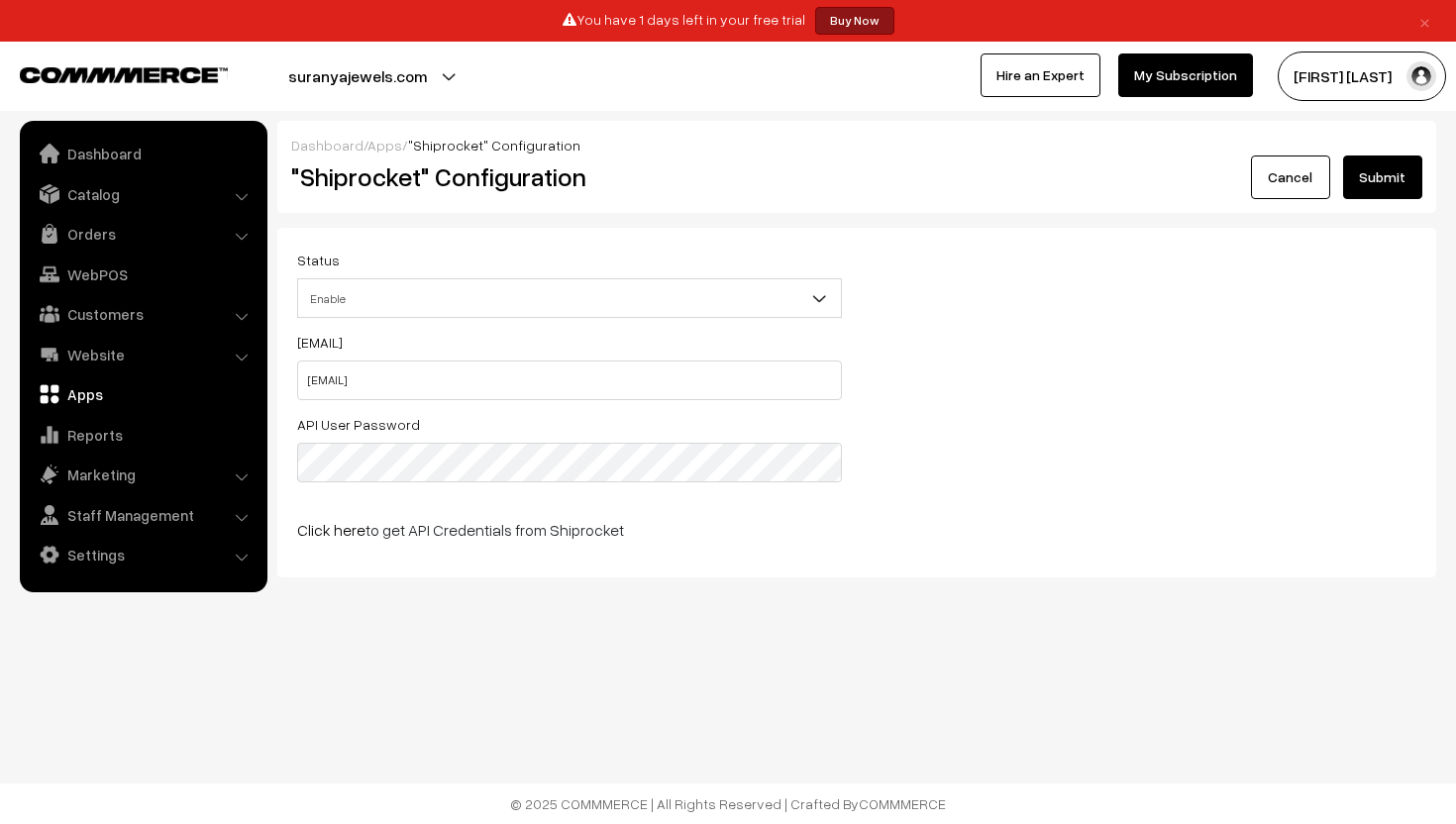 click on "Submit" at bounding box center [1383, 177] 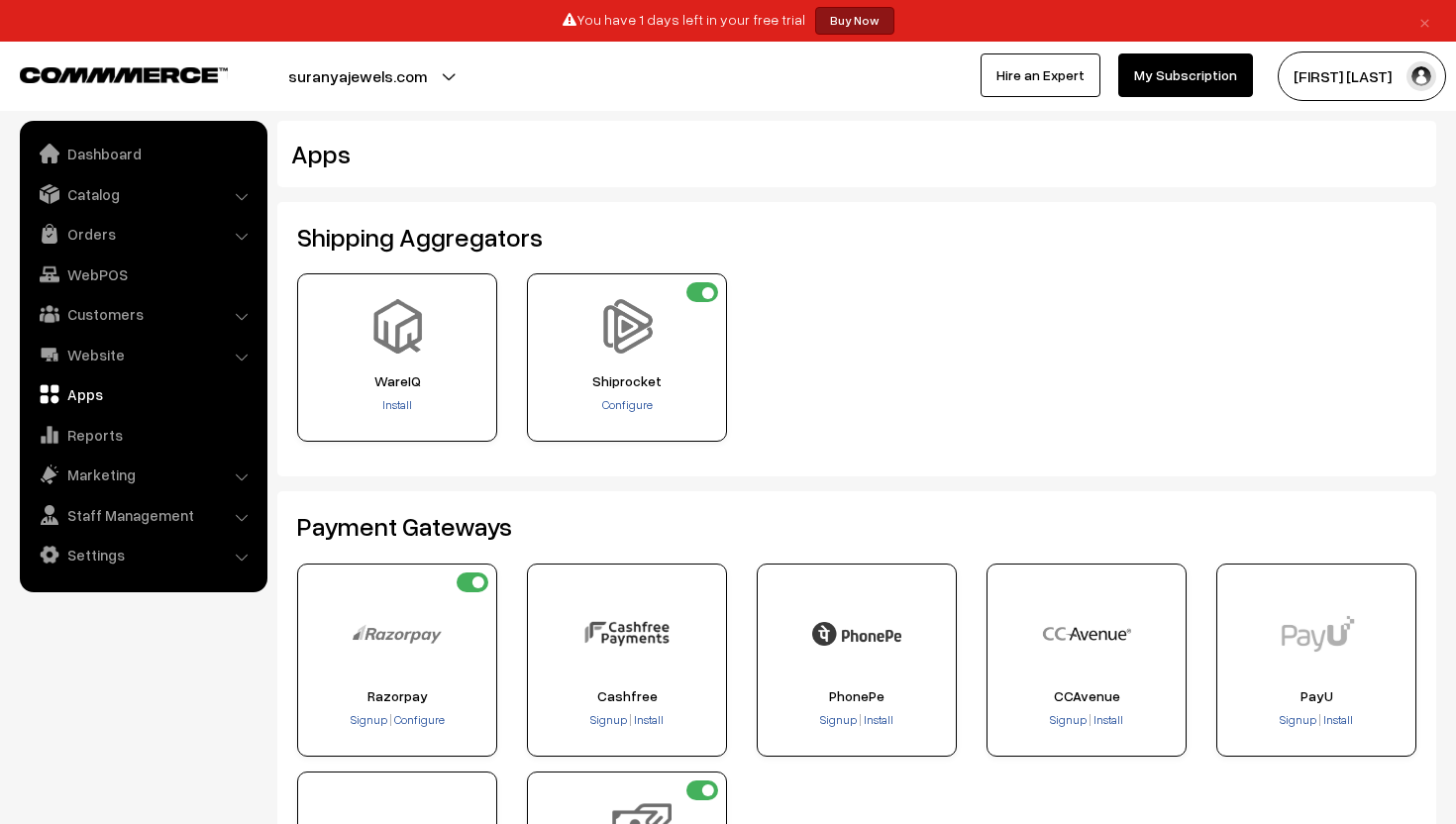 scroll, scrollTop: 0, scrollLeft: 0, axis: both 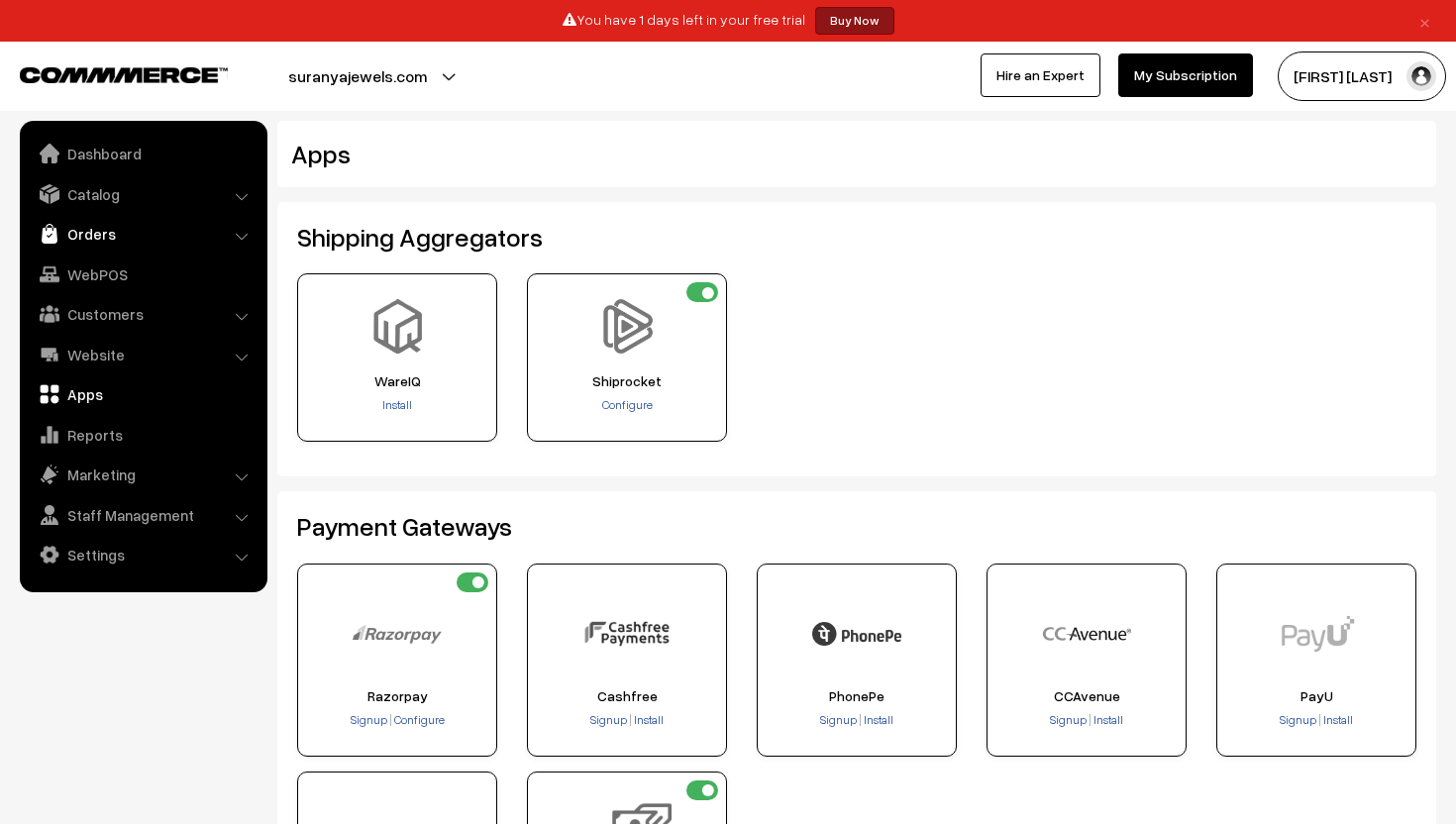 click on "Orders" at bounding box center [143, 234] 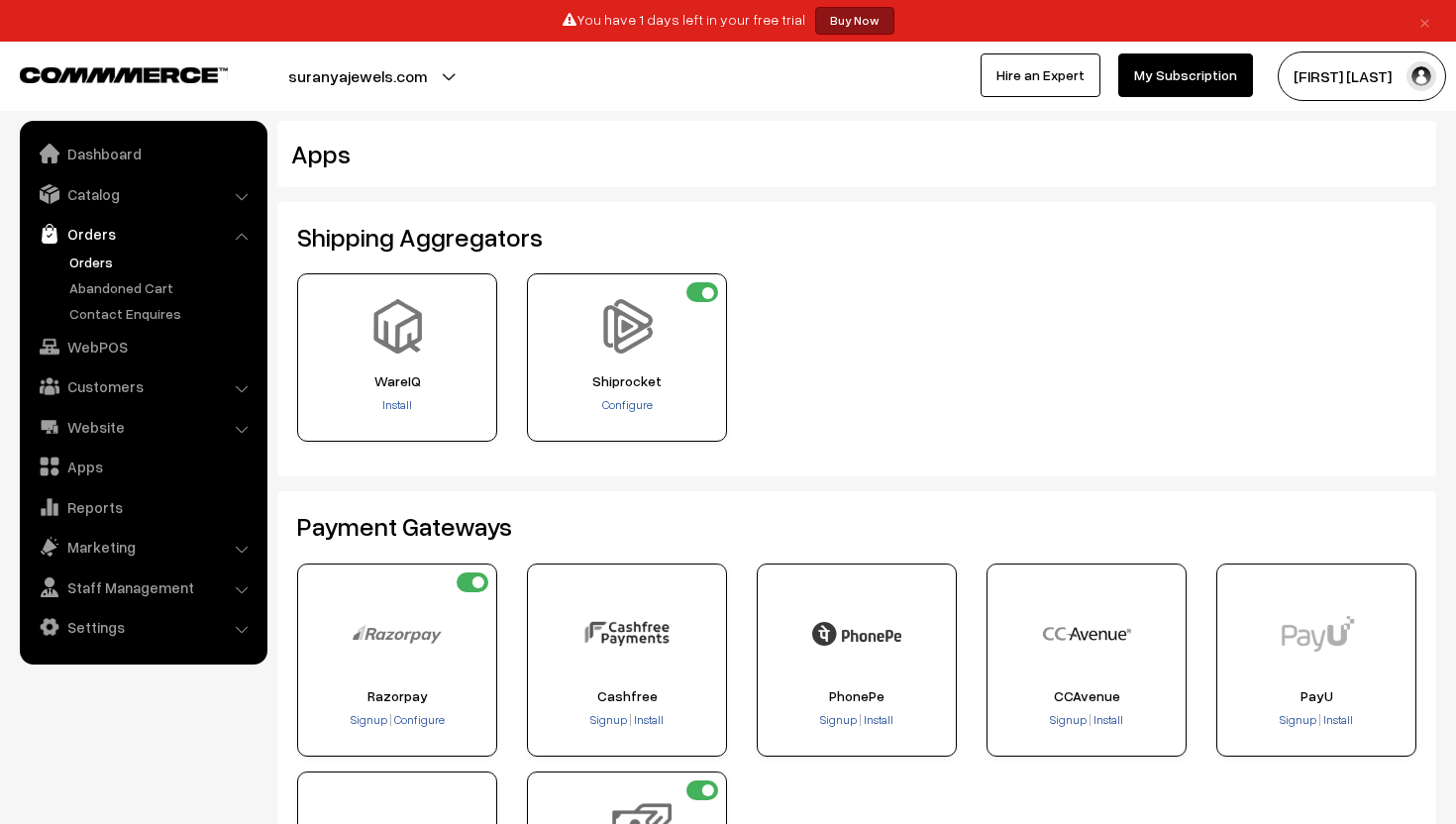 click on "Orders" at bounding box center (162, 261) 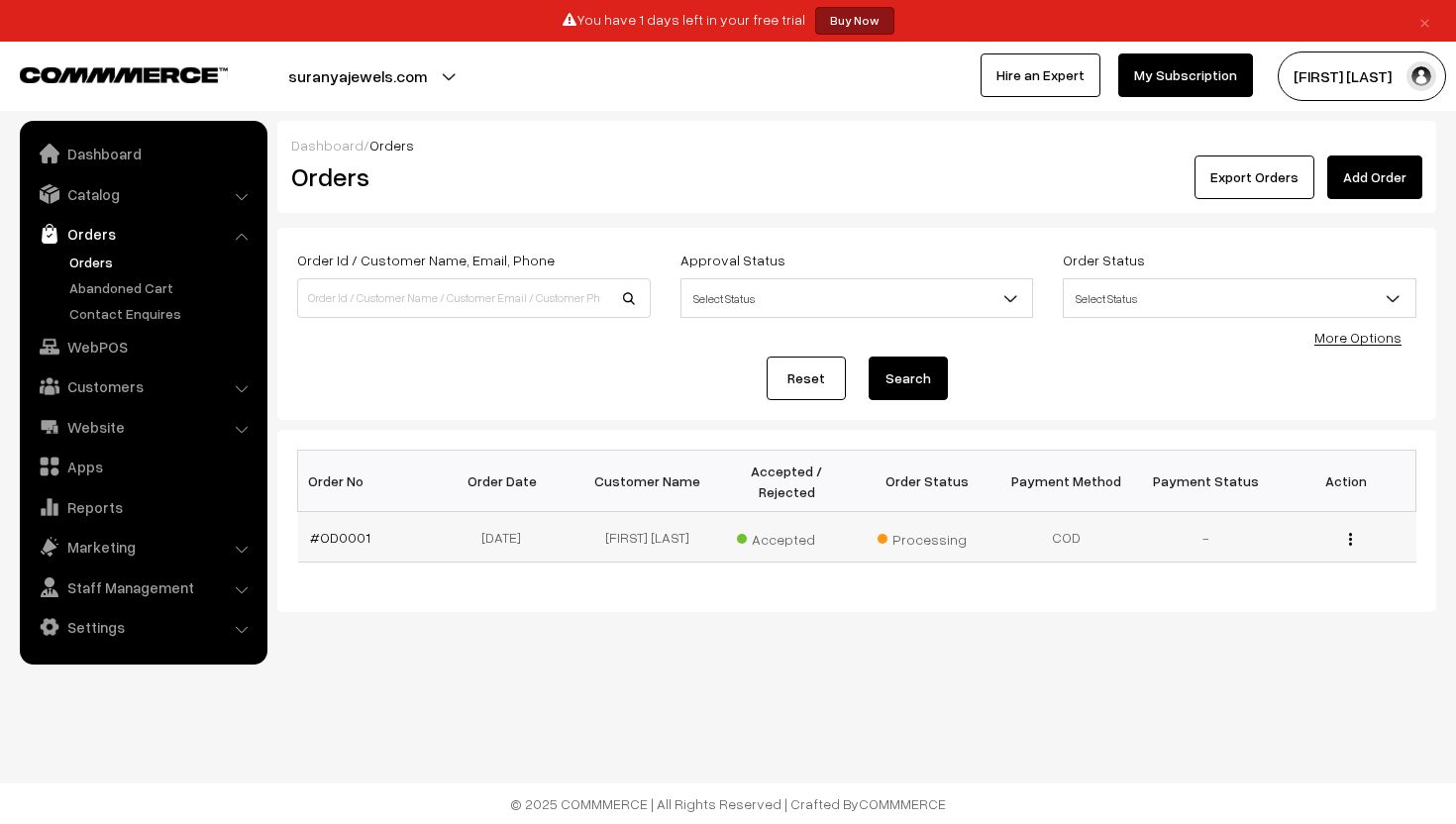 scroll, scrollTop: 0, scrollLeft: 0, axis: both 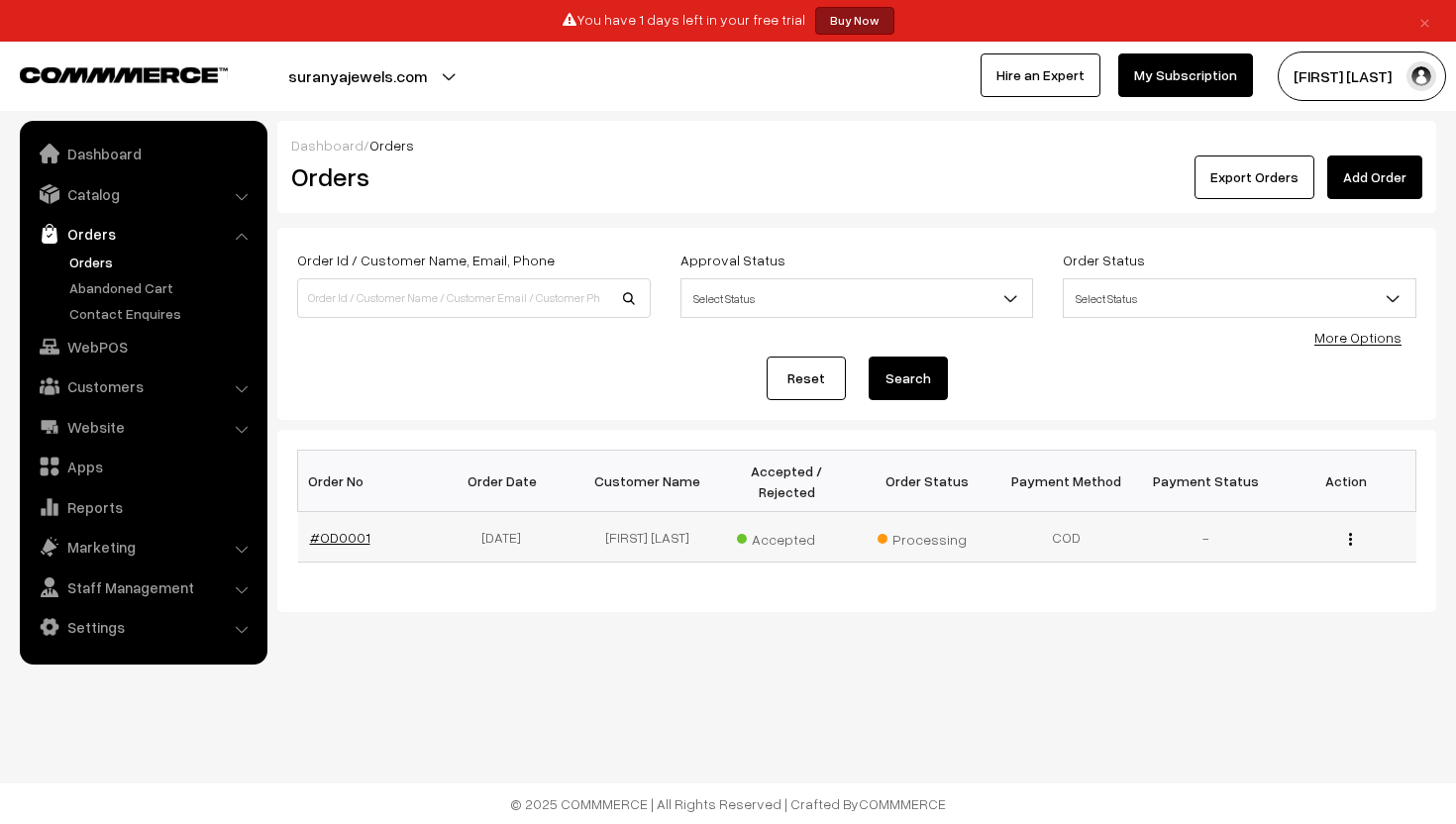 click on "#OD0001" at bounding box center (340, 537) 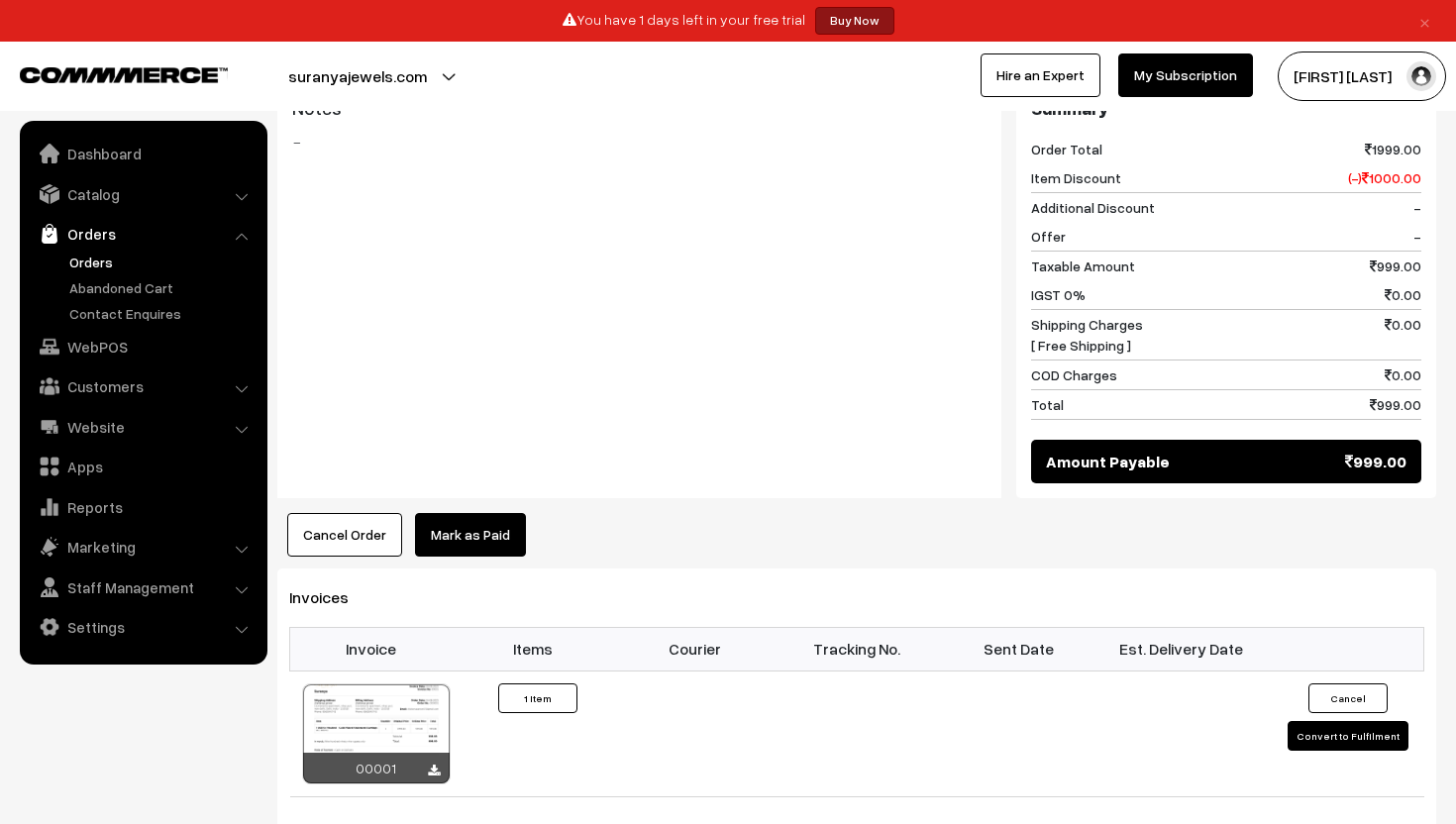 scroll, scrollTop: 793, scrollLeft: 0, axis: vertical 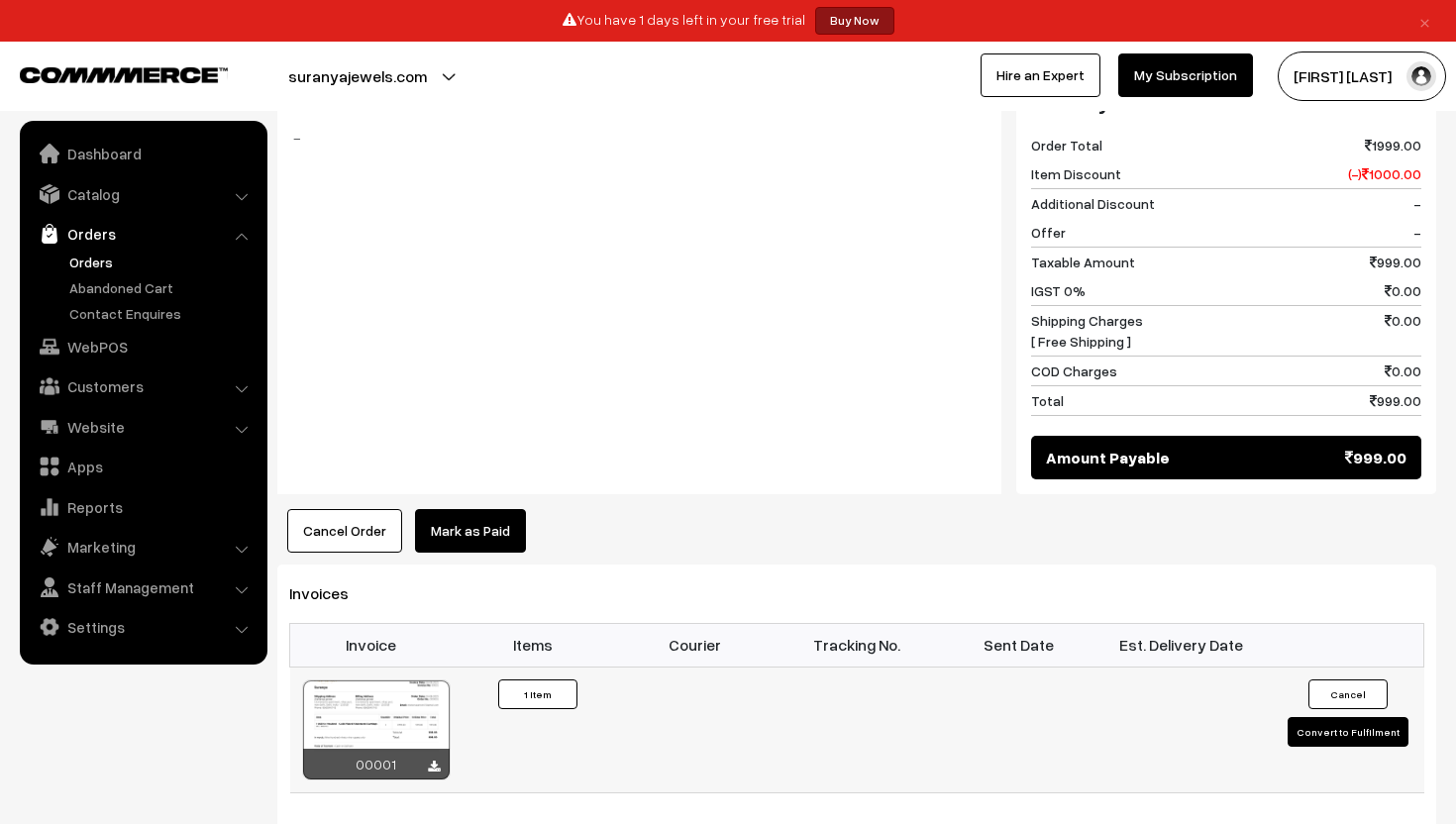 click on "Convert to Fulfilment" at bounding box center [1348, 732] 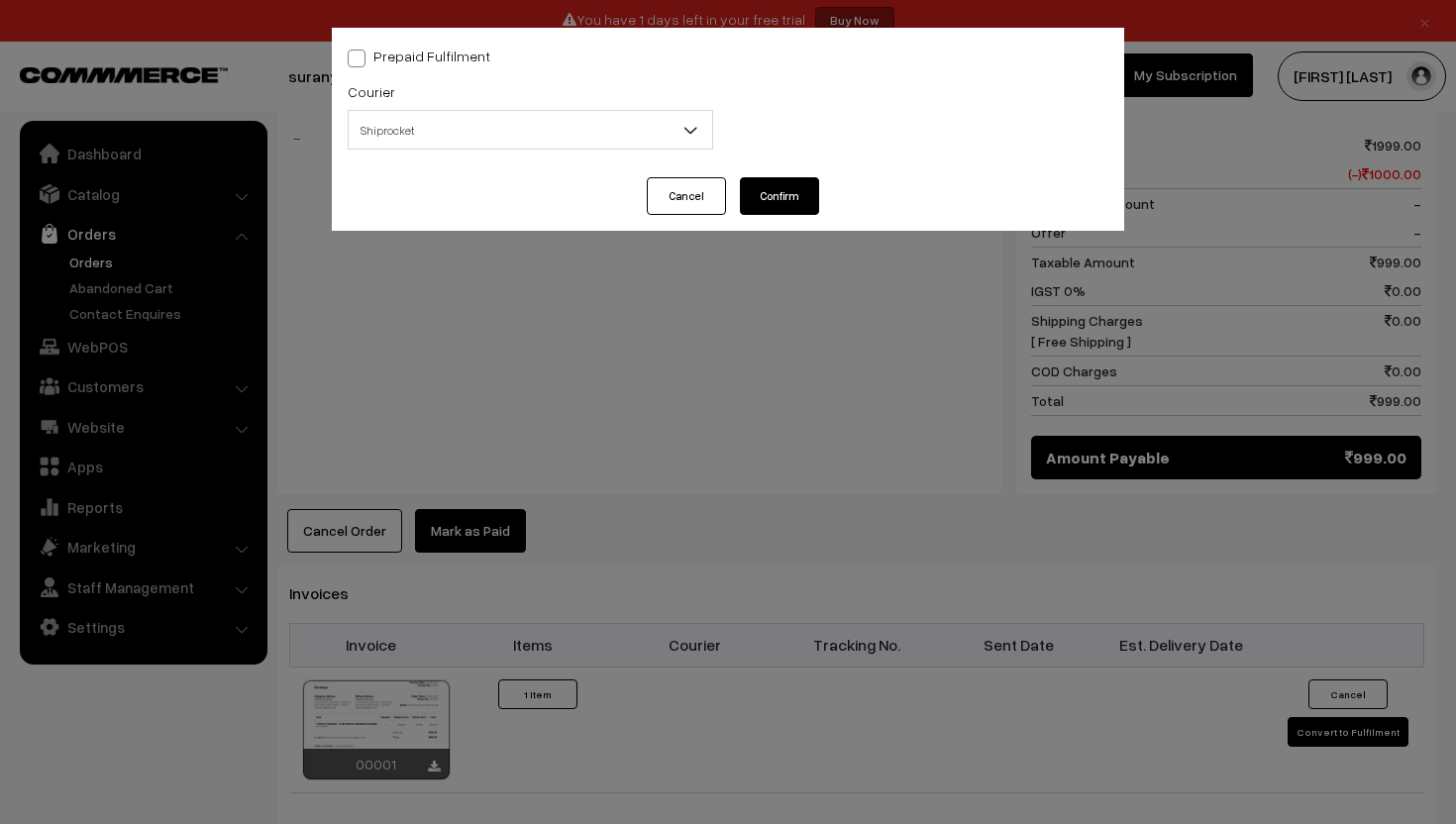 click on "Shiprocket" at bounding box center [530, 130] 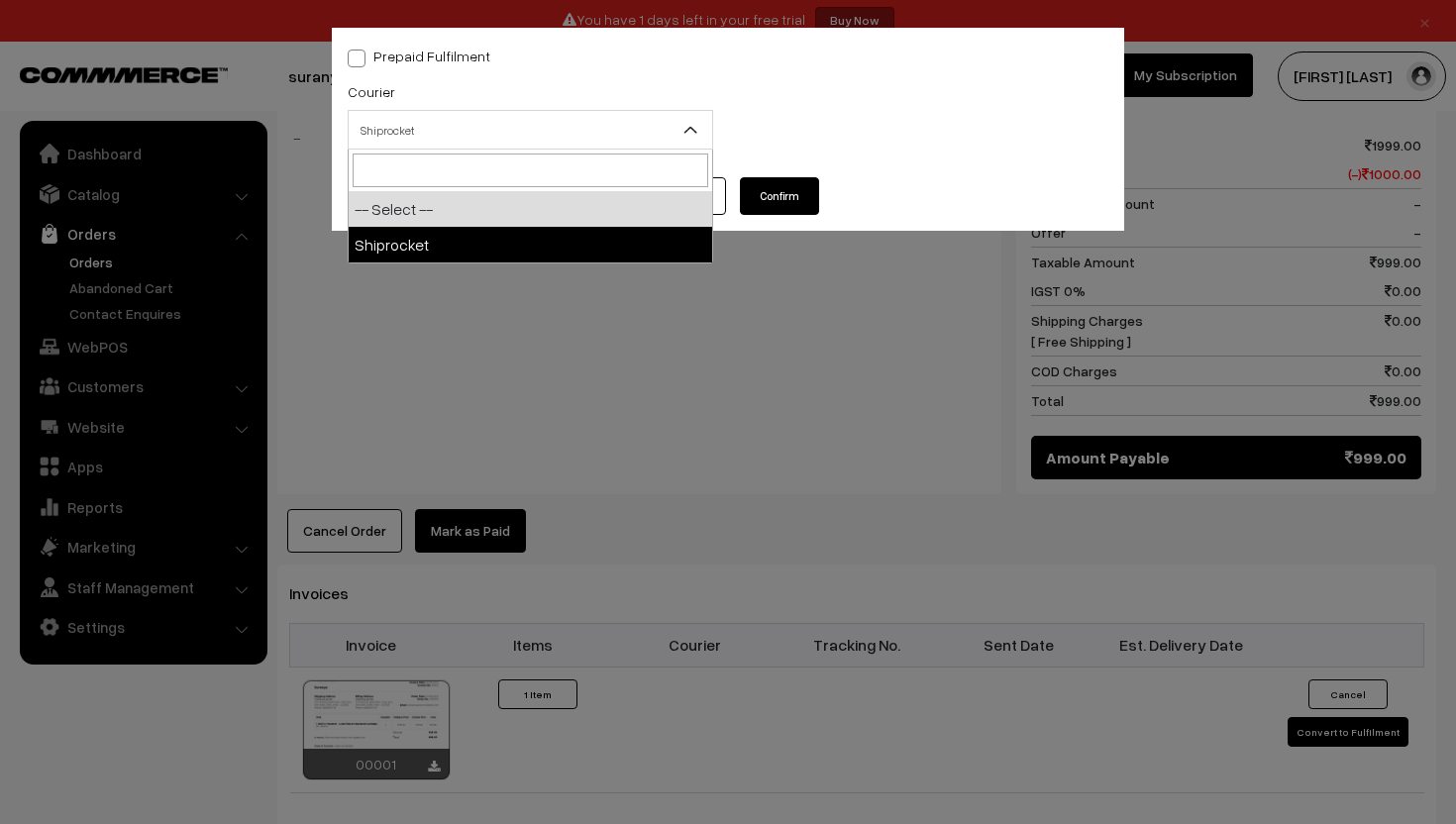 select on "1" 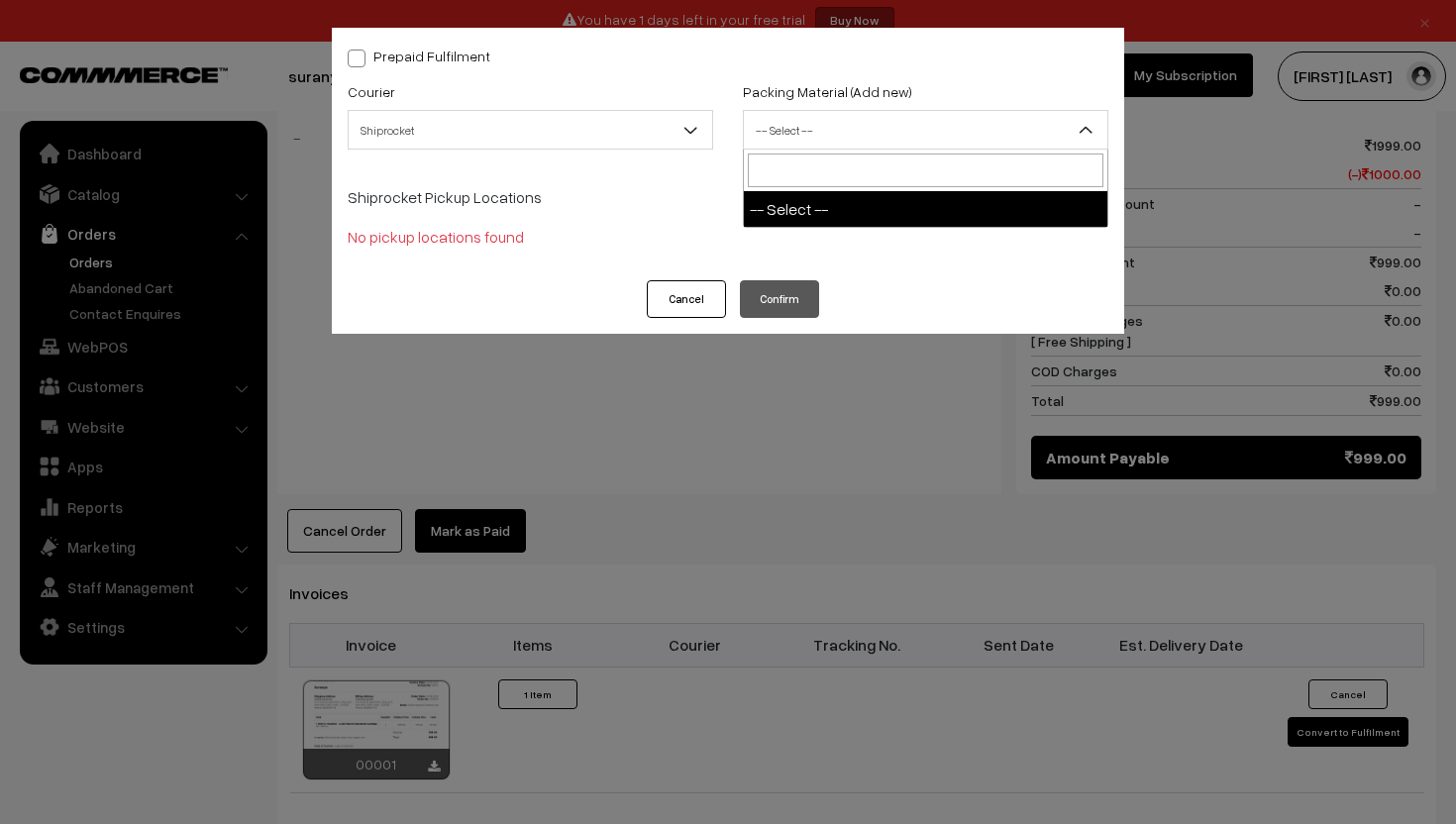 click on "-- Select --" at bounding box center [925, 130] 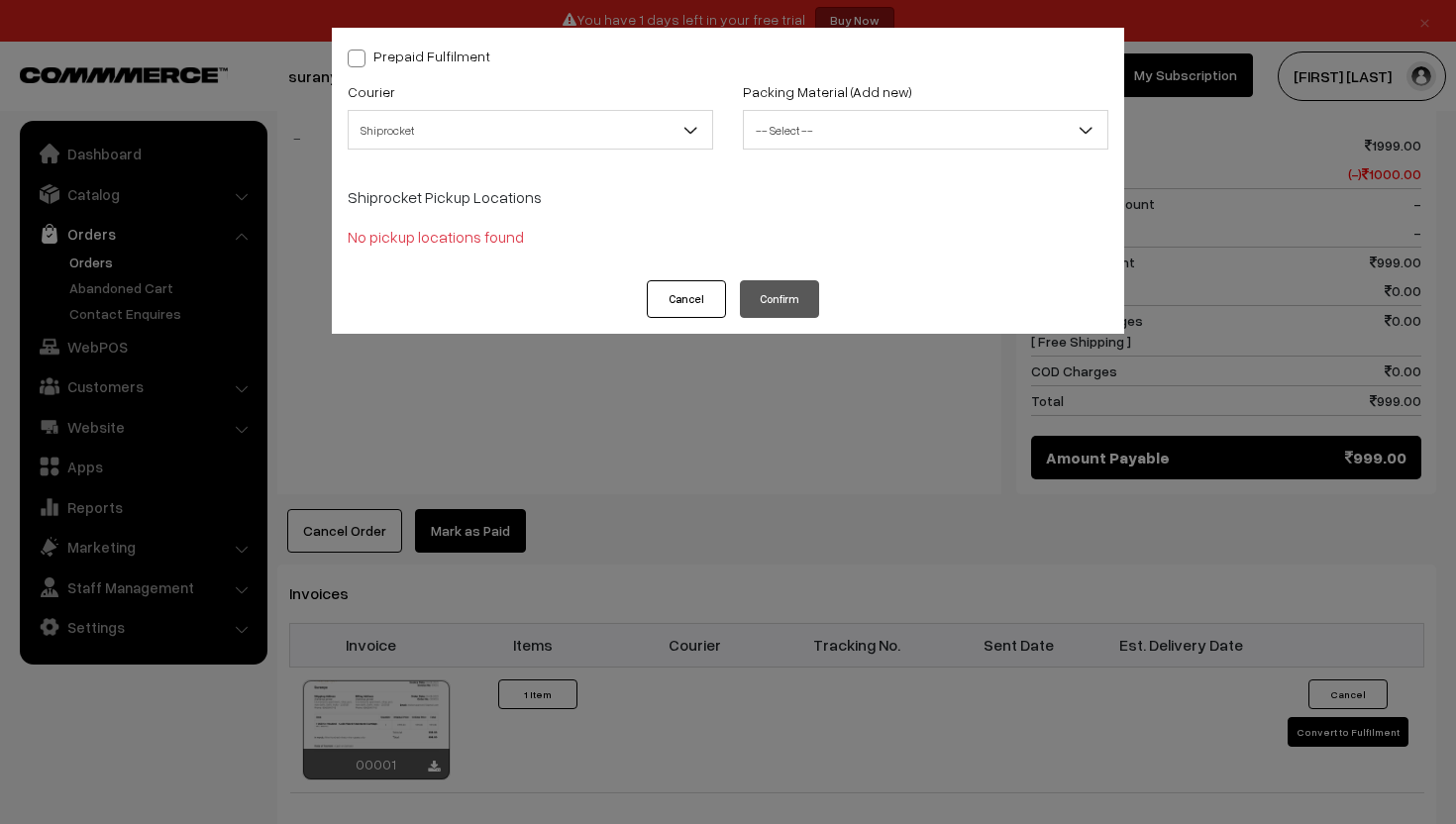click at bounding box center [357, 58] 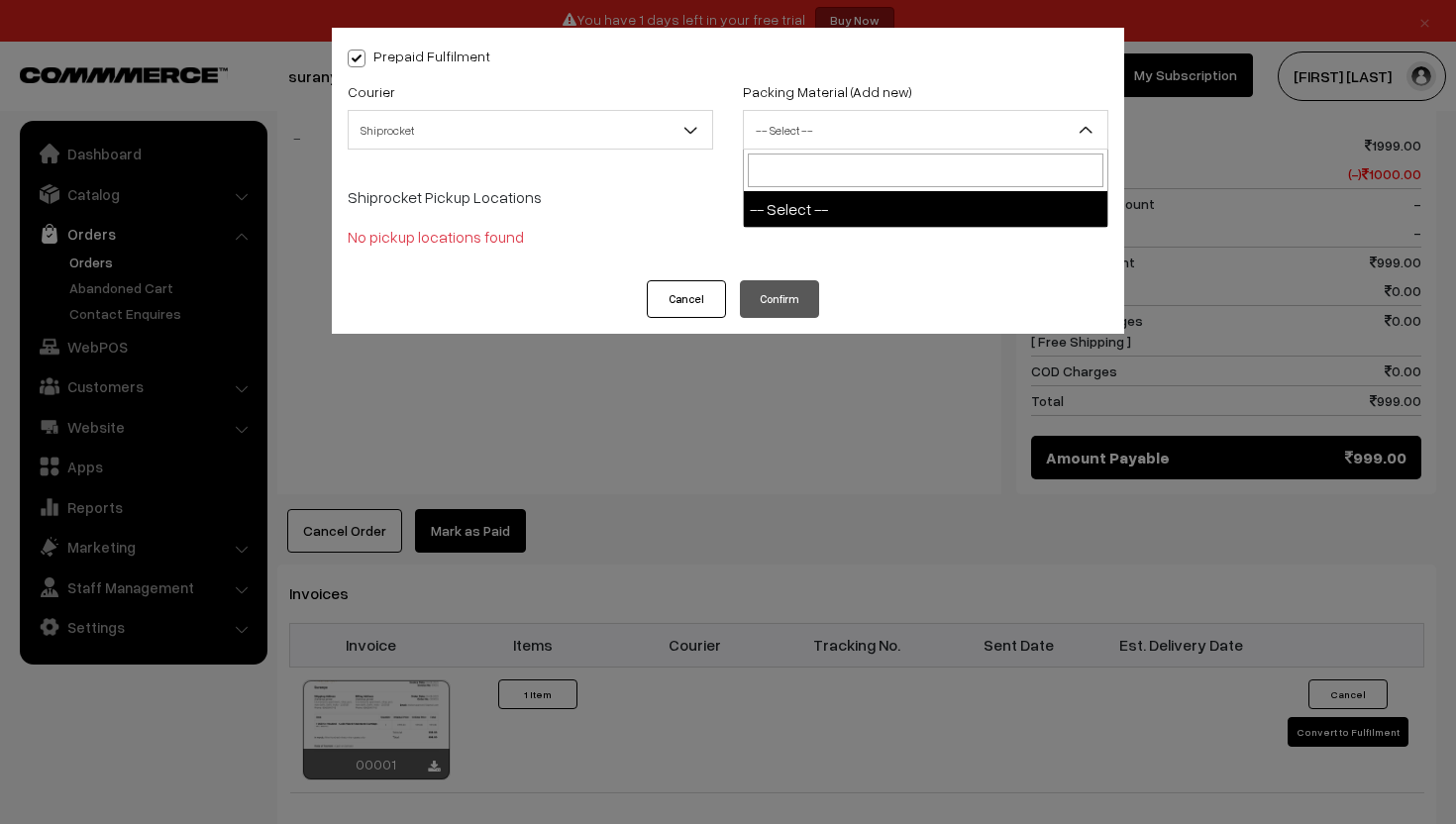 click on "-- Select --" at bounding box center (925, 130) 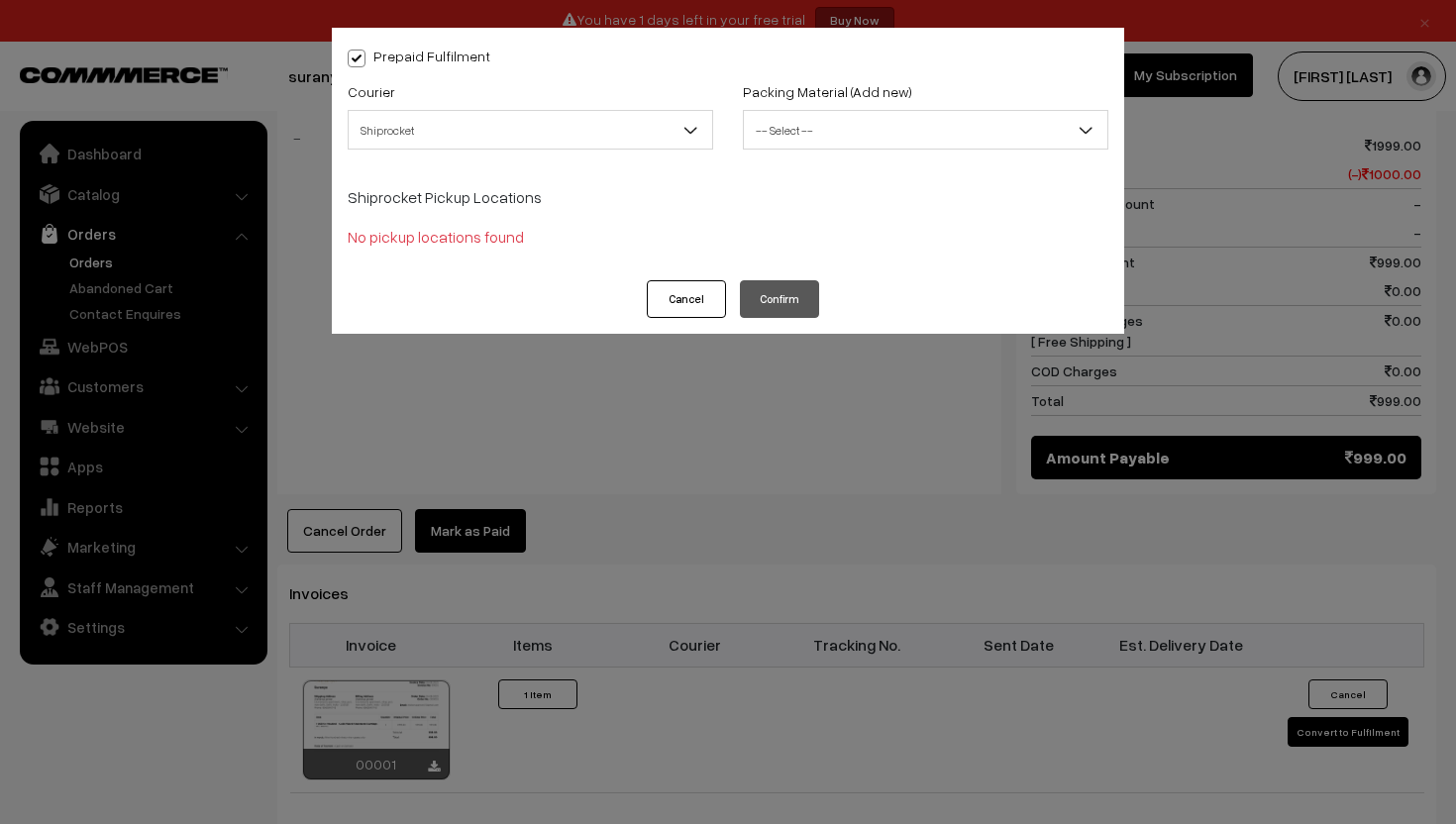 click on "Cancel" at bounding box center (686, 299) 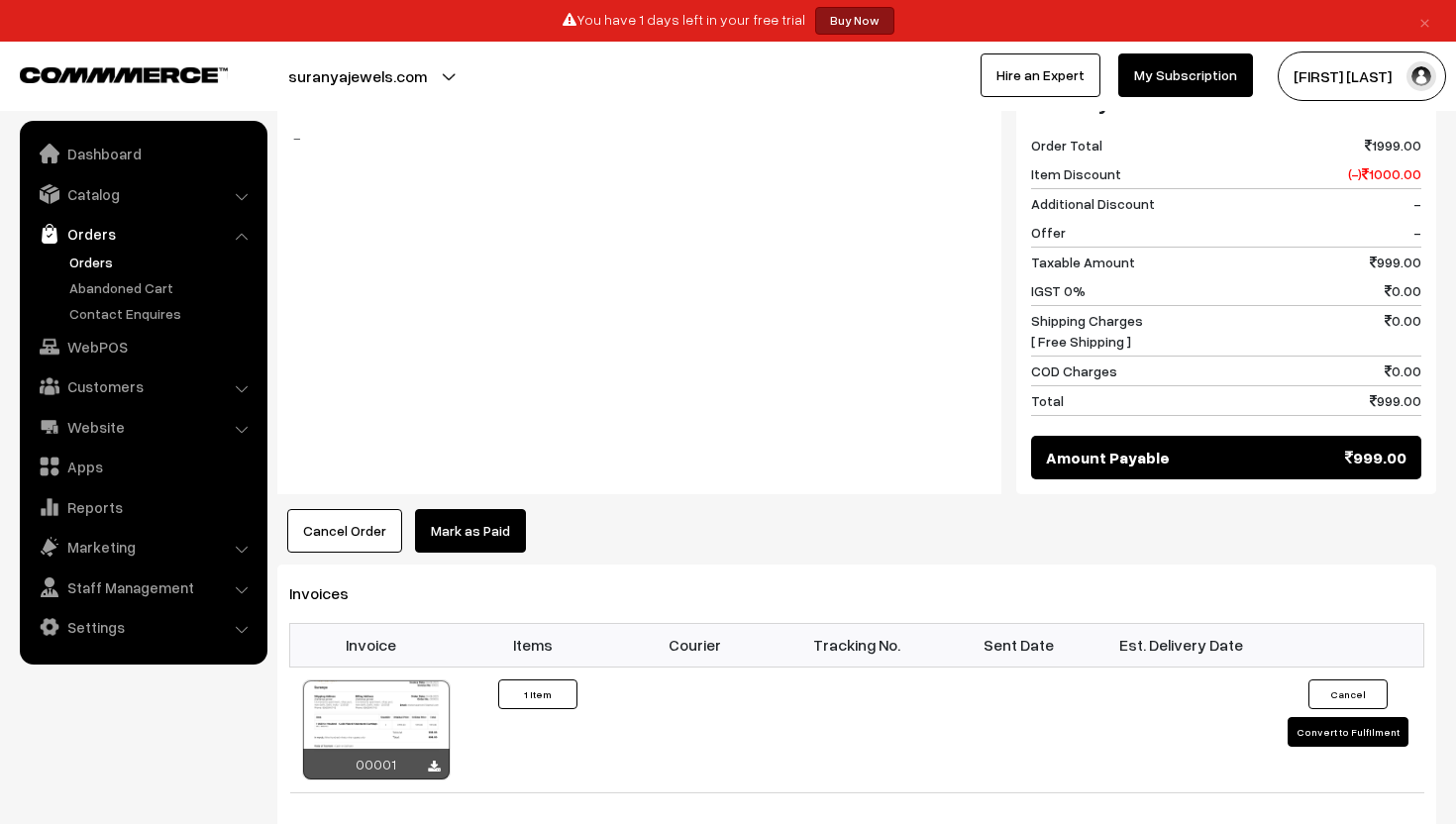 click on "Notes
-" at bounding box center [639, 286] 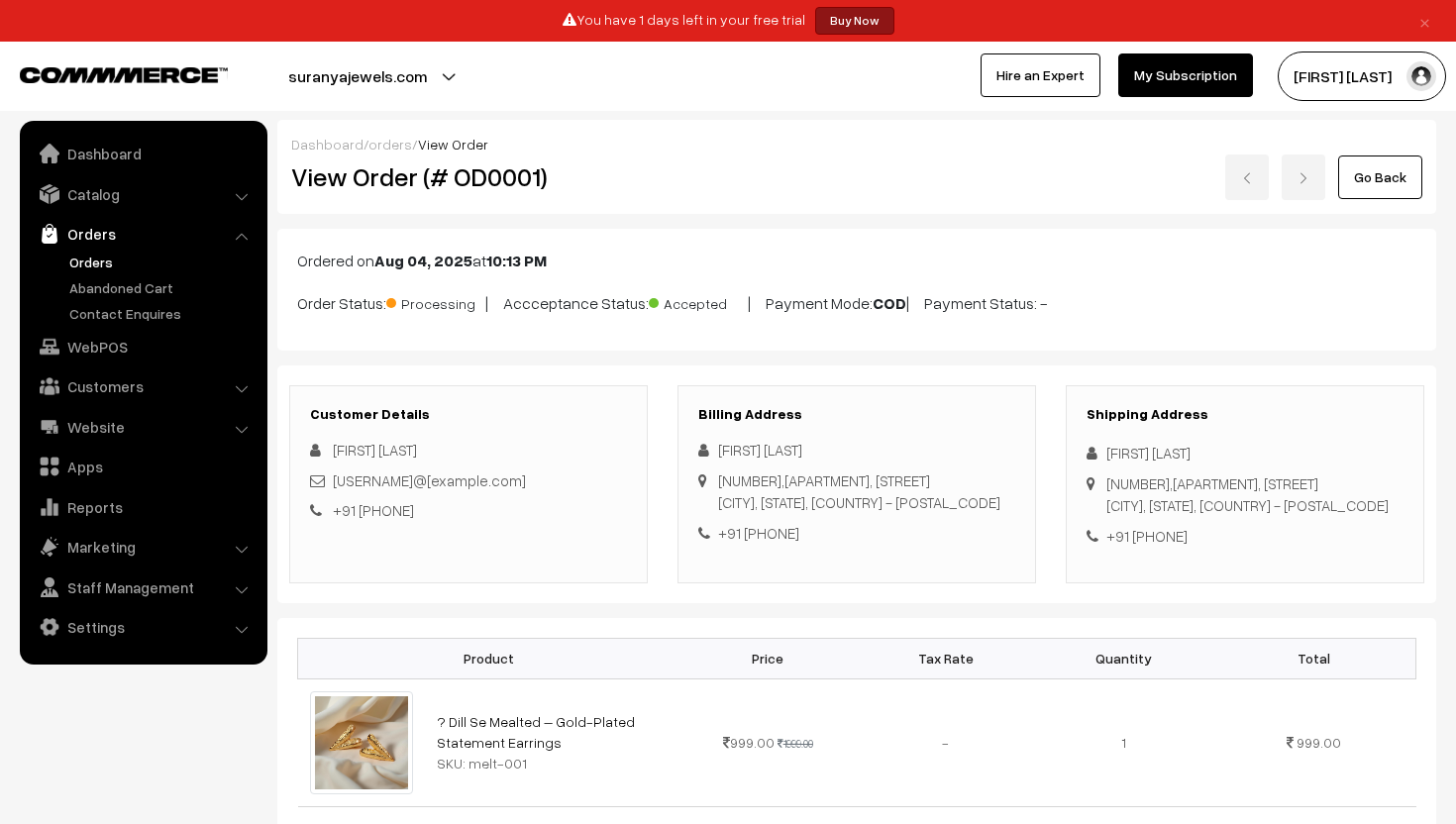 scroll, scrollTop: 0, scrollLeft: 0, axis: both 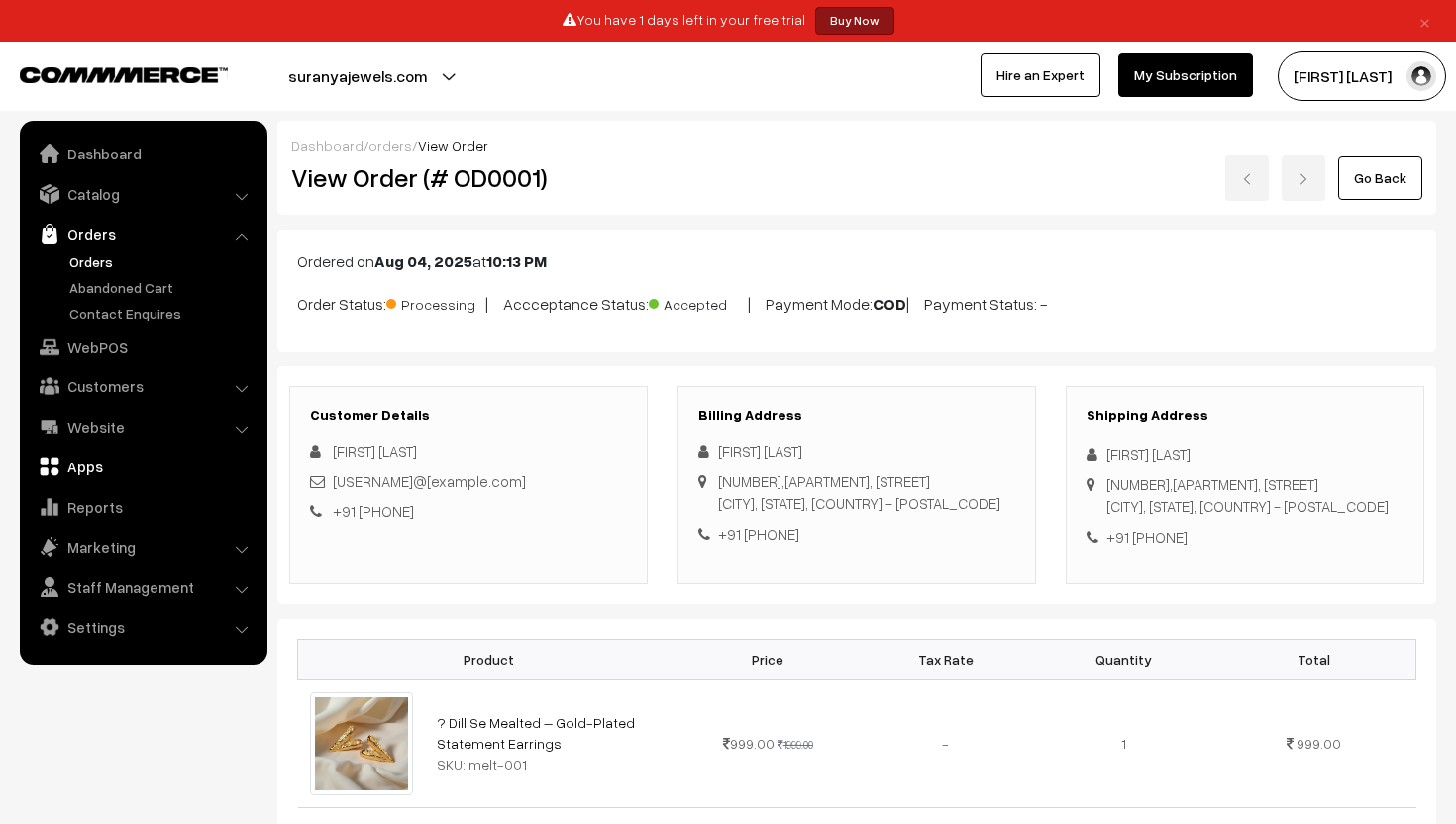 click on "Apps" at bounding box center [143, 466] 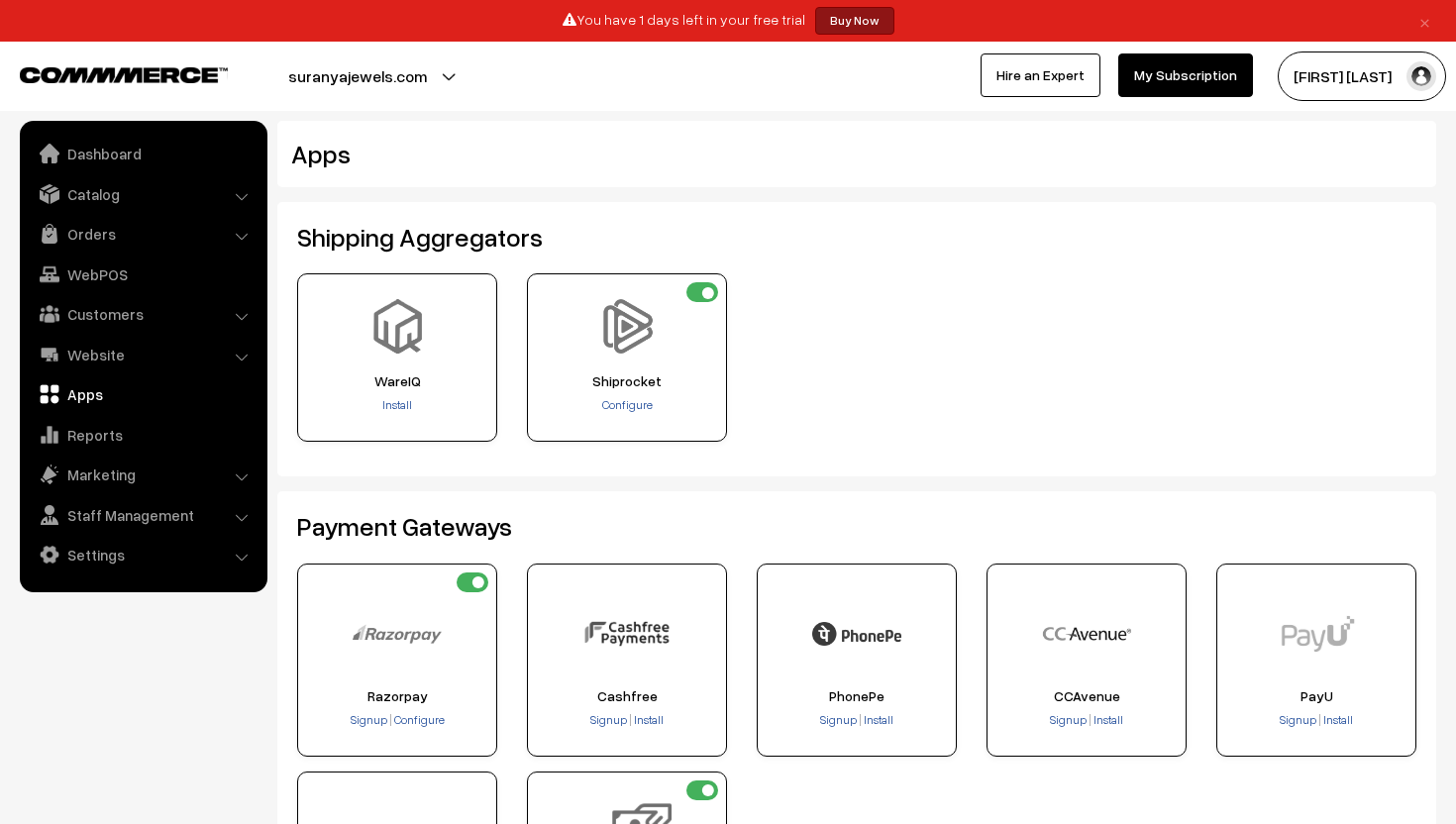 scroll, scrollTop: 0, scrollLeft: 0, axis: both 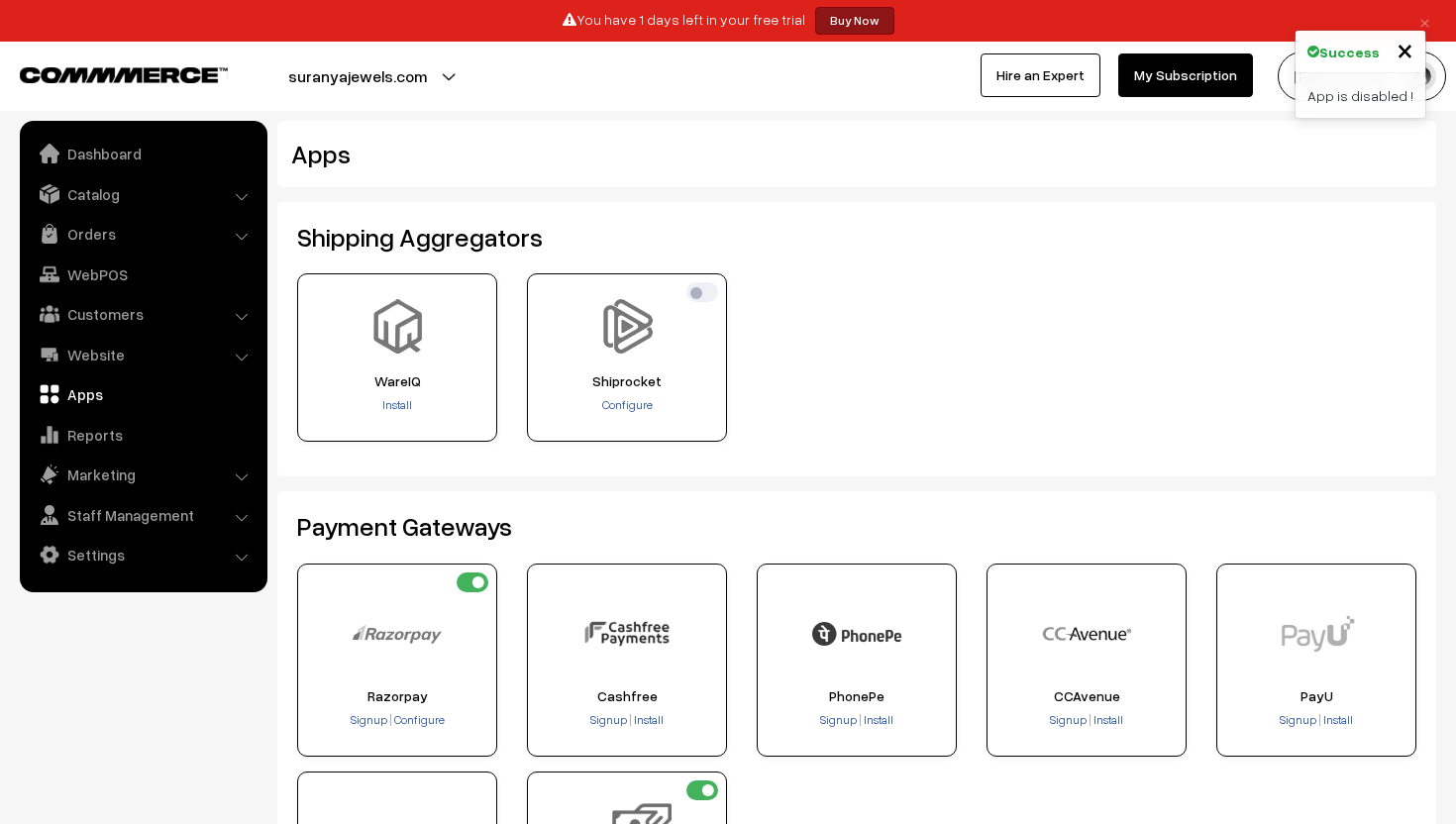 click at bounding box center [702, 292] 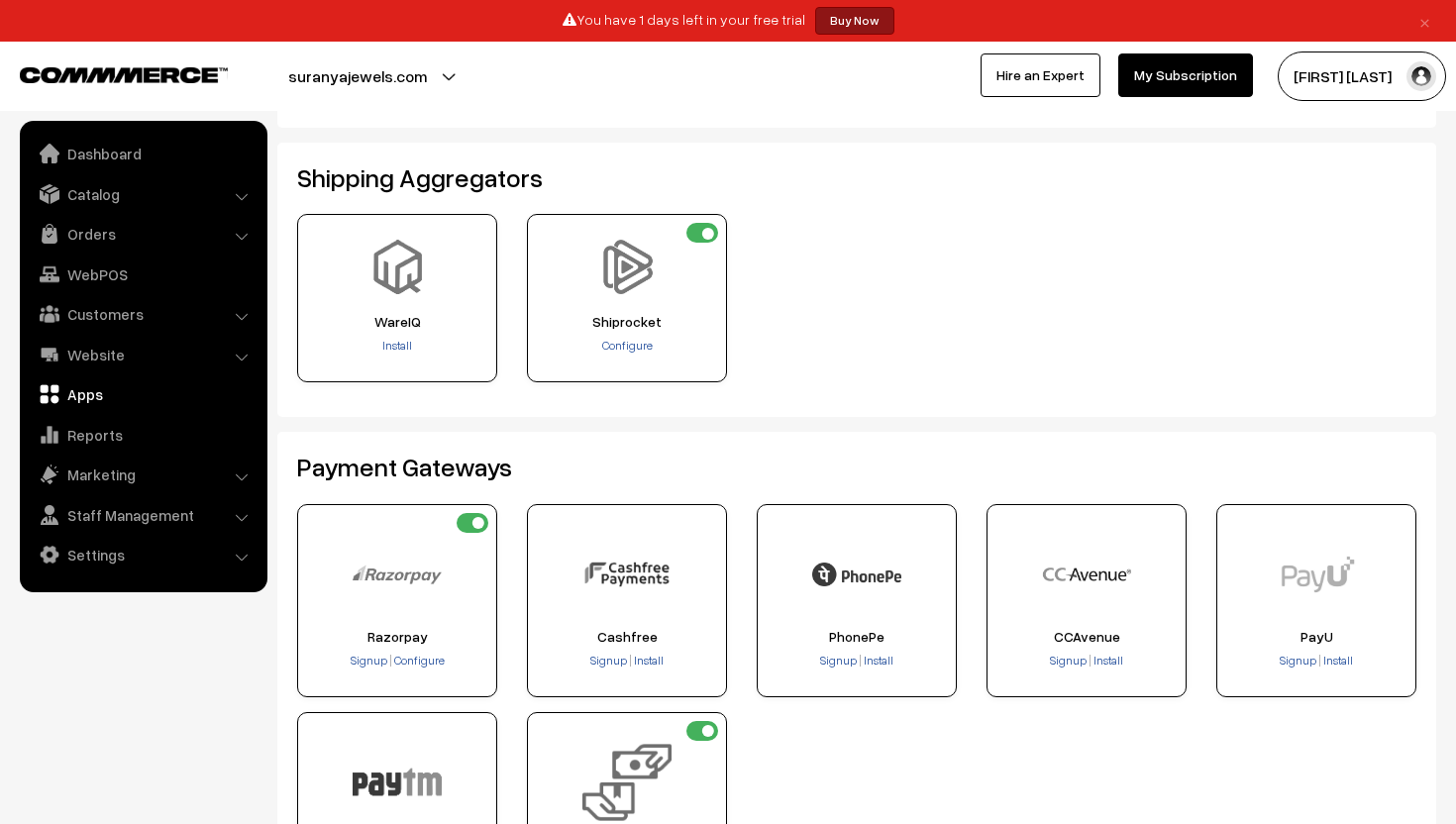 scroll, scrollTop: 0, scrollLeft: 0, axis: both 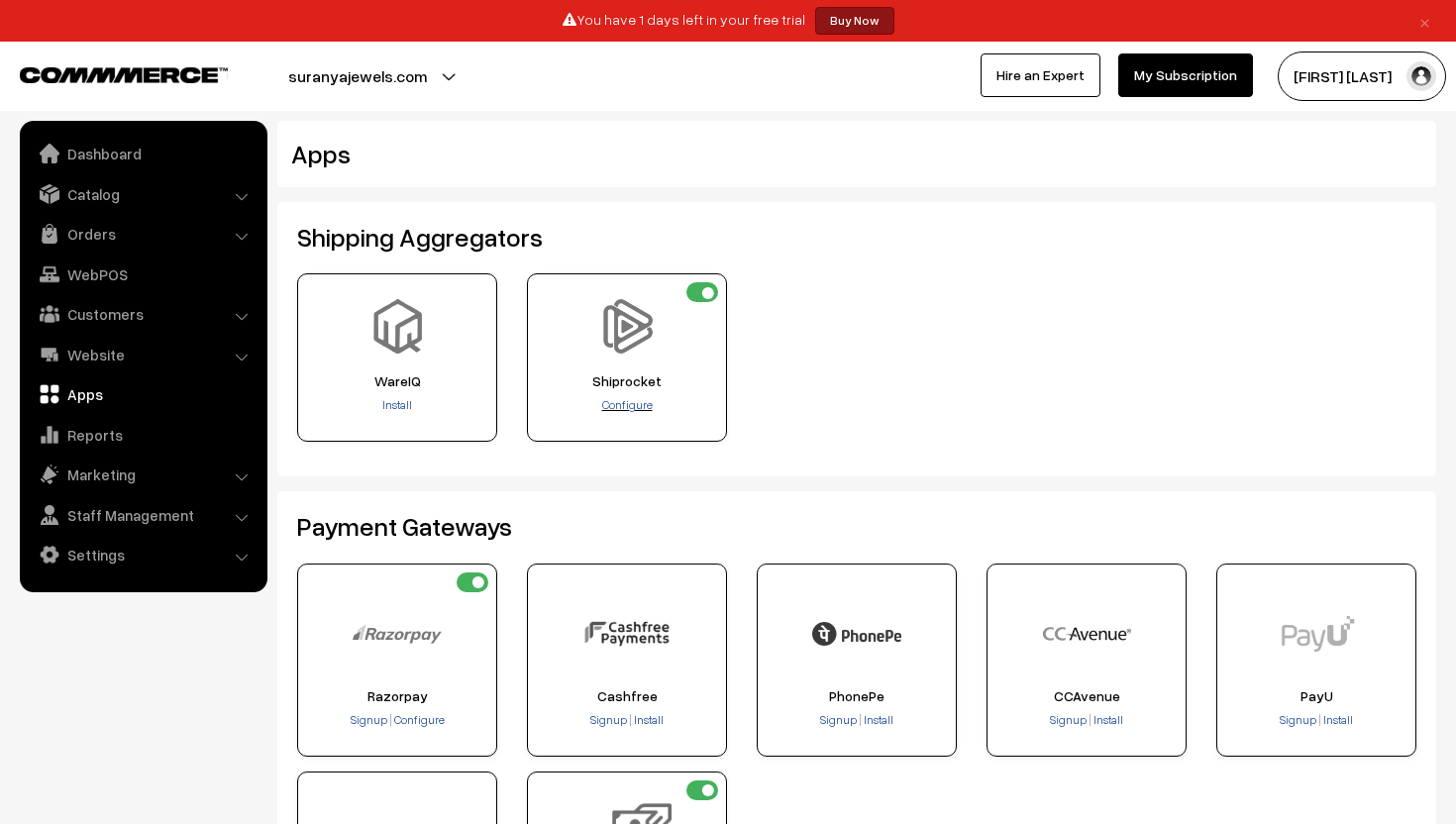 click on "Configure" at bounding box center (627, 404) 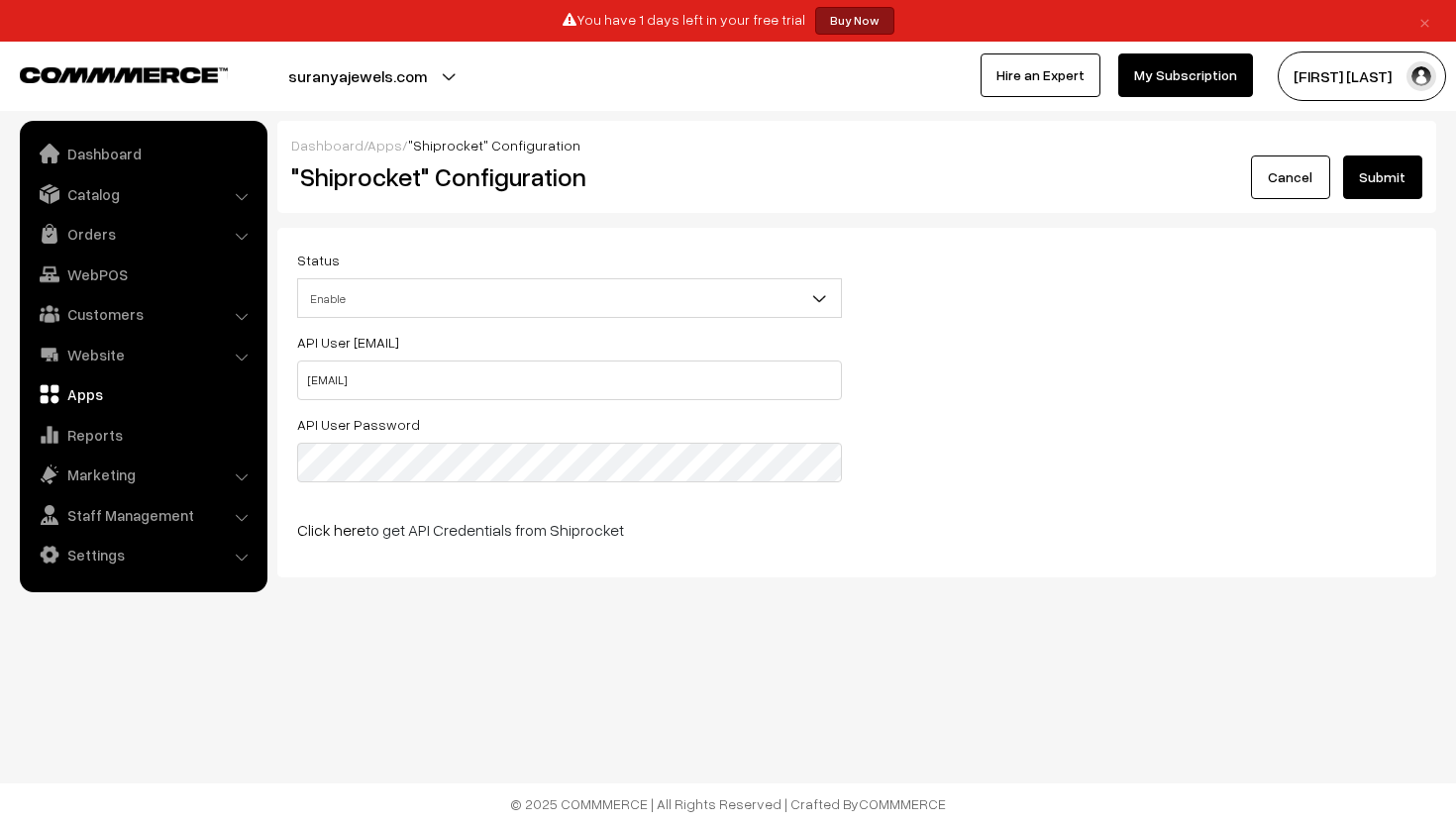 scroll, scrollTop: 0, scrollLeft: 0, axis: both 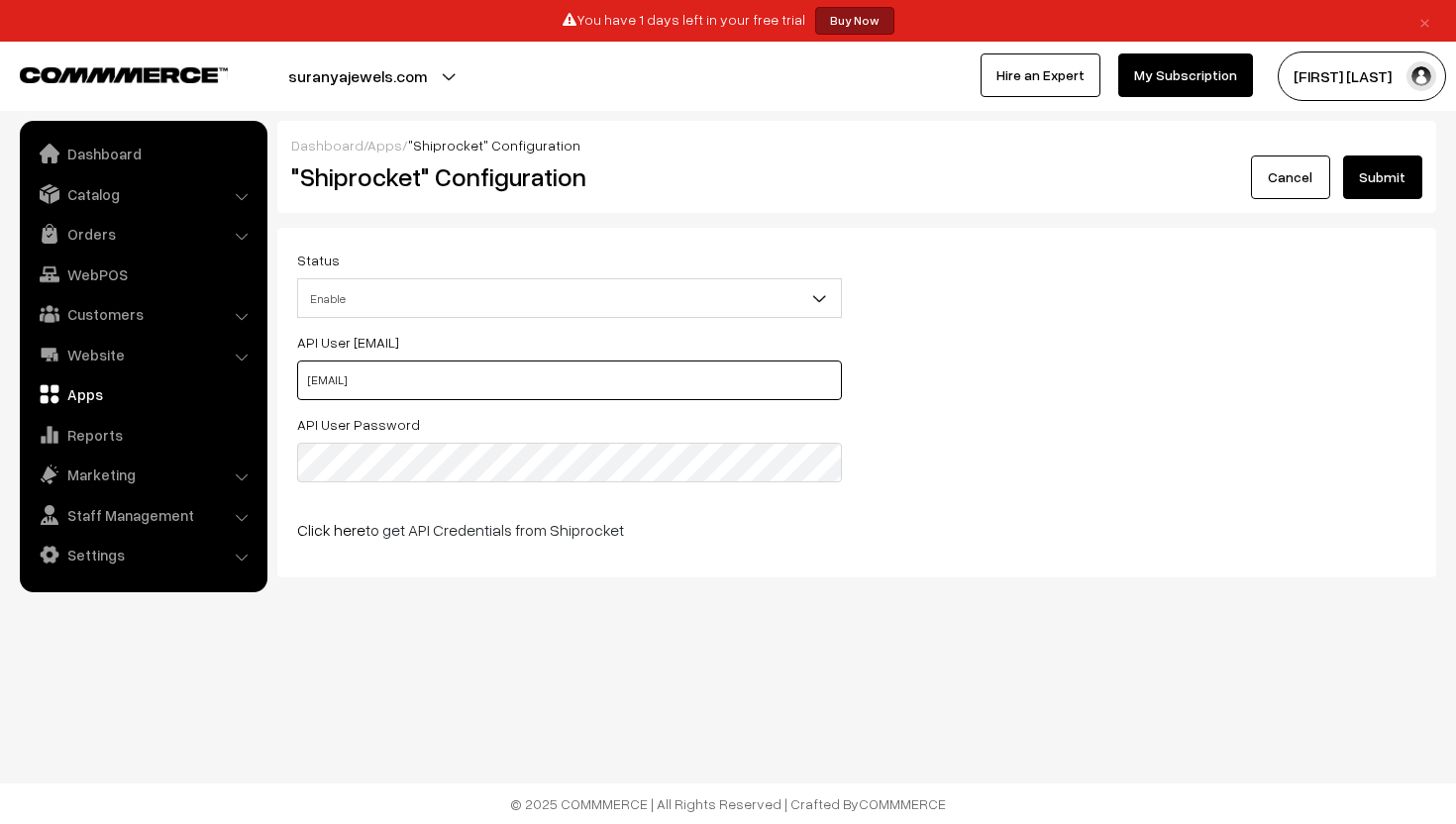 click on "surbhikohad18@gmail.com" at bounding box center [570, 380] 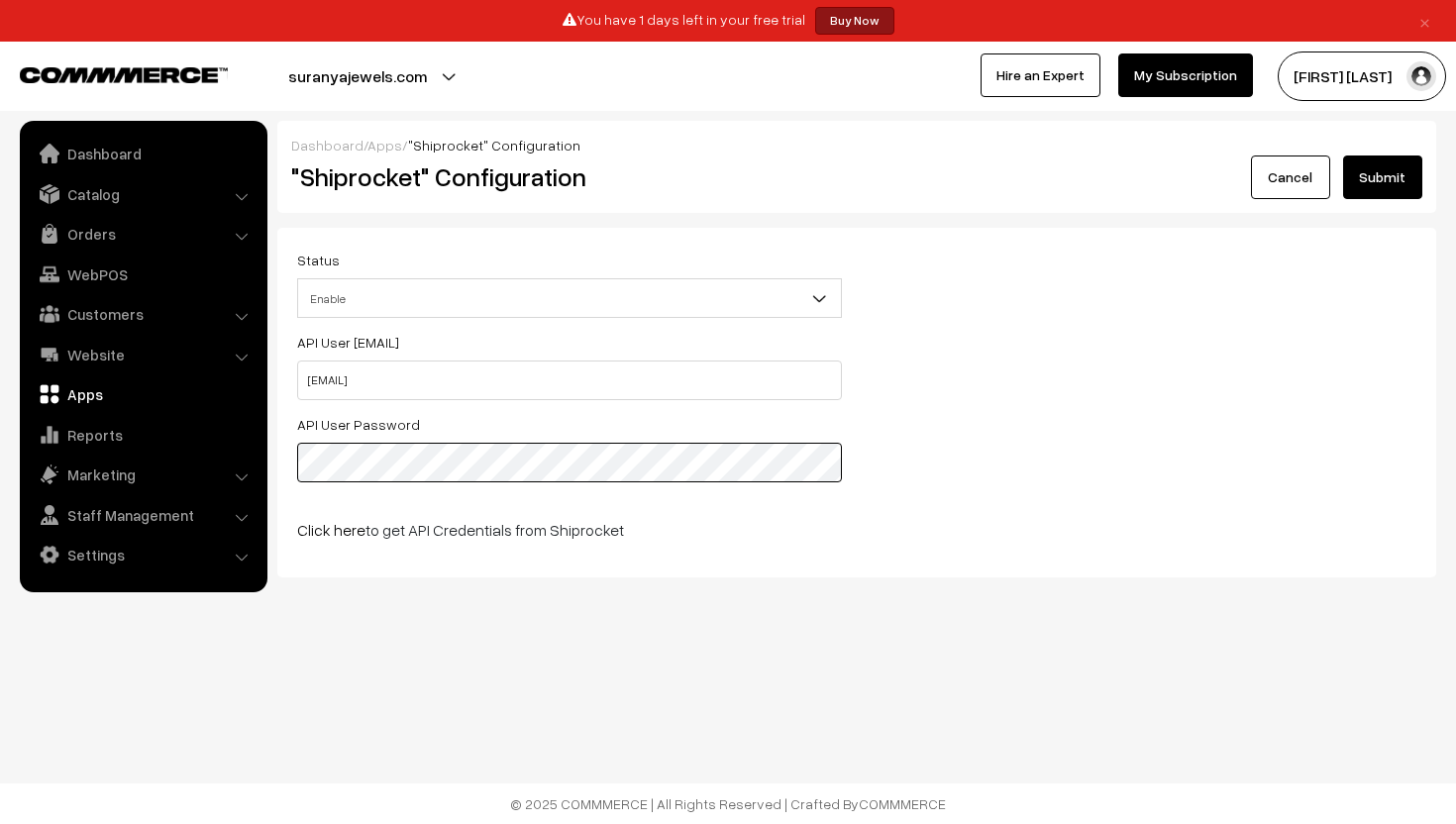 click on "Submit" at bounding box center [1383, 177] 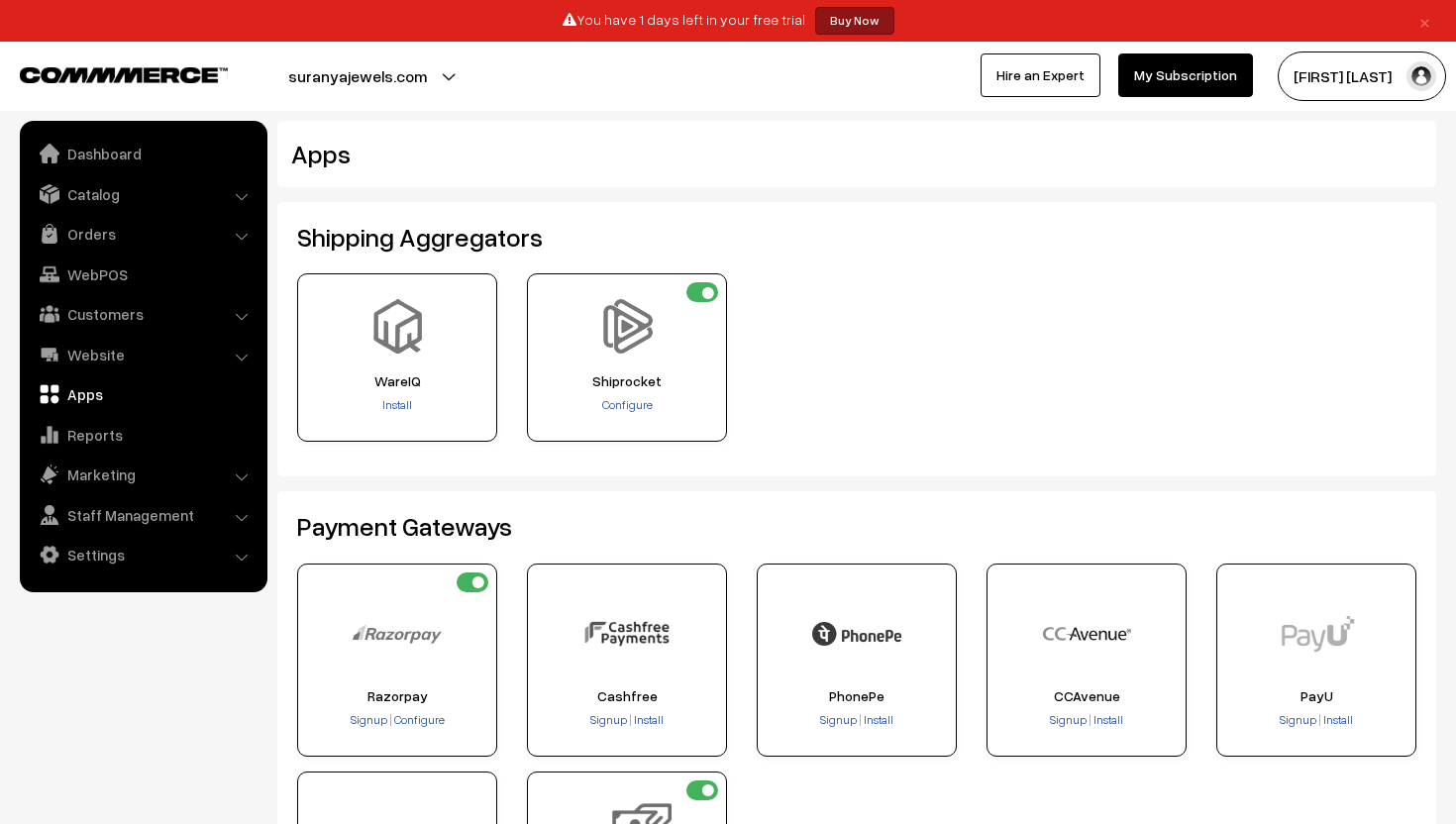 scroll, scrollTop: 0, scrollLeft: 0, axis: both 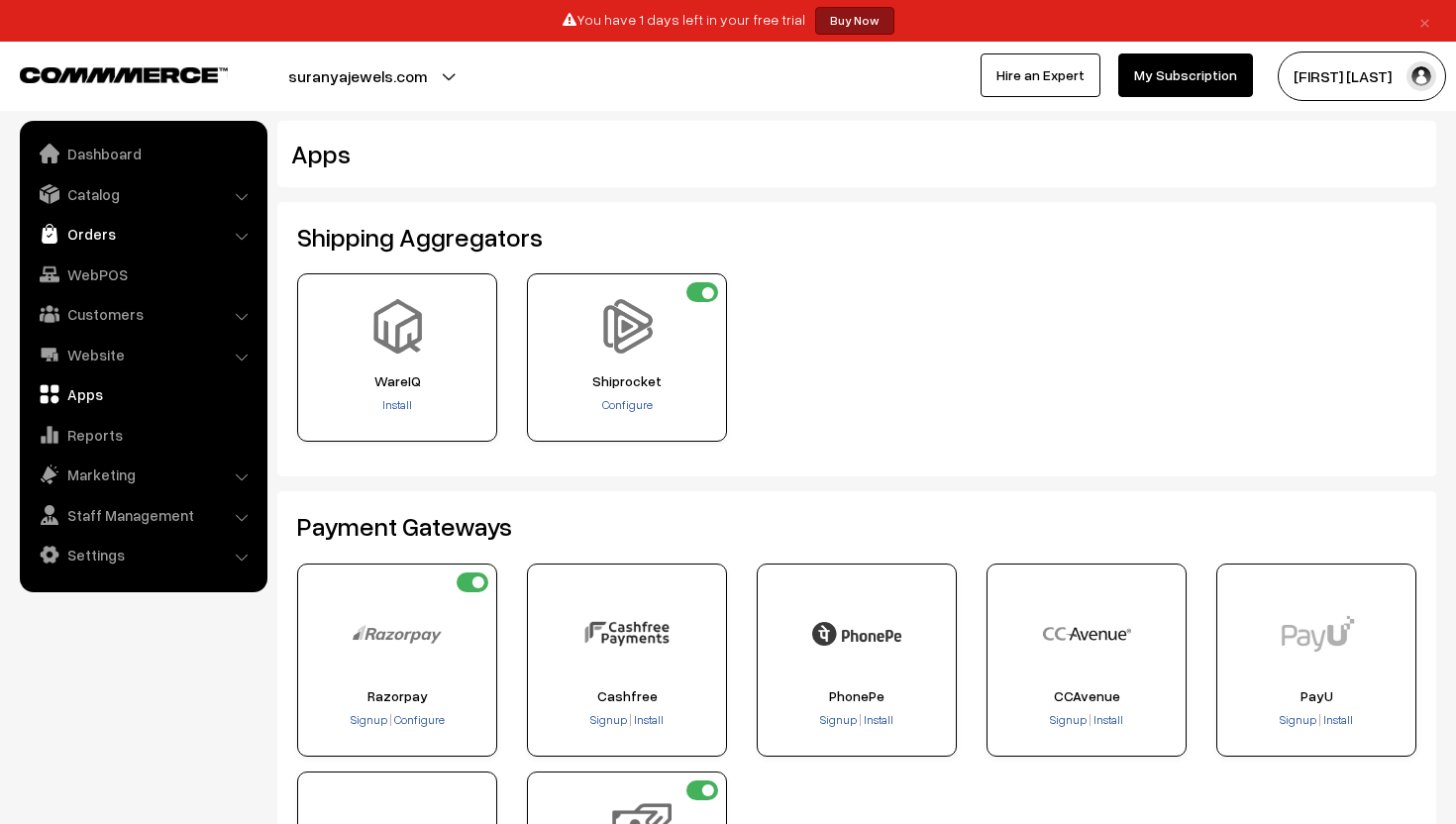click on "Orders" at bounding box center (143, 234) 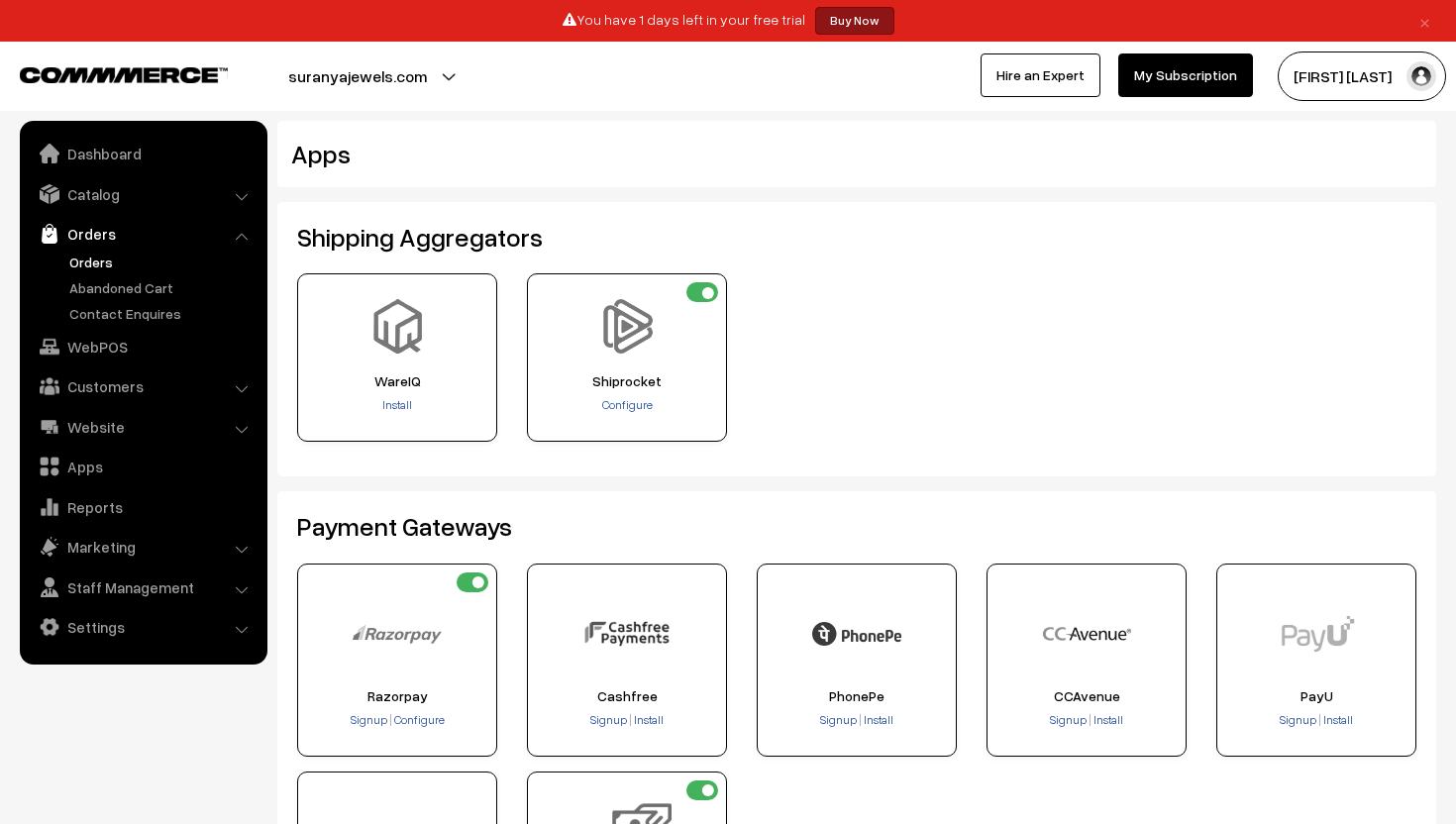 click on "Orders" at bounding box center [162, 261] 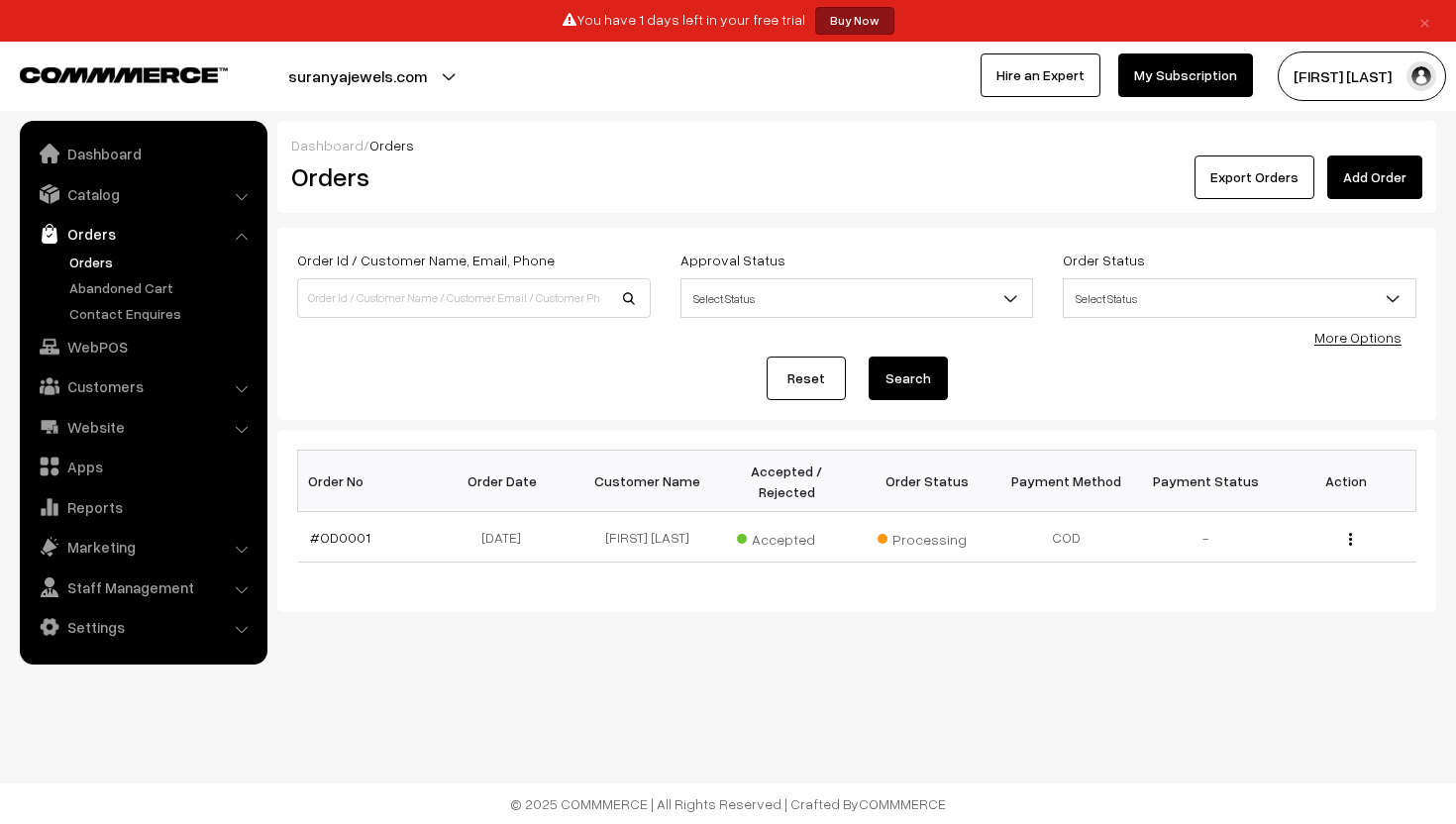scroll, scrollTop: 0, scrollLeft: 0, axis: both 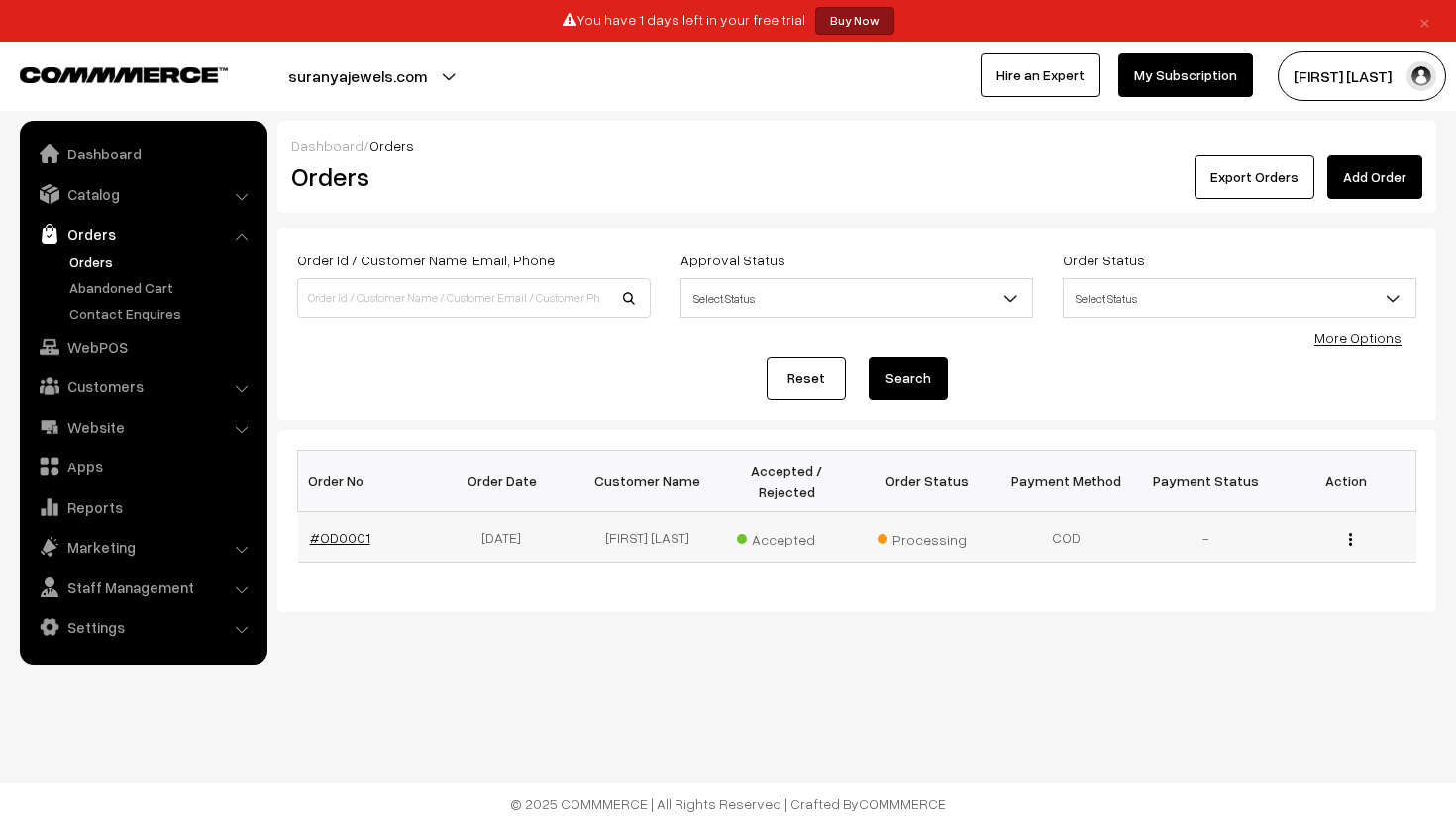 click on "#OD0001" at bounding box center [340, 537] 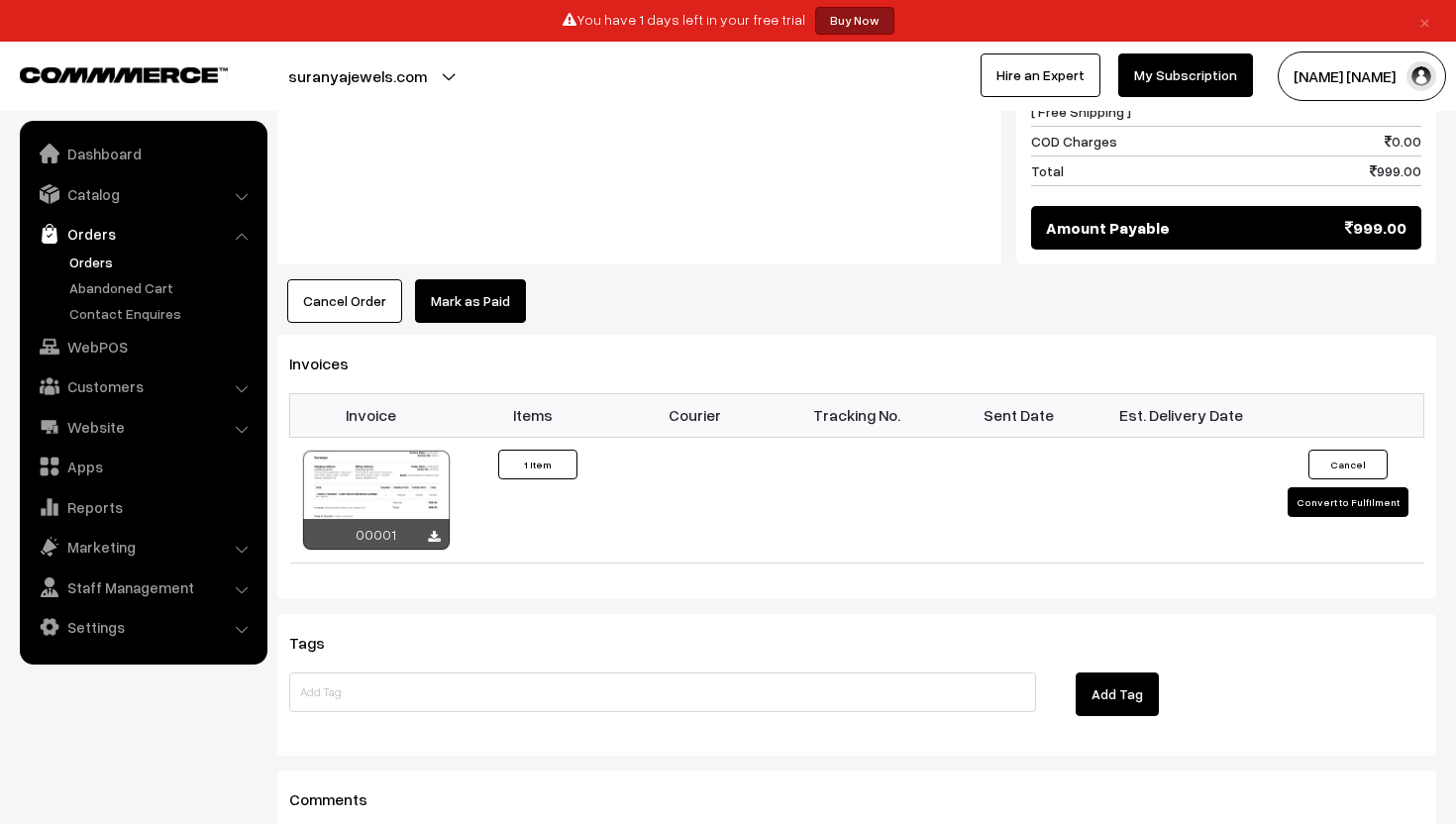 scroll, scrollTop: 1298, scrollLeft: 0, axis: vertical 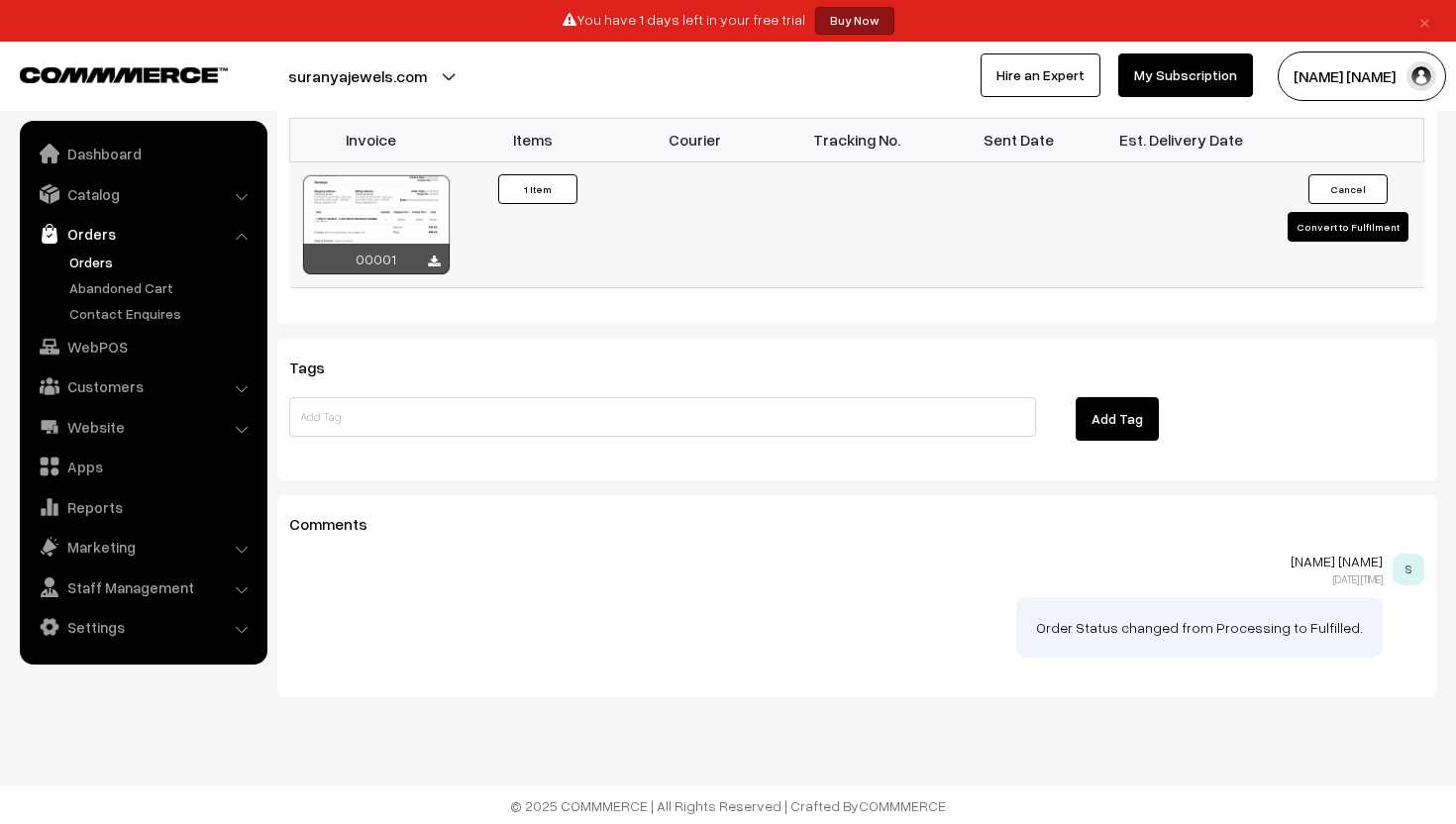 click on "Convert to Fulfilment" at bounding box center (1348, 227) 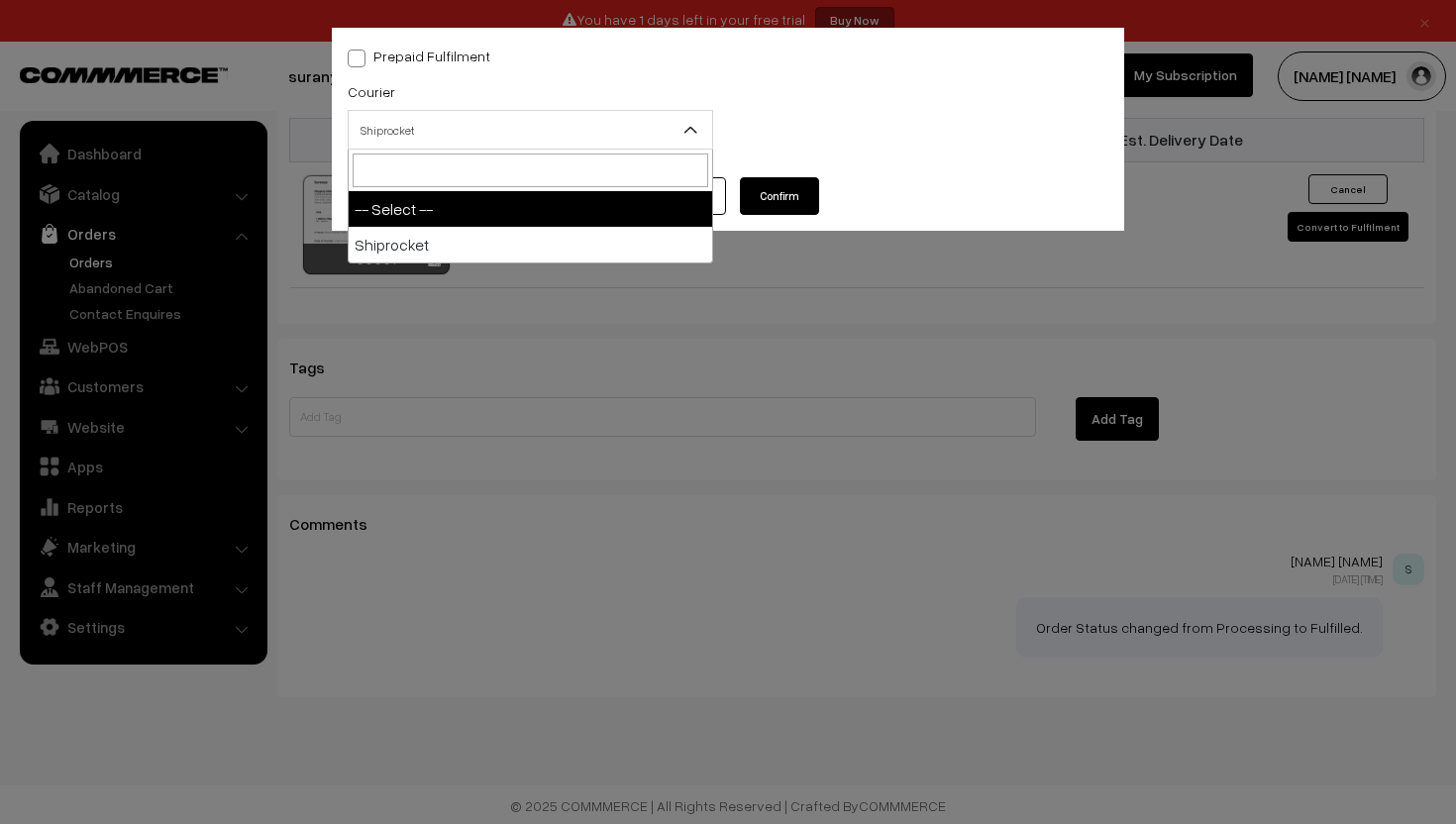 click on "Shiprocket" at bounding box center (530, 130) 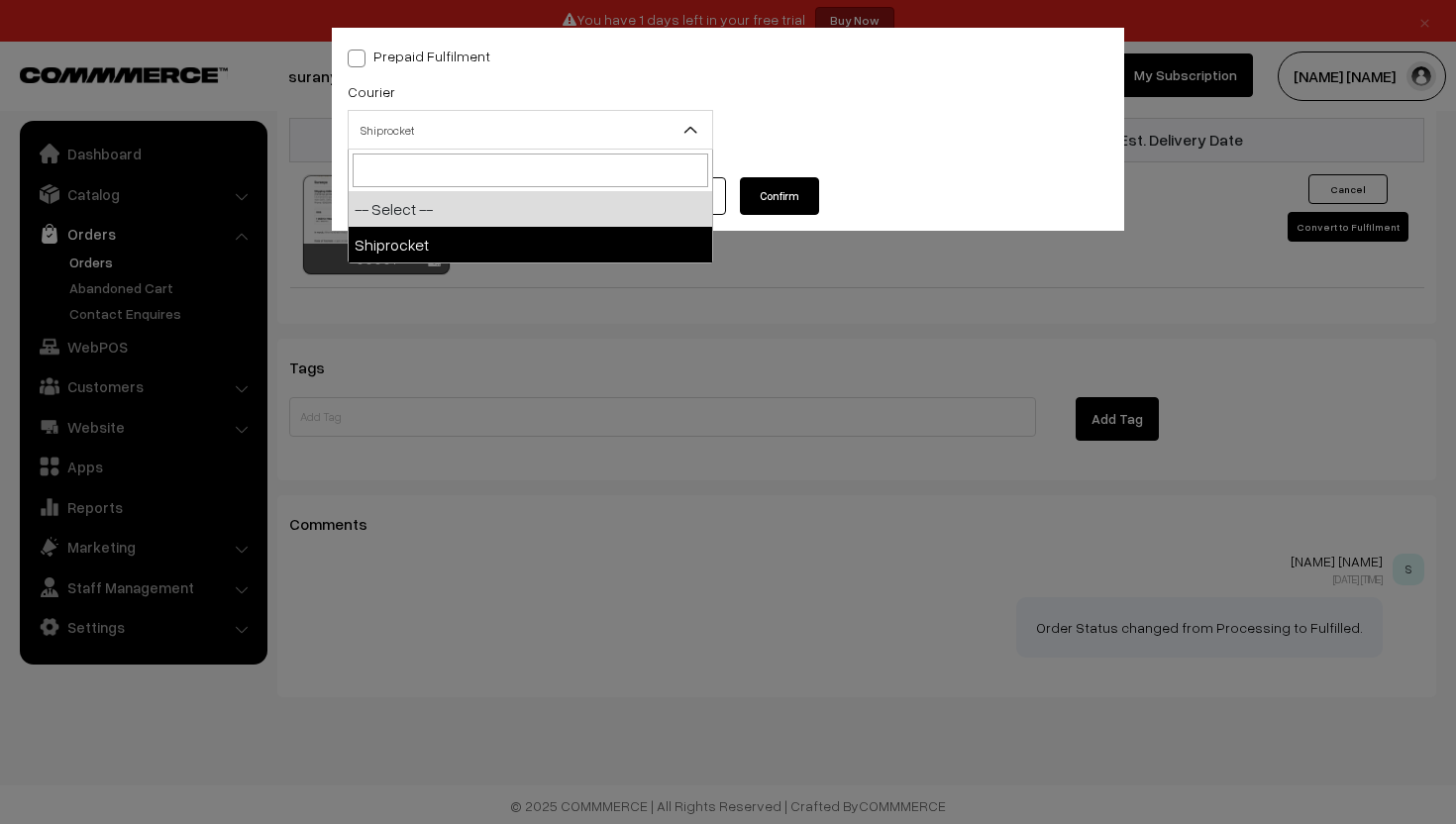 select on "1" 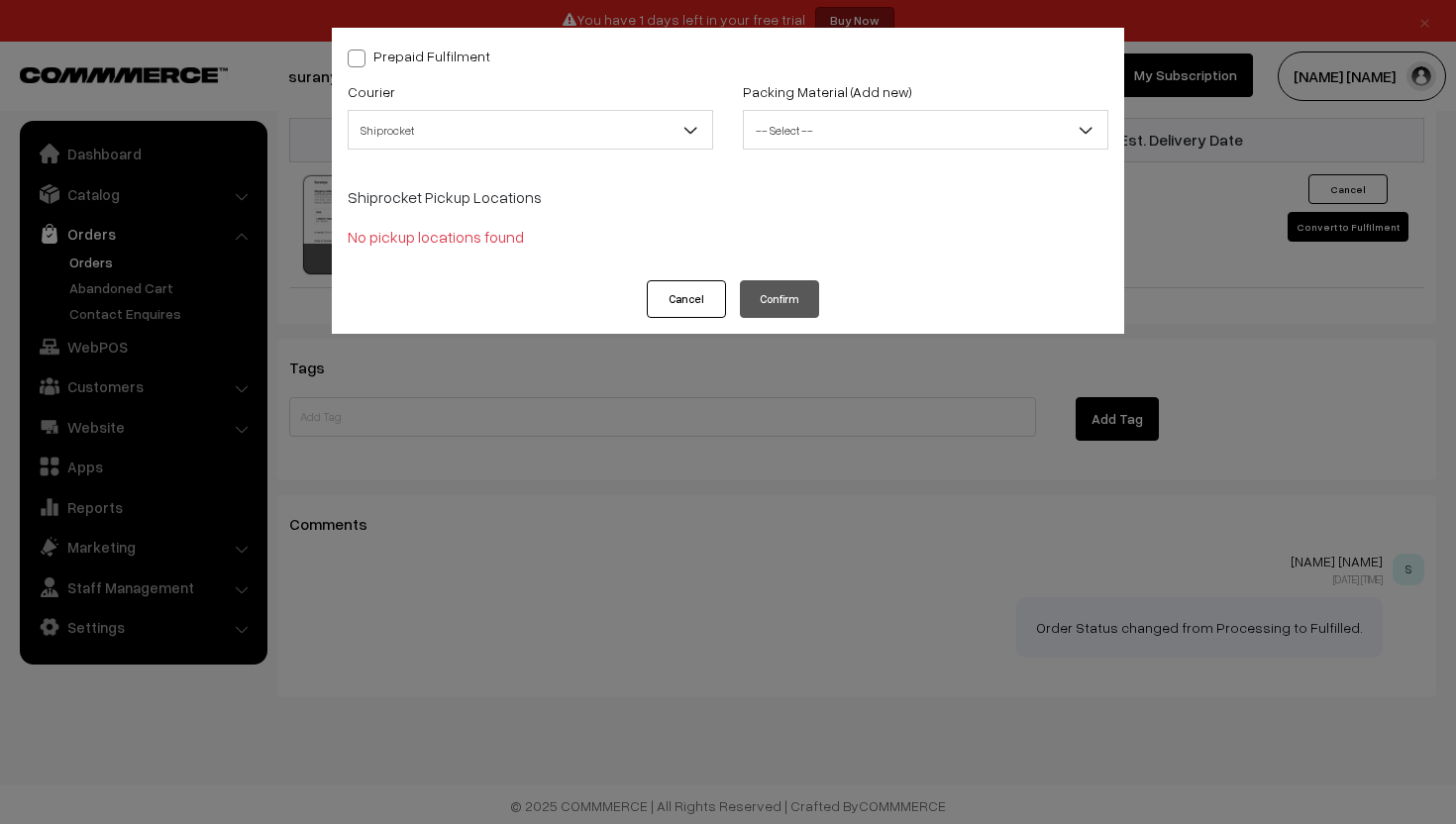 click on "-- Select --" at bounding box center [925, 130] 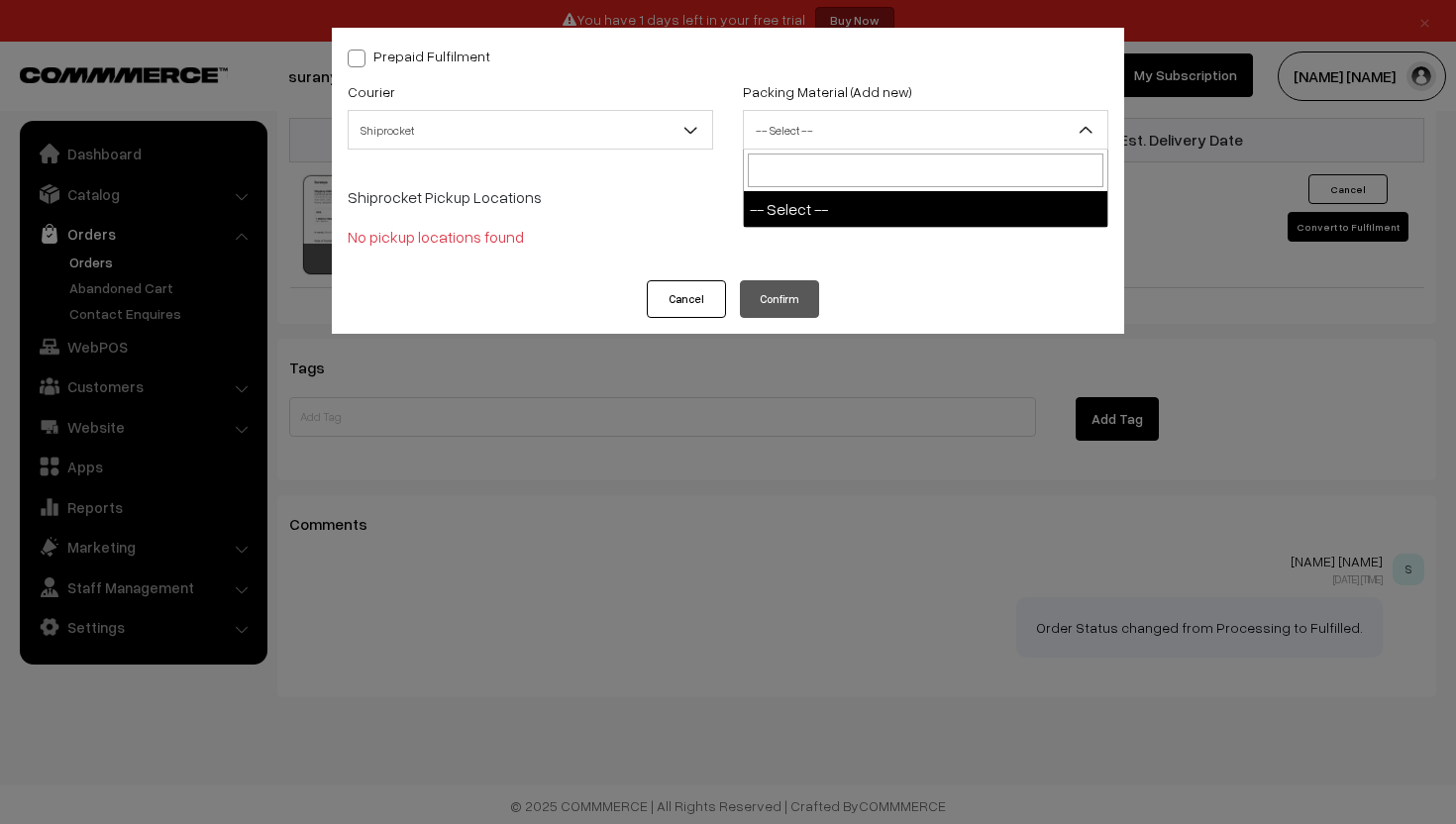click on "-- Select --" at bounding box center (925, 130) 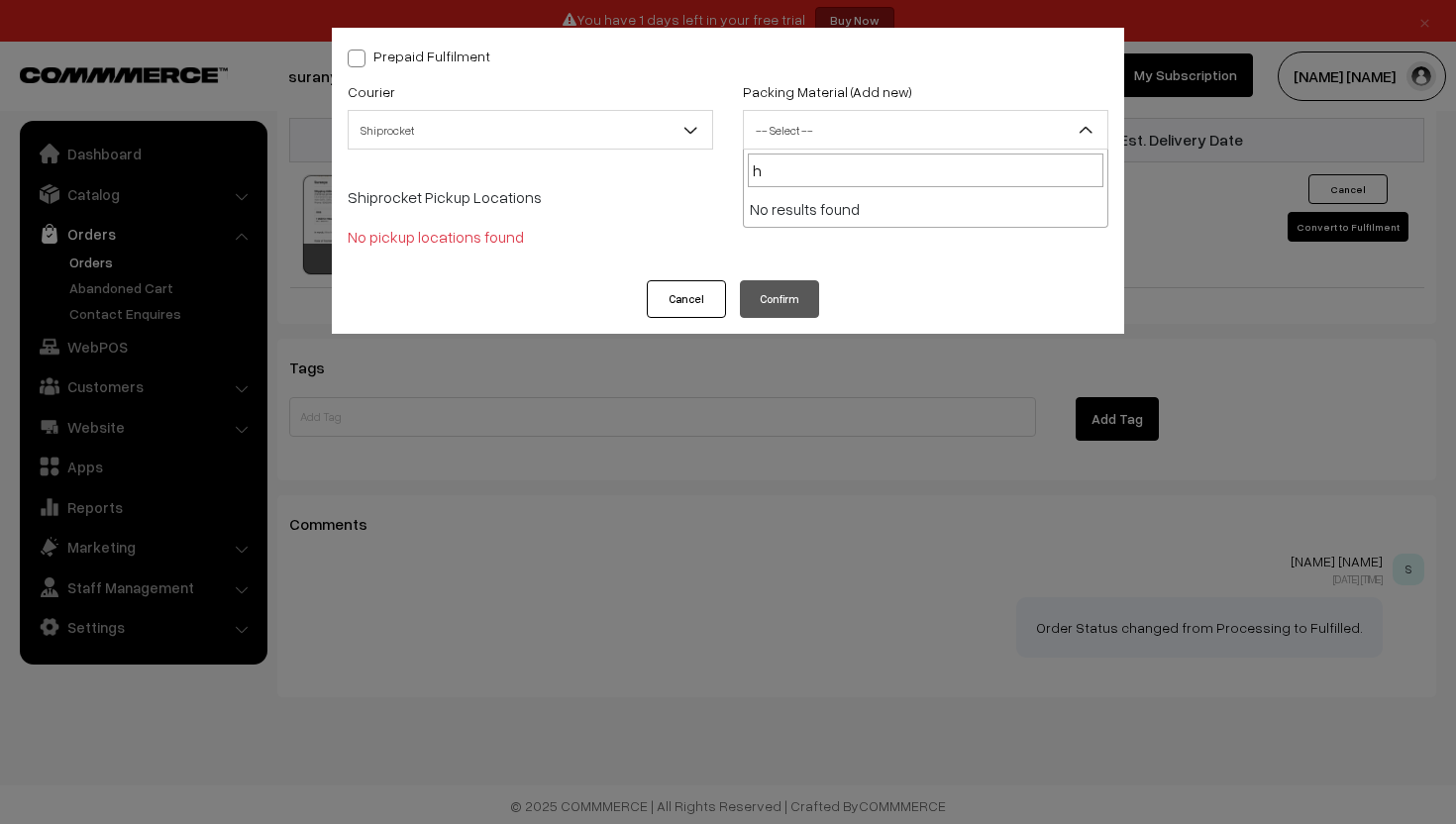type 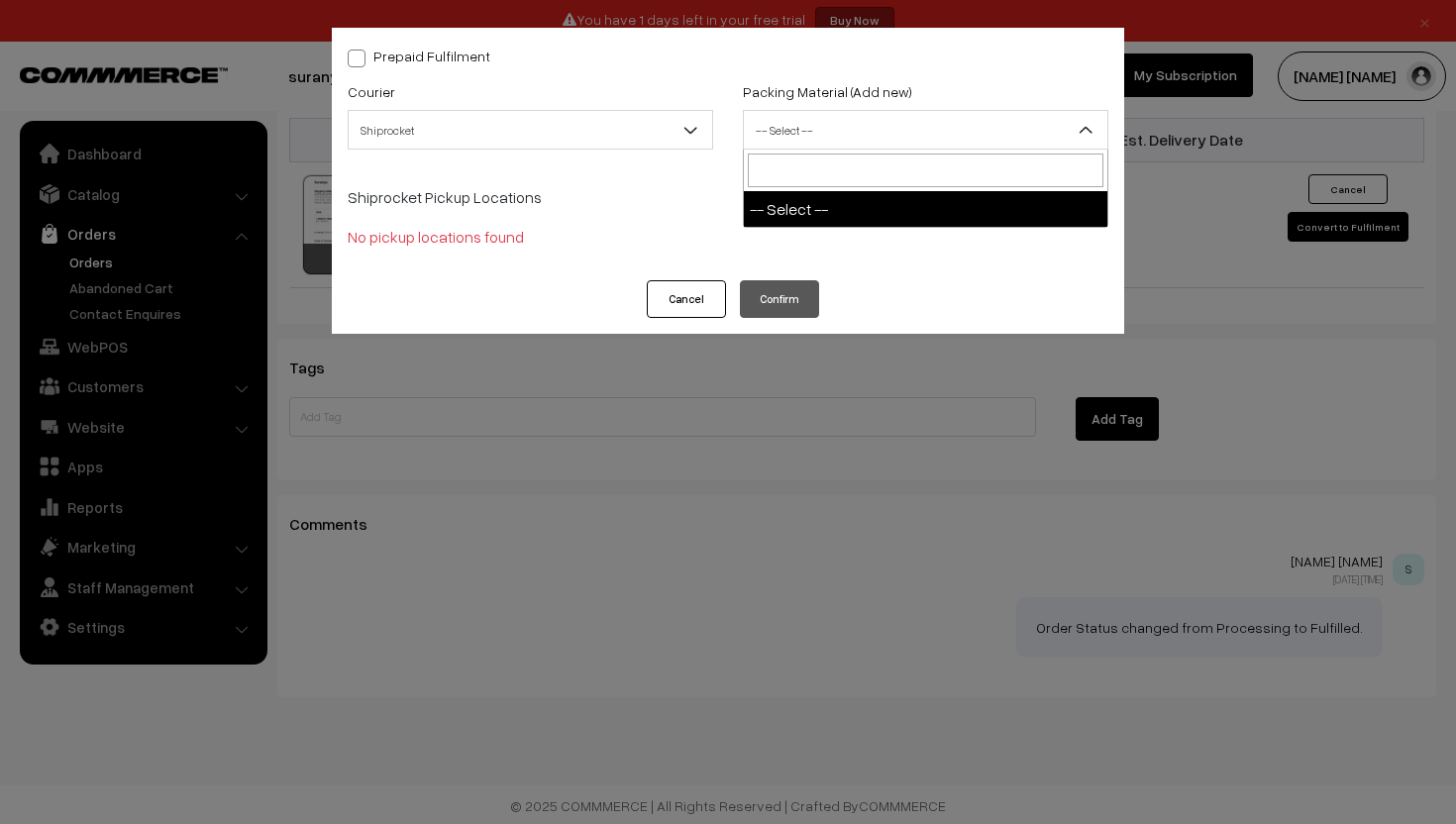 click on "Cancel" at bounding box center [686, 299] 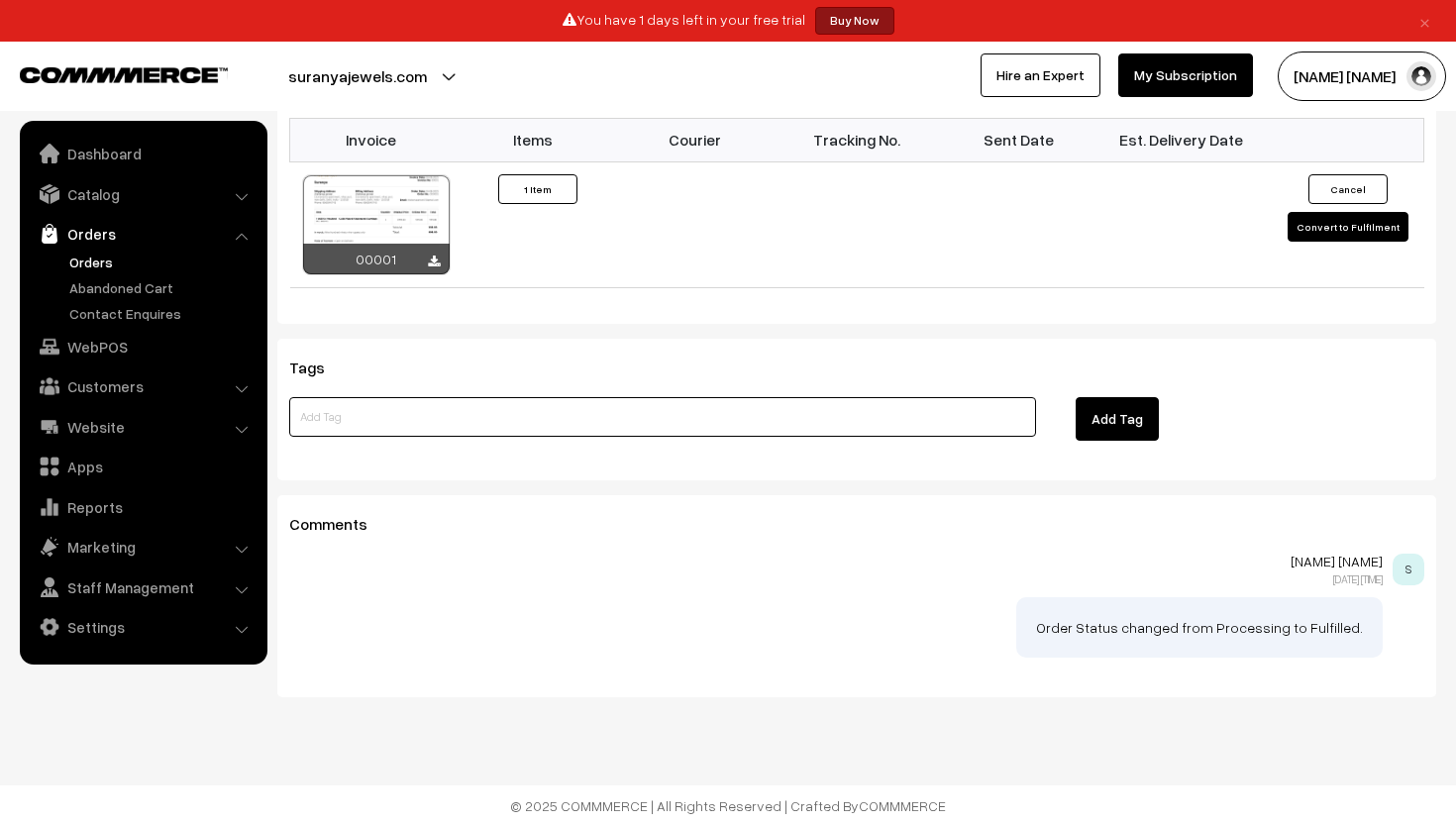 click at bounding box center (663, 417) 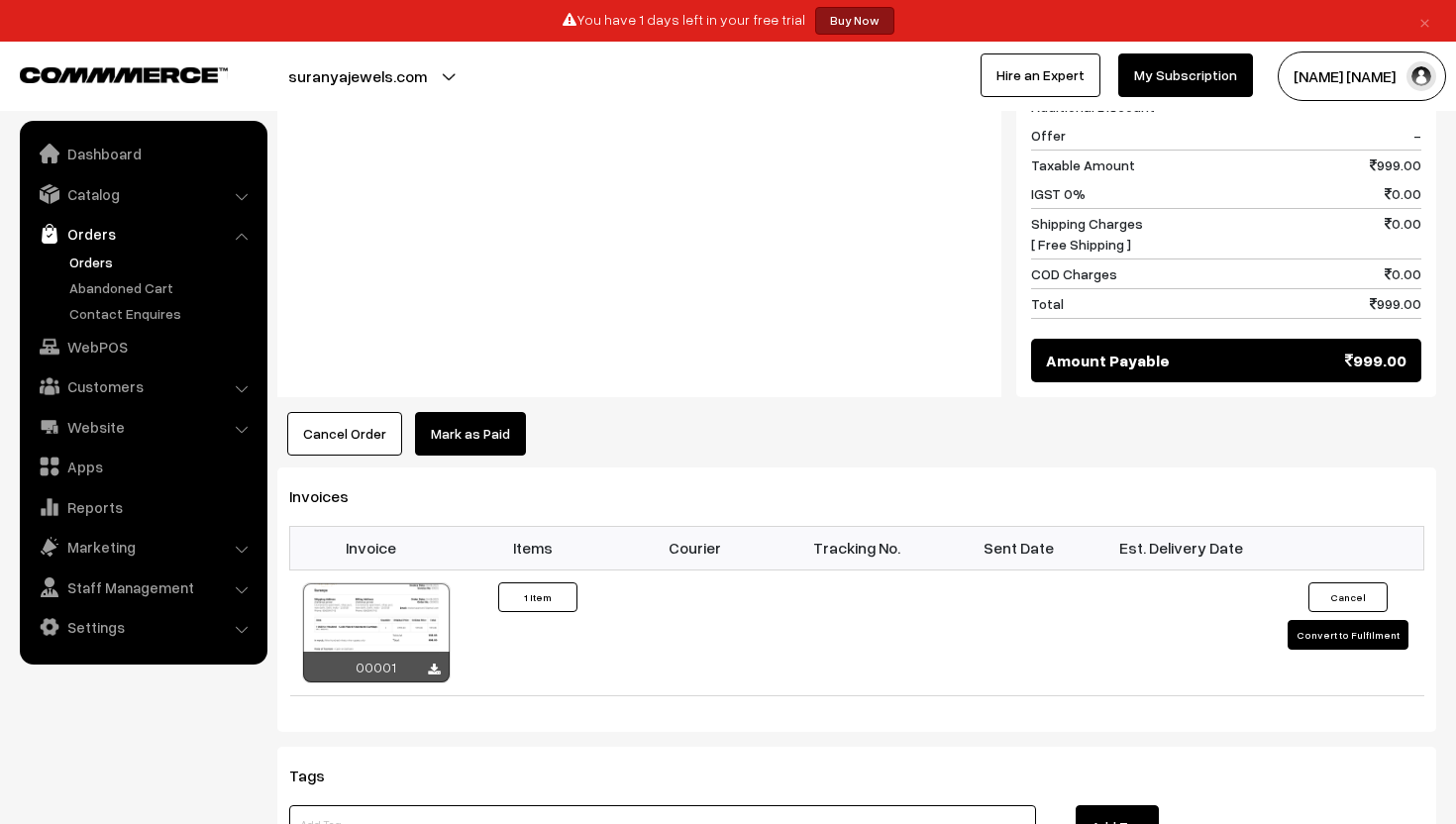 scroll, scrollTop: 908, scrollLeft: 0, axis: vertical 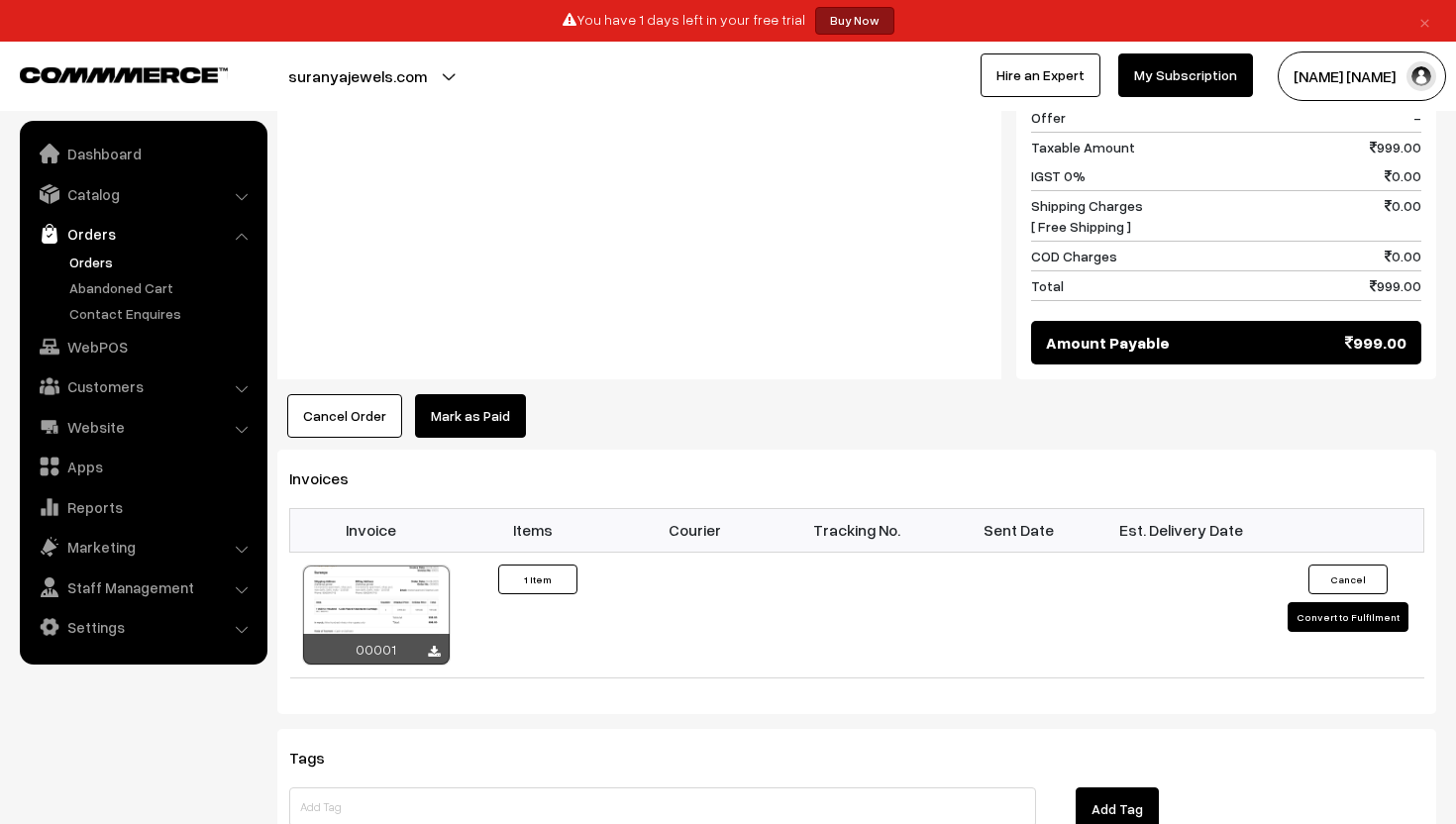 click on "Mark as Paid" at bounding box center [470, 416] 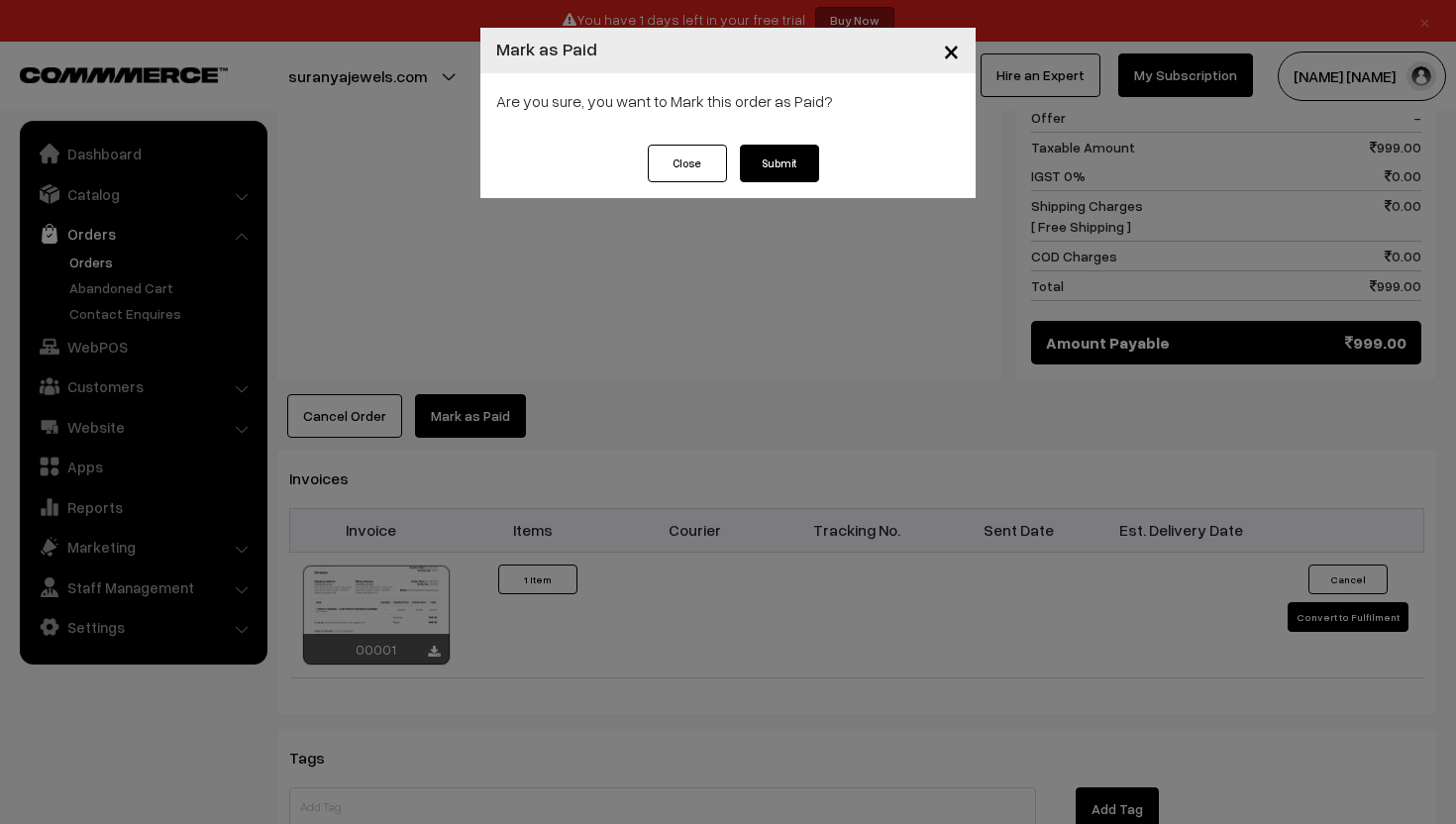 click on "Close" at bounding box center (687, 163) 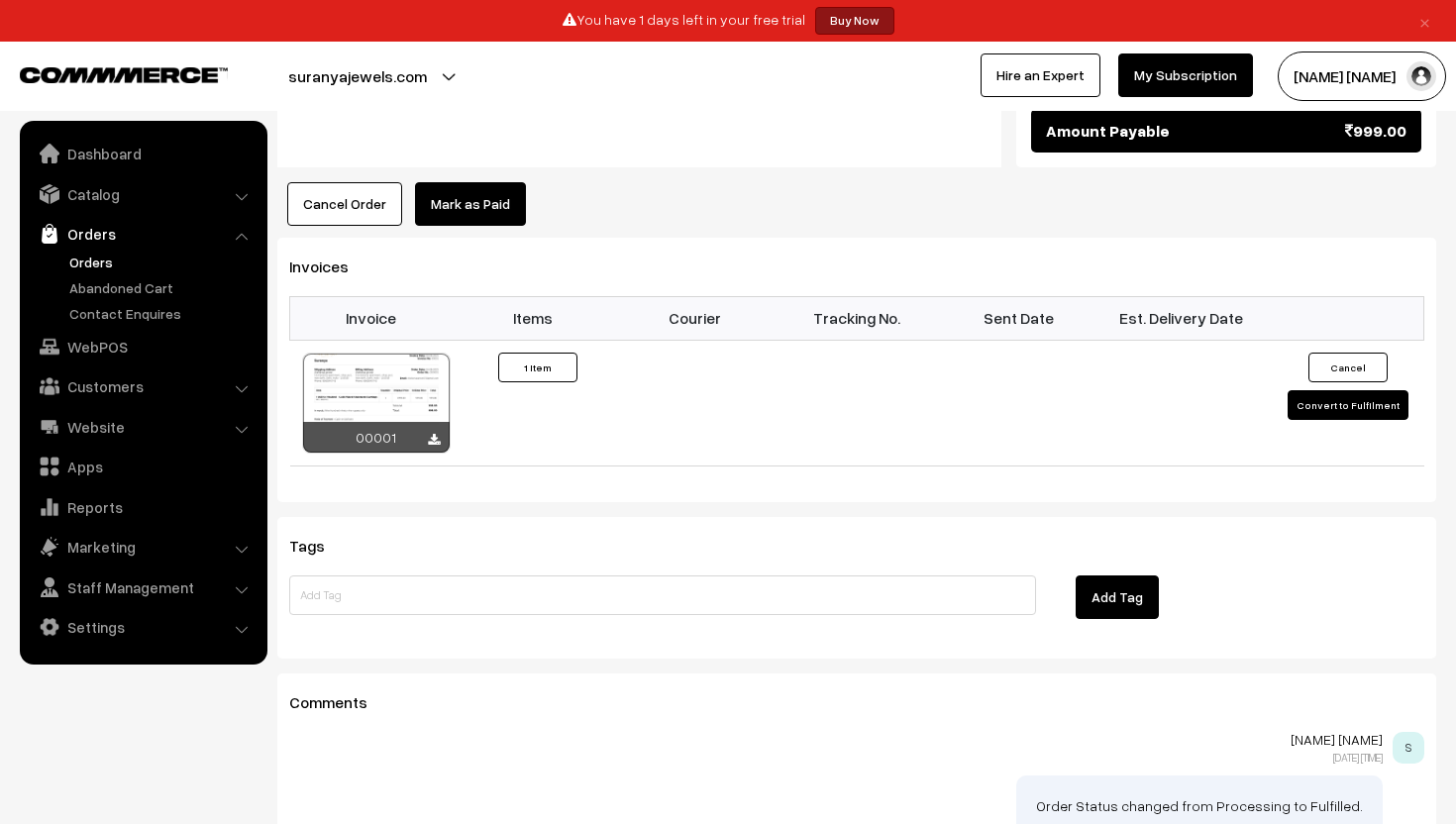 scroll, scrollTop: 1125, scrollLeft: 0, axis: vertical 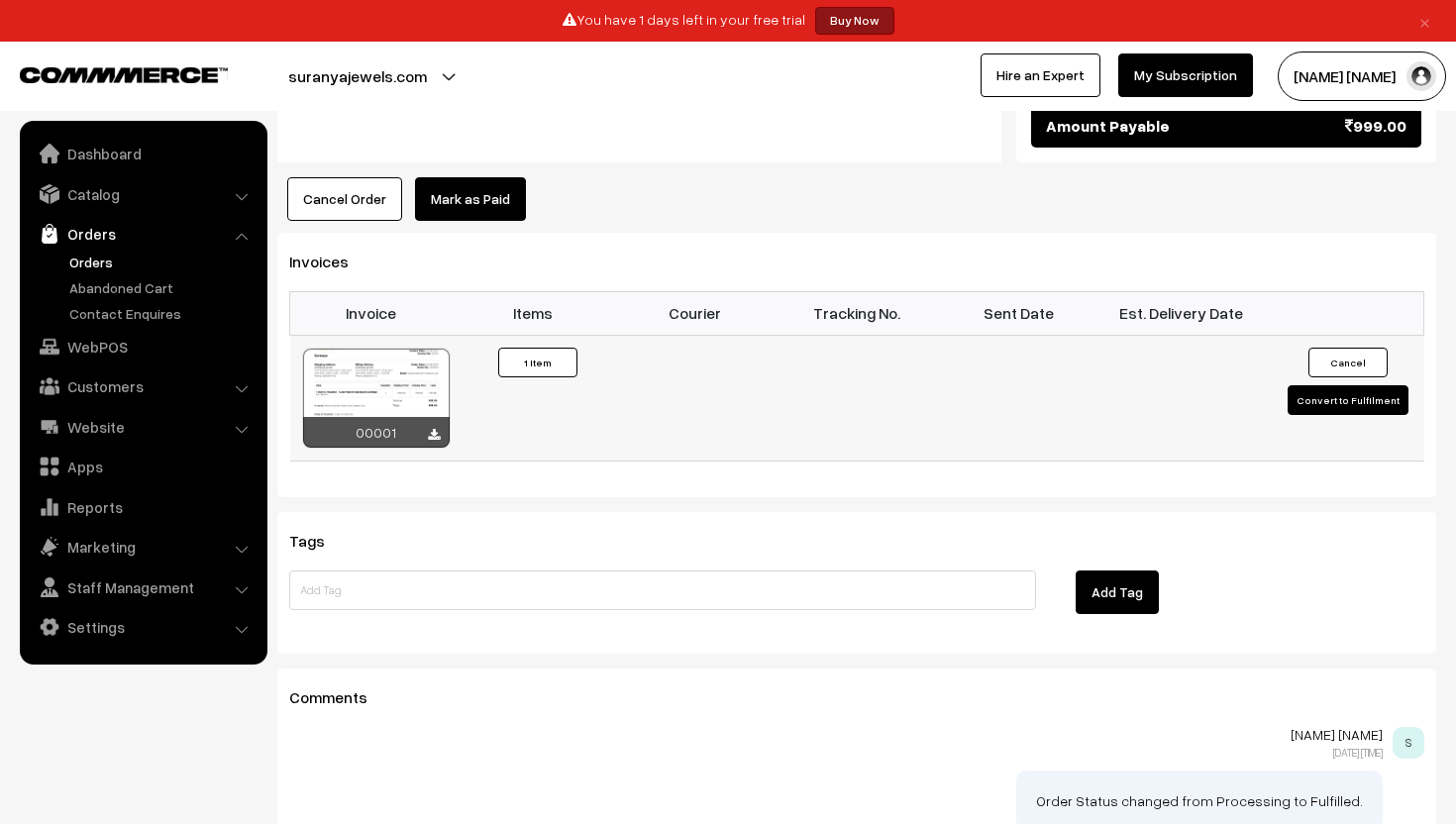 click on "1 Item" at bounding box center [538, 362] 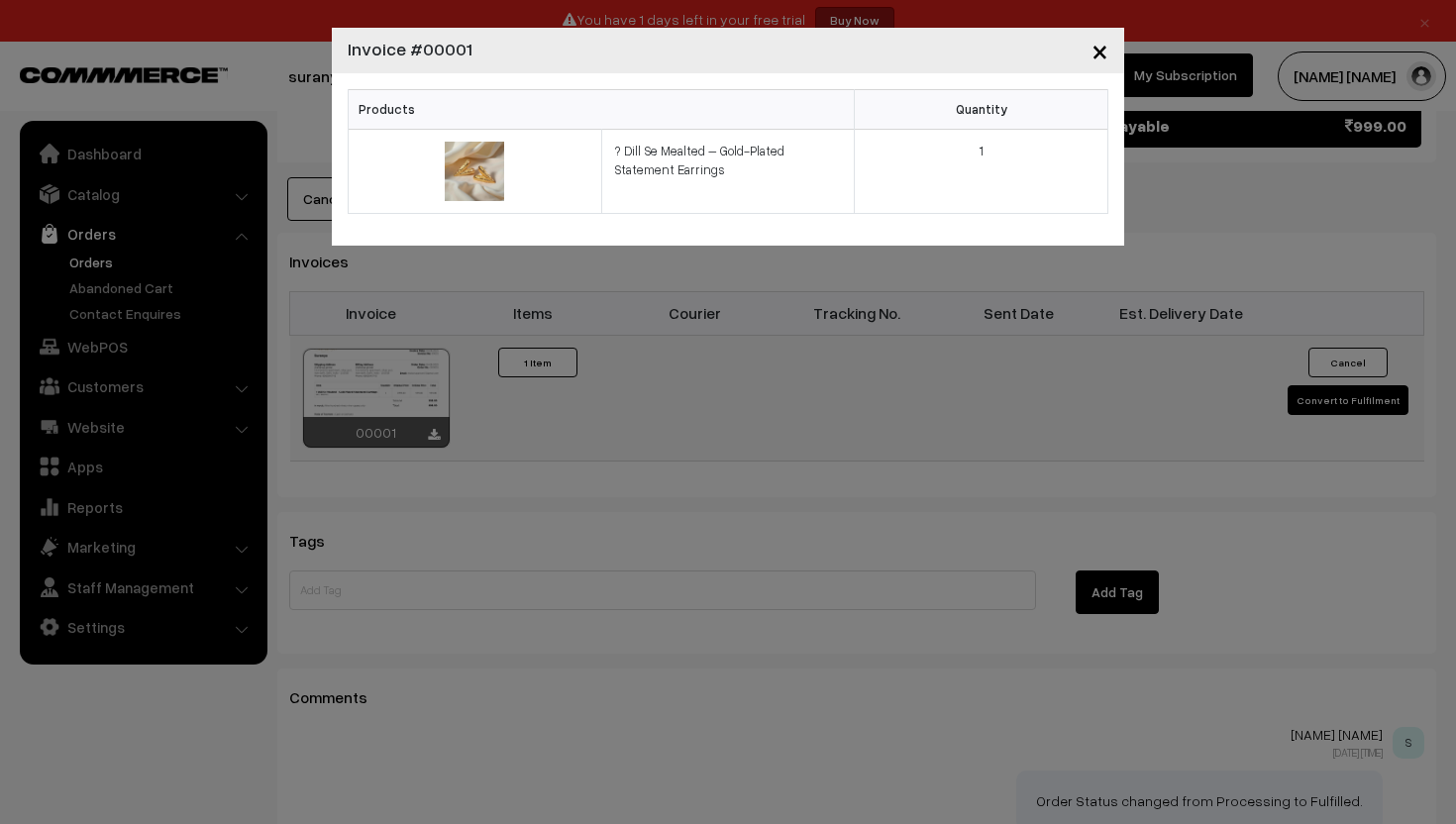 click on "×" at bounding box center (1099, 50) 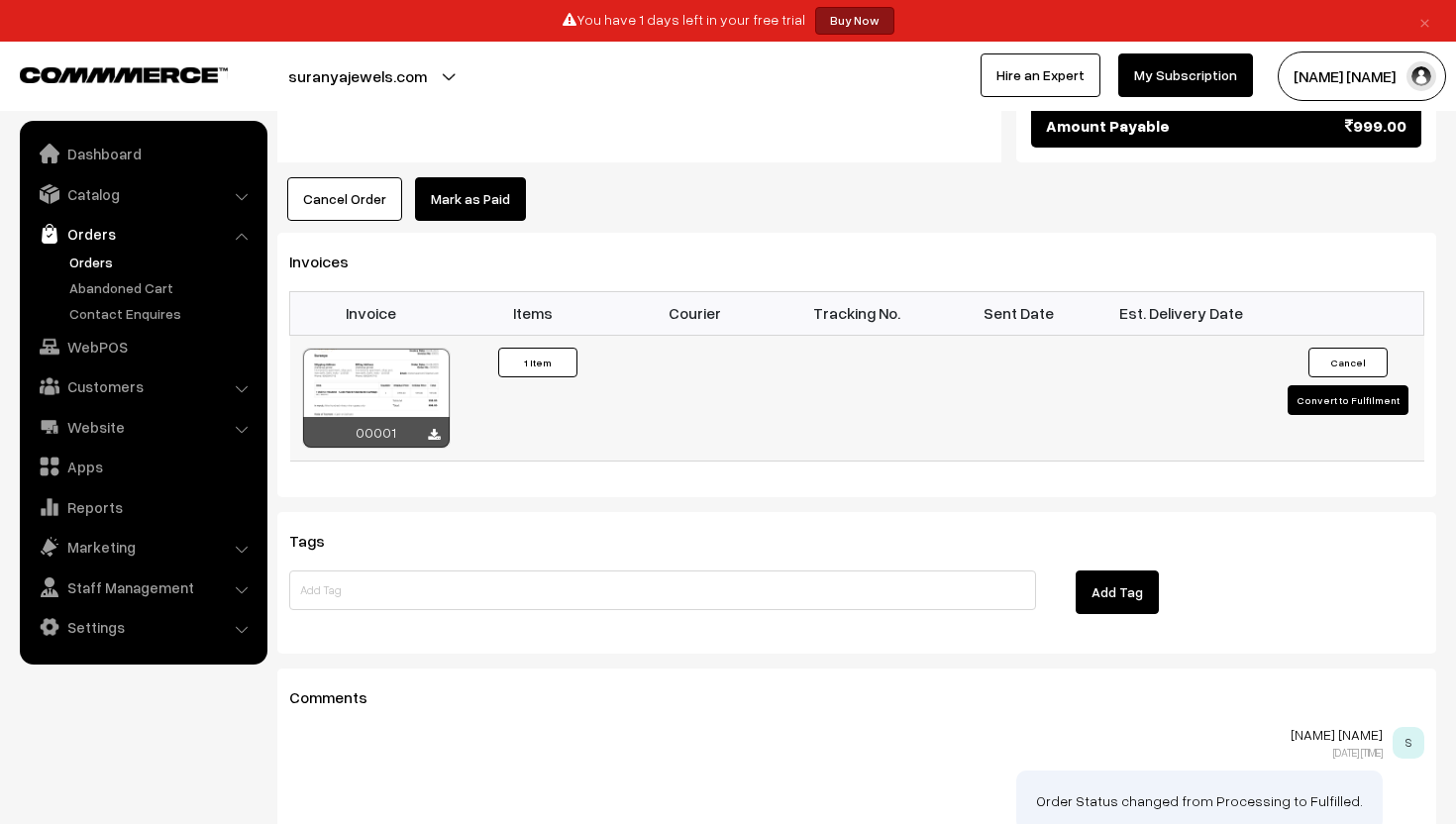 click on "00001" at bounding box center [376, 432] 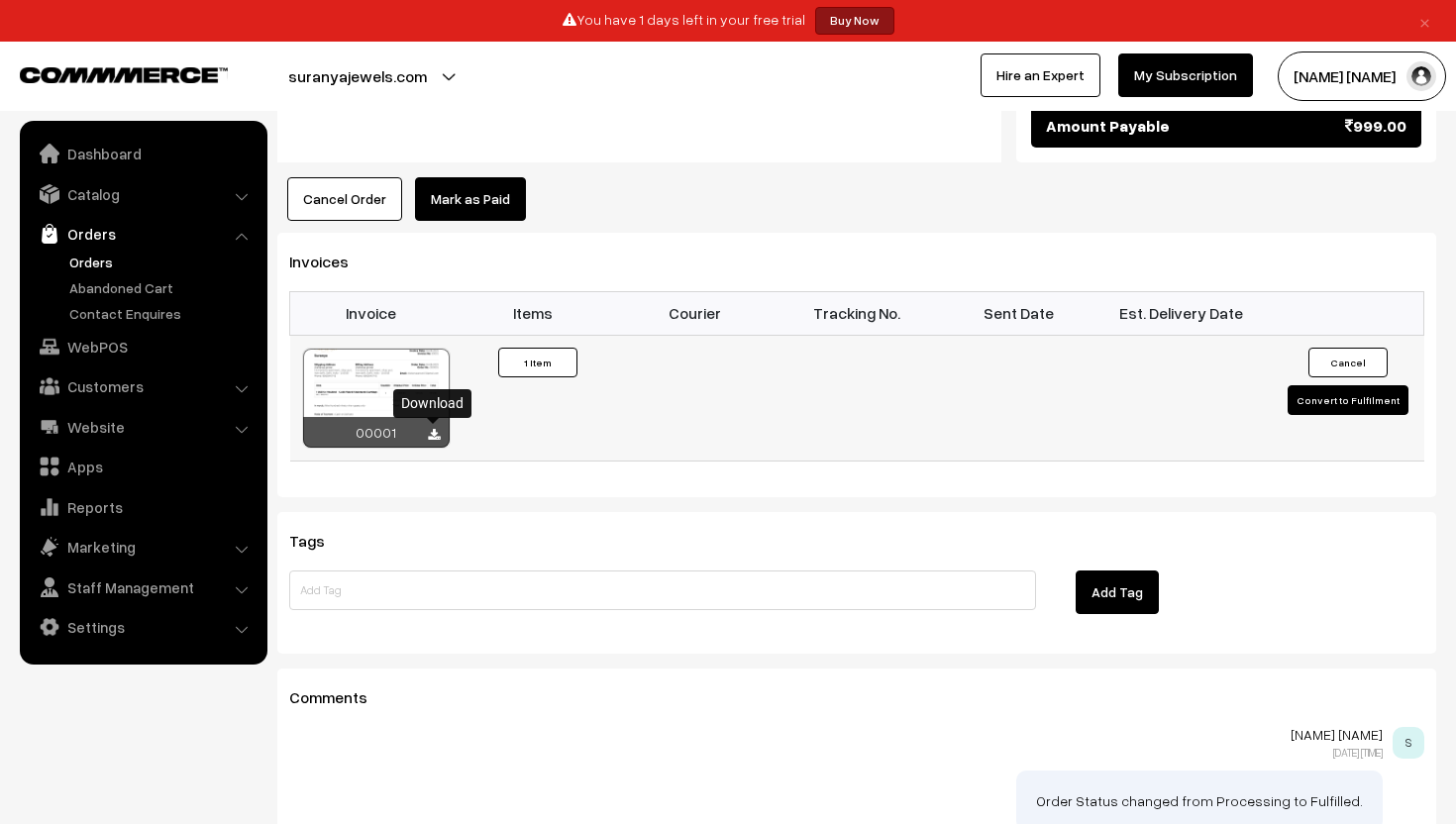 click at bounding box center [434, 435] 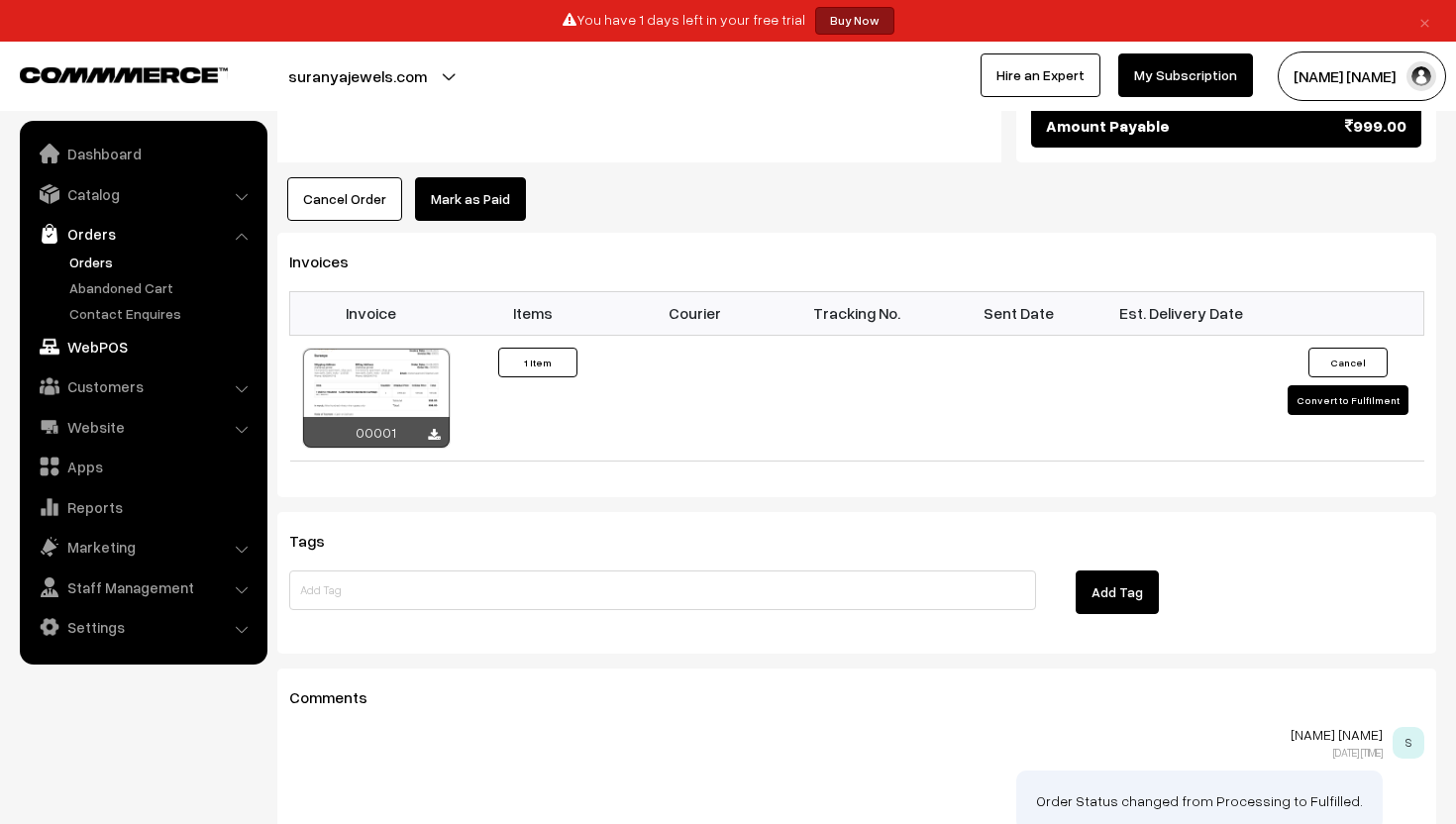 click on "WebPOS" at bounding box center (143, 347) 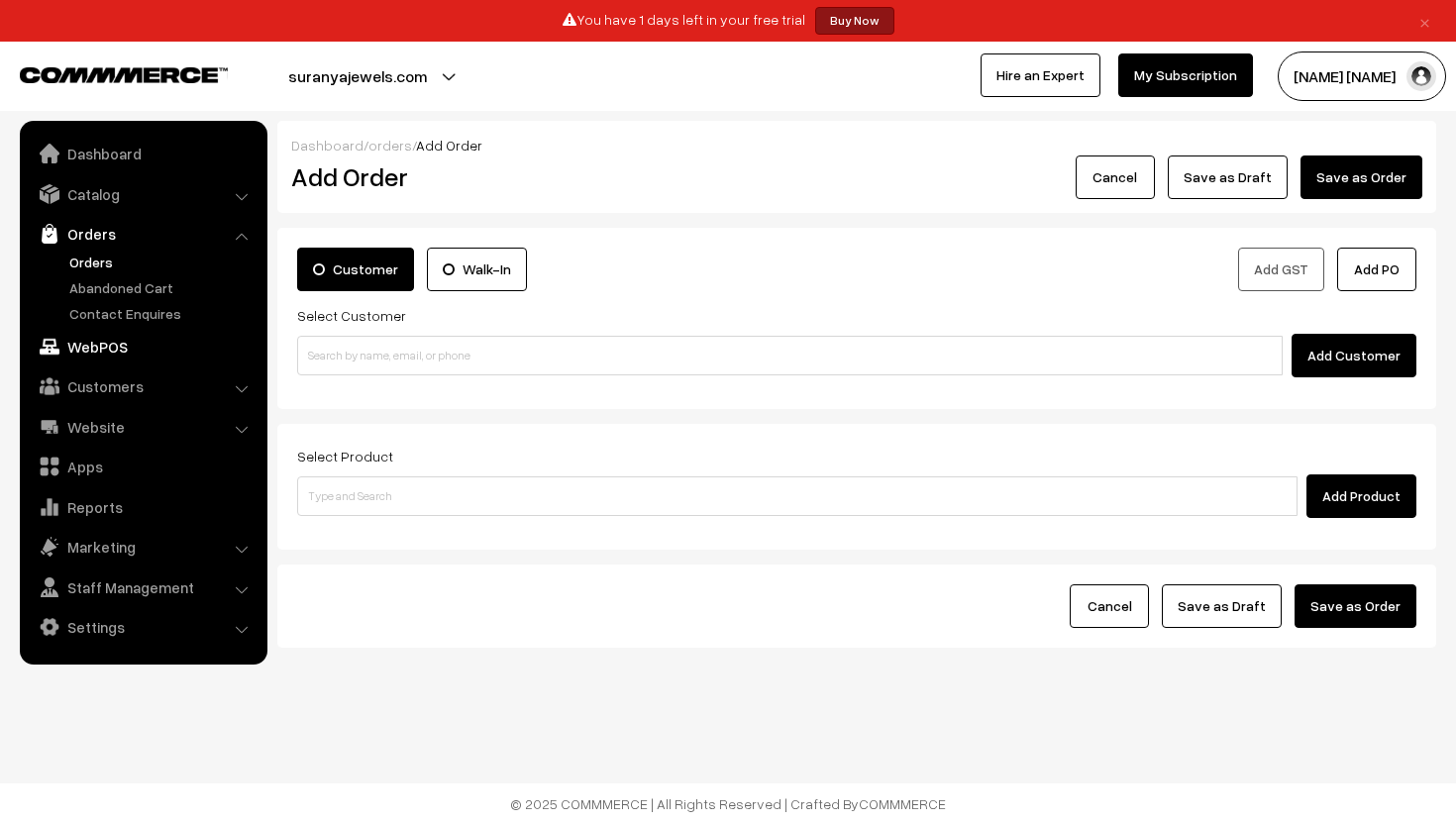 scroll, scrollTop: 0, scrollLeft: 0, axis: both 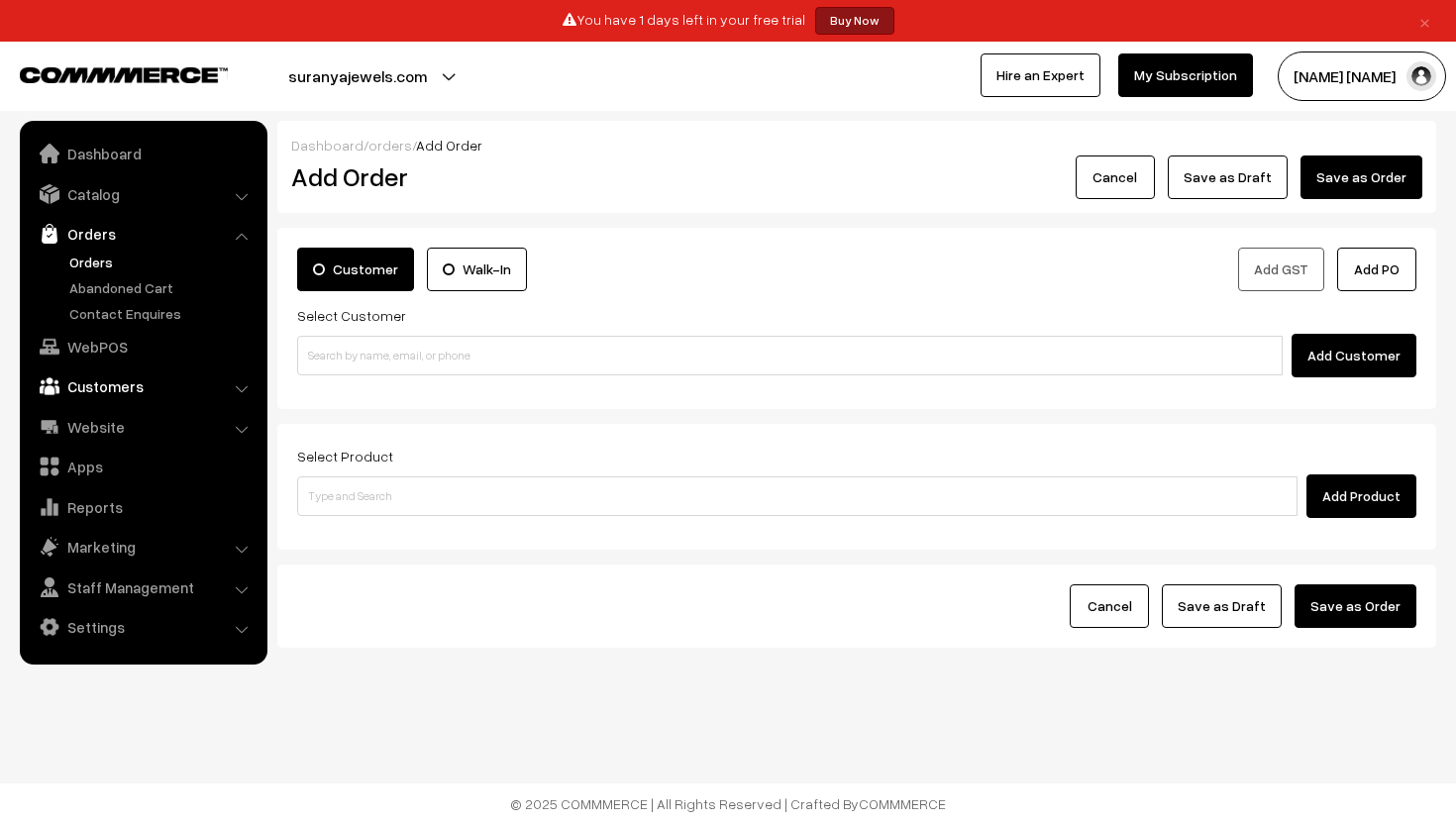 click on "Customers" at bounding box center [143, 386] 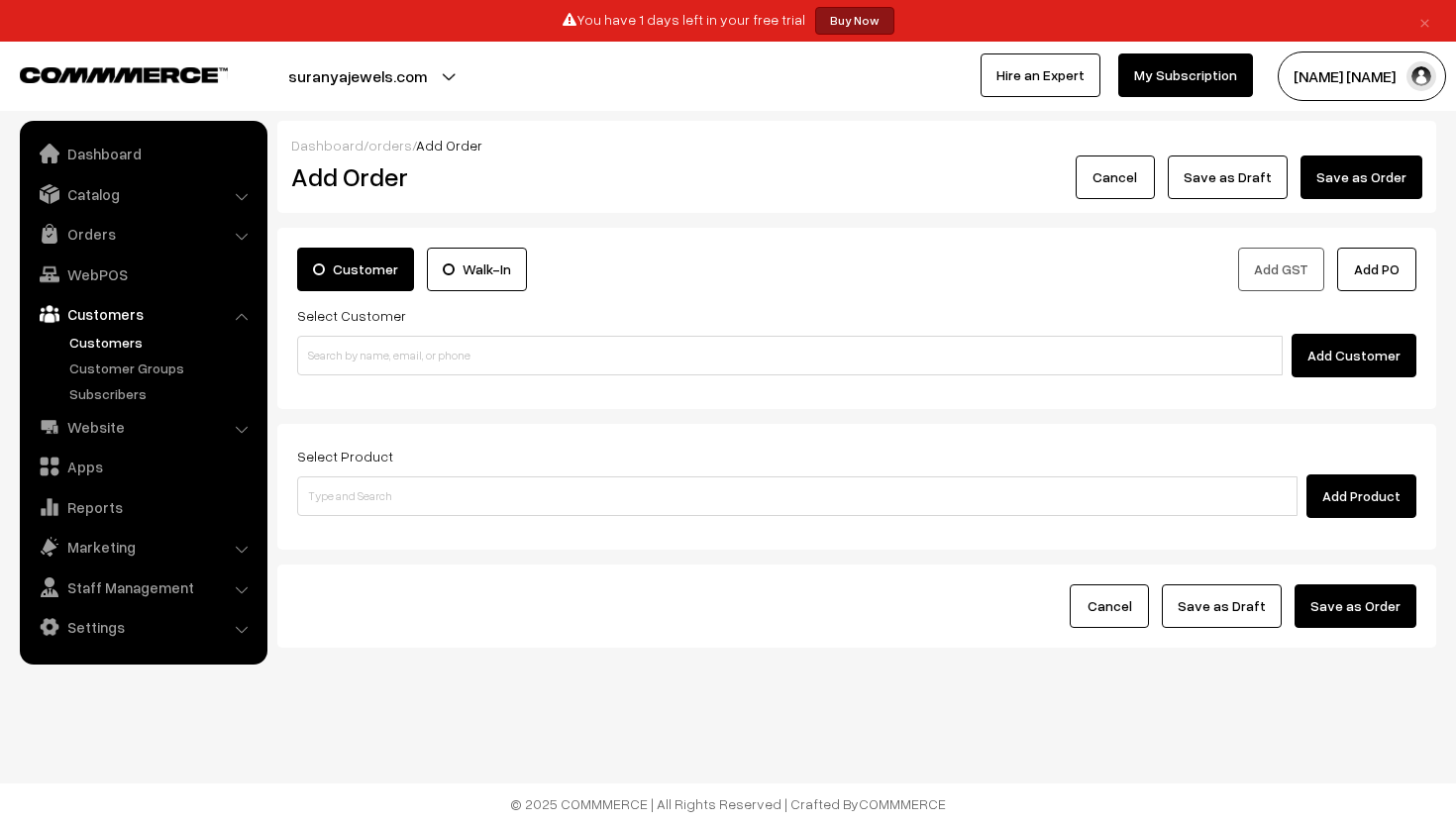 click on "Customers" at bounding box center (162, 342) 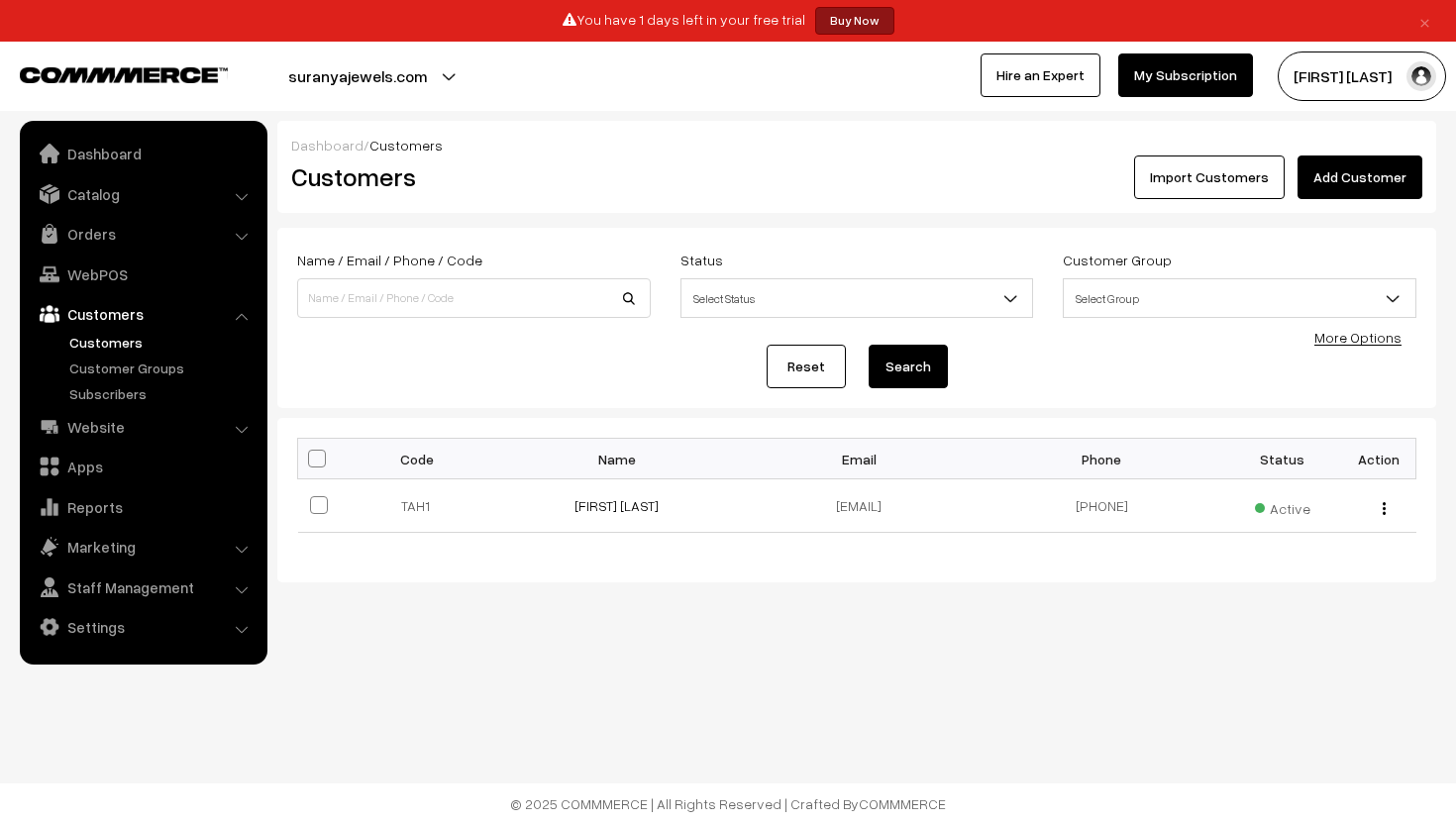 scroll, scrollTop: 0, scrollLeft: 0, axis: both 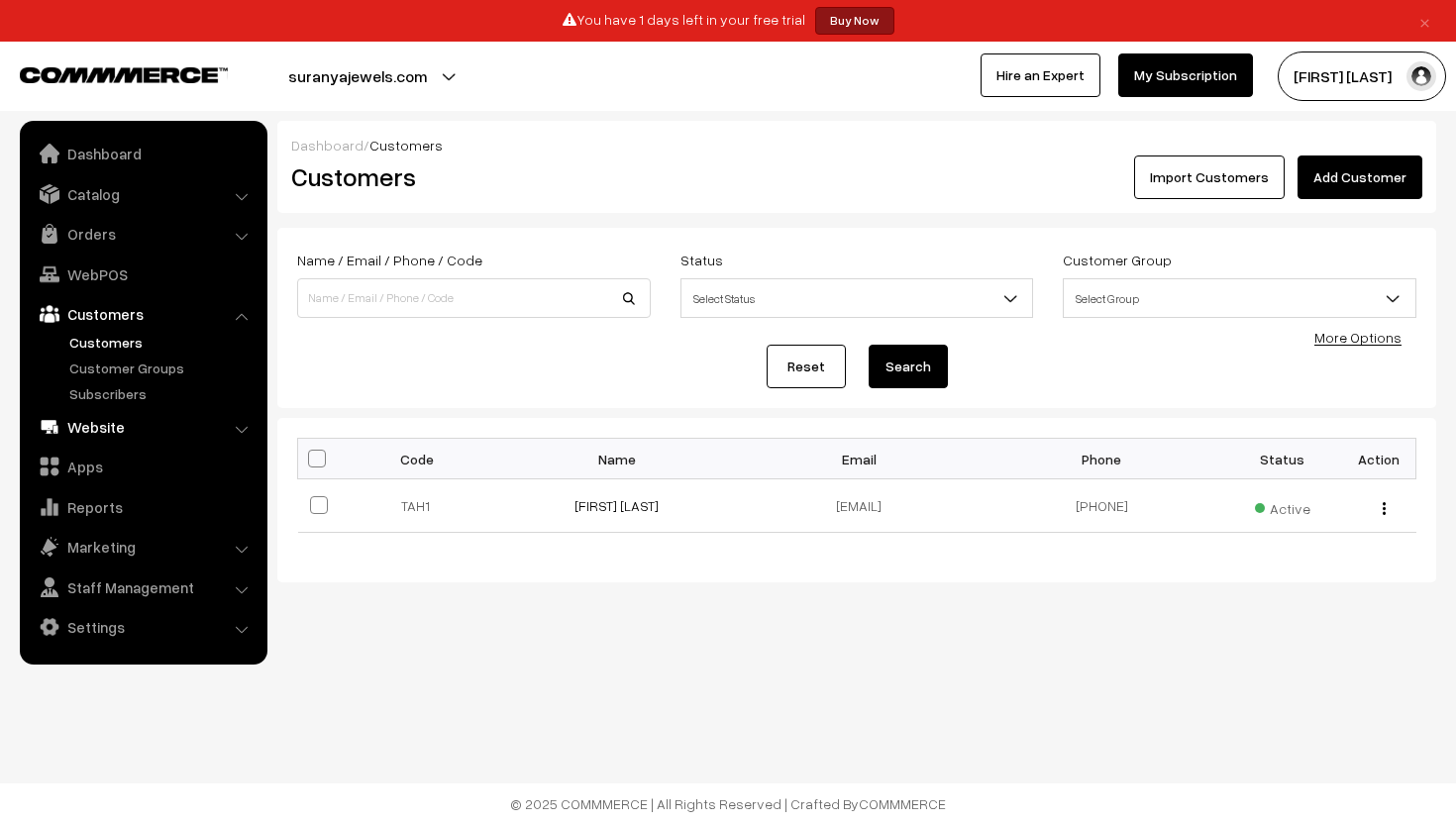 click on "Website" at bounding box center [143, 427] 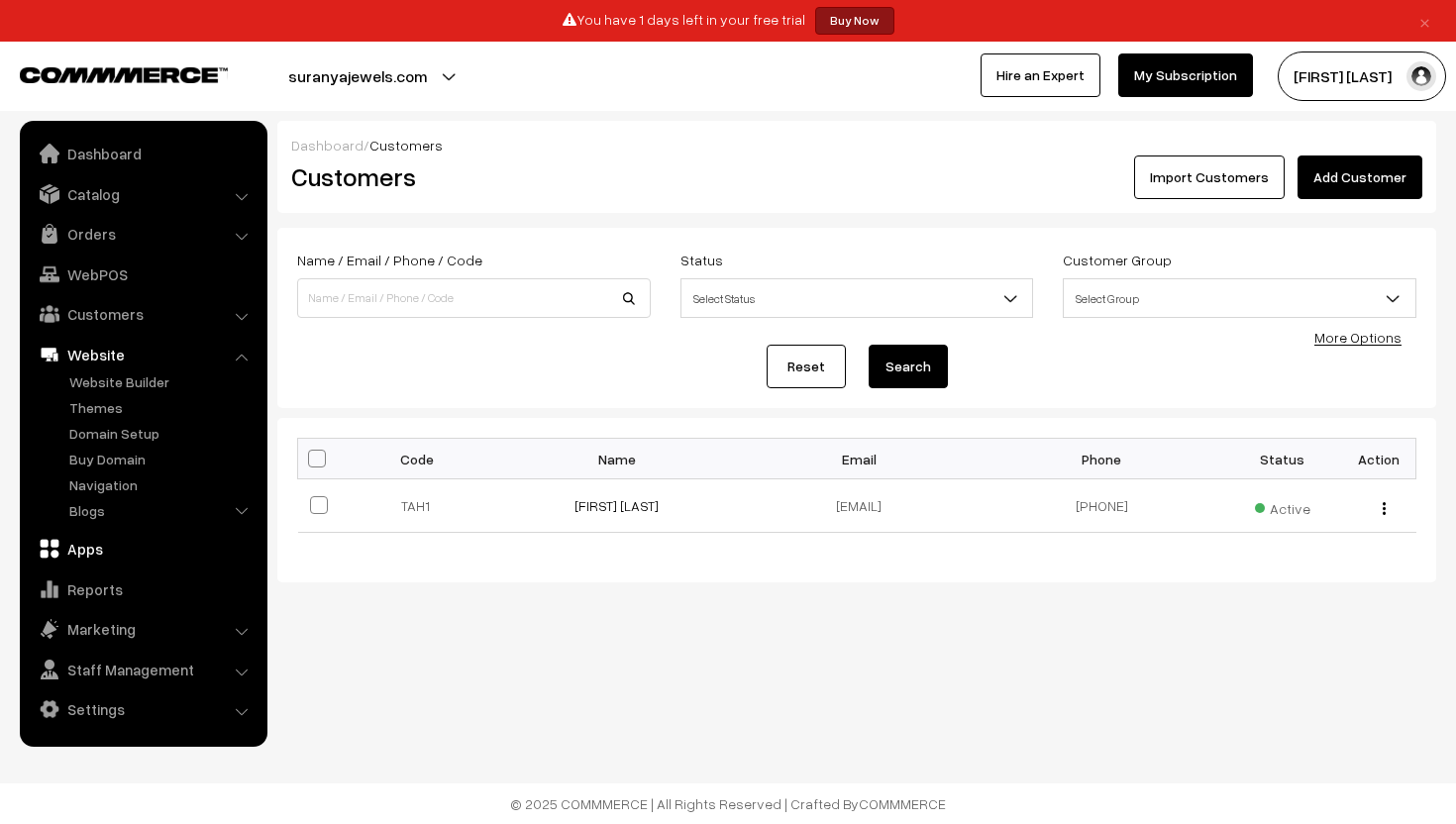 click on "Apps" at bounding box center [143, 549] 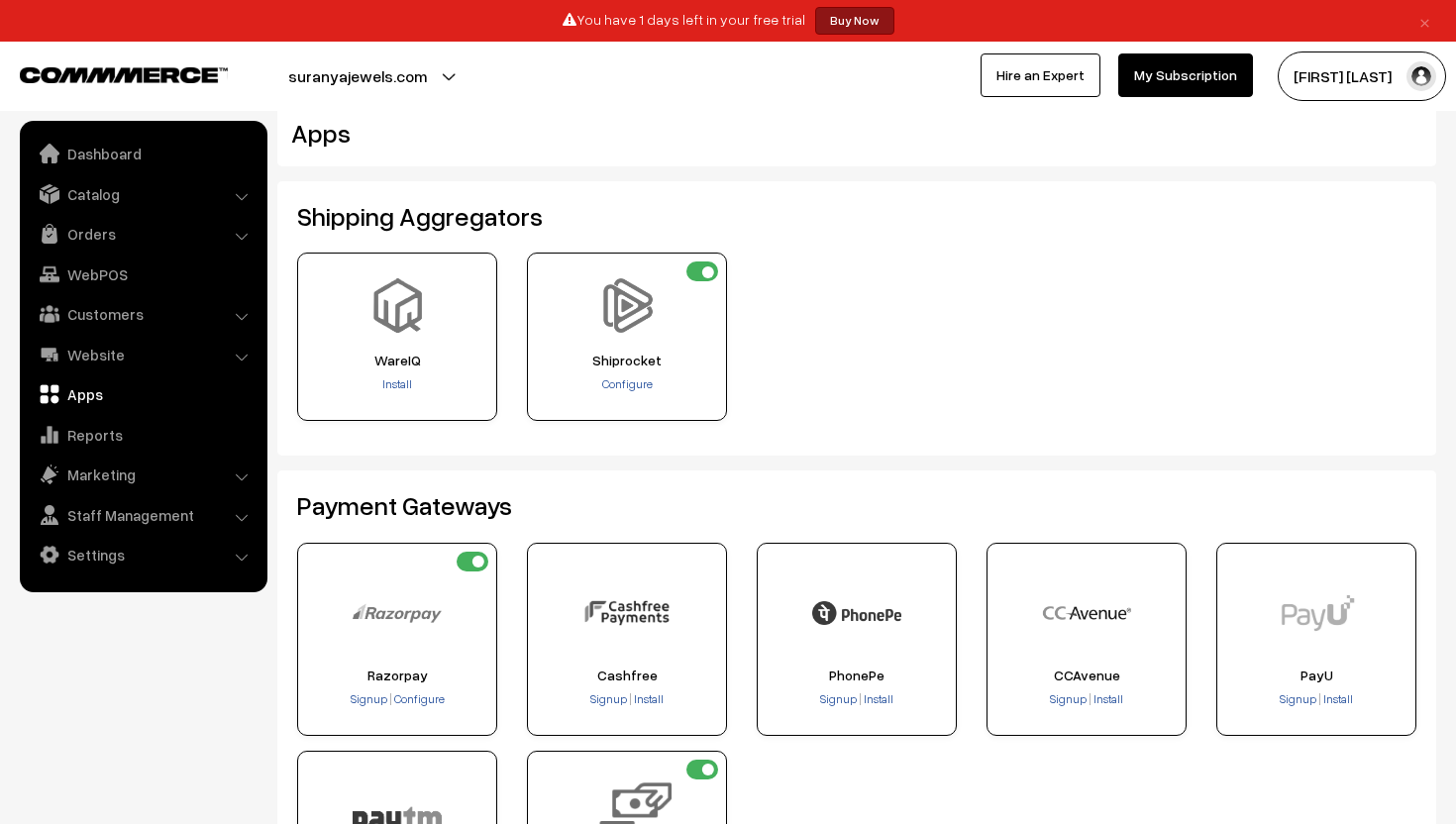 scroll, scrollTop: 0, scrollLeft: 0, axis: both 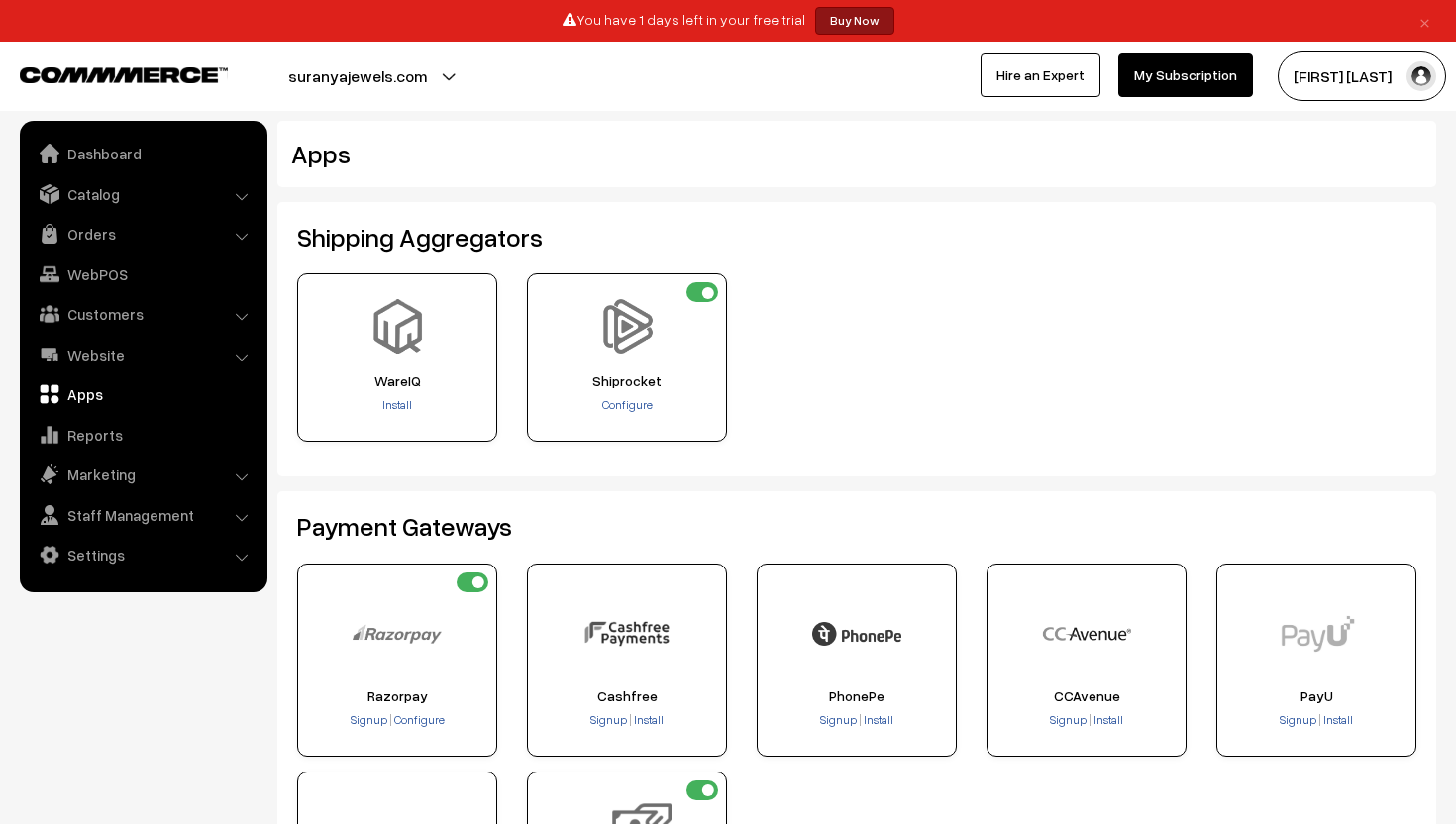 click on "Shiprocket
Configure" at bounding box center (627, 358) 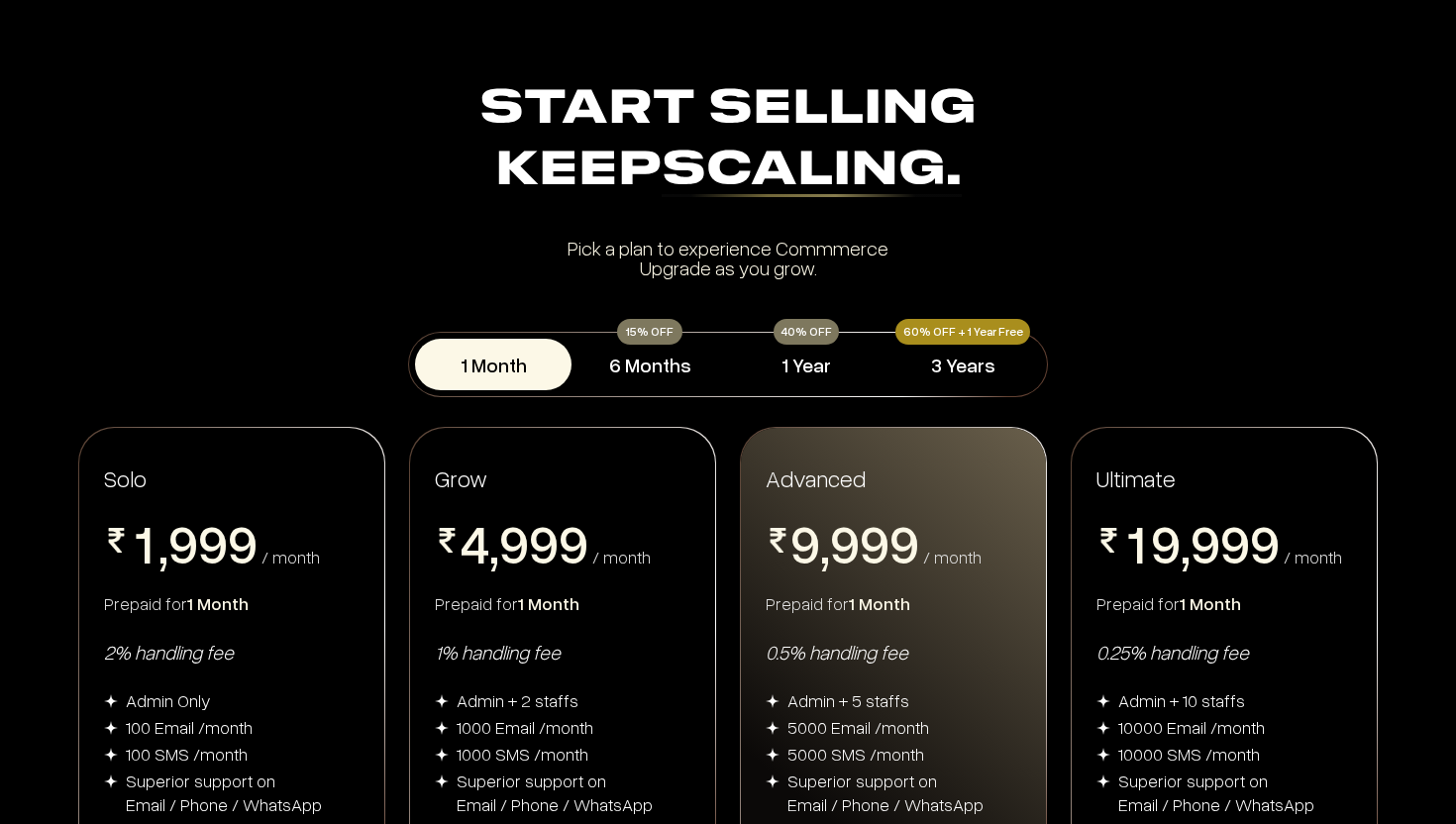 scroll, scrollTop: 0, scrollLeft: 0, axis: both 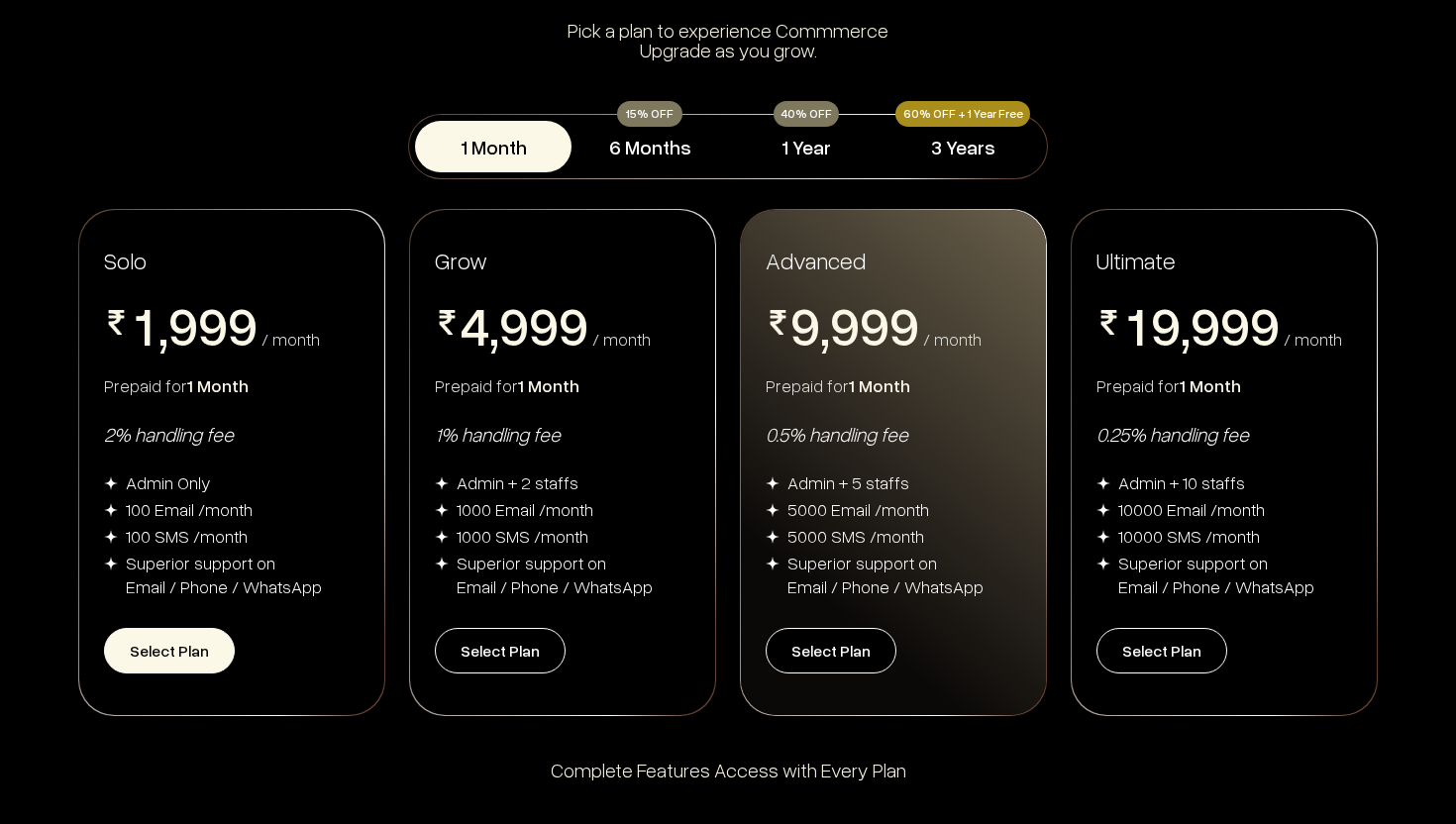 click on "Select Plan" at bounding box center [169, 651] 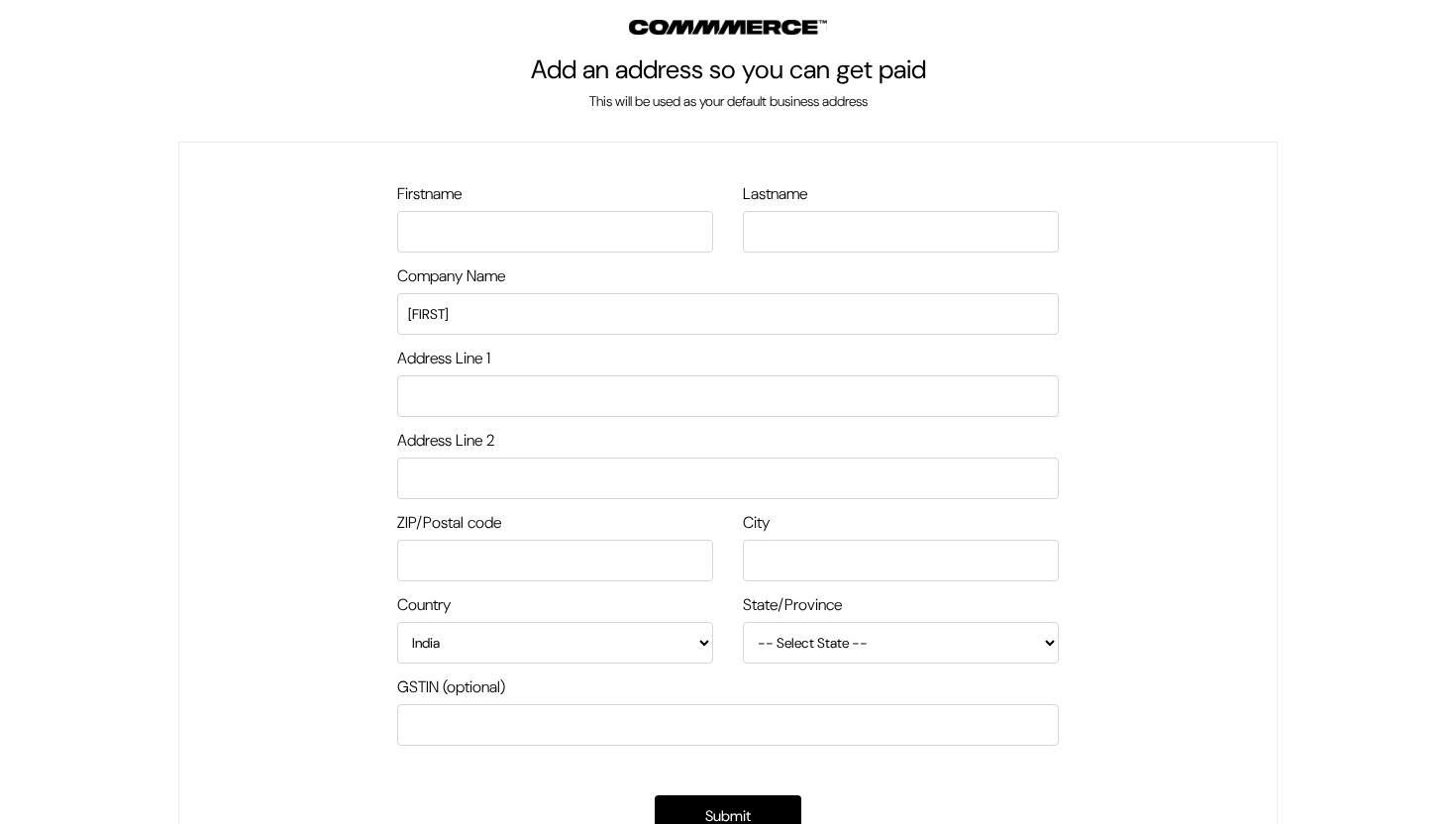 scroll, scrollTop: 0, scrollLeft: 0, axis: both 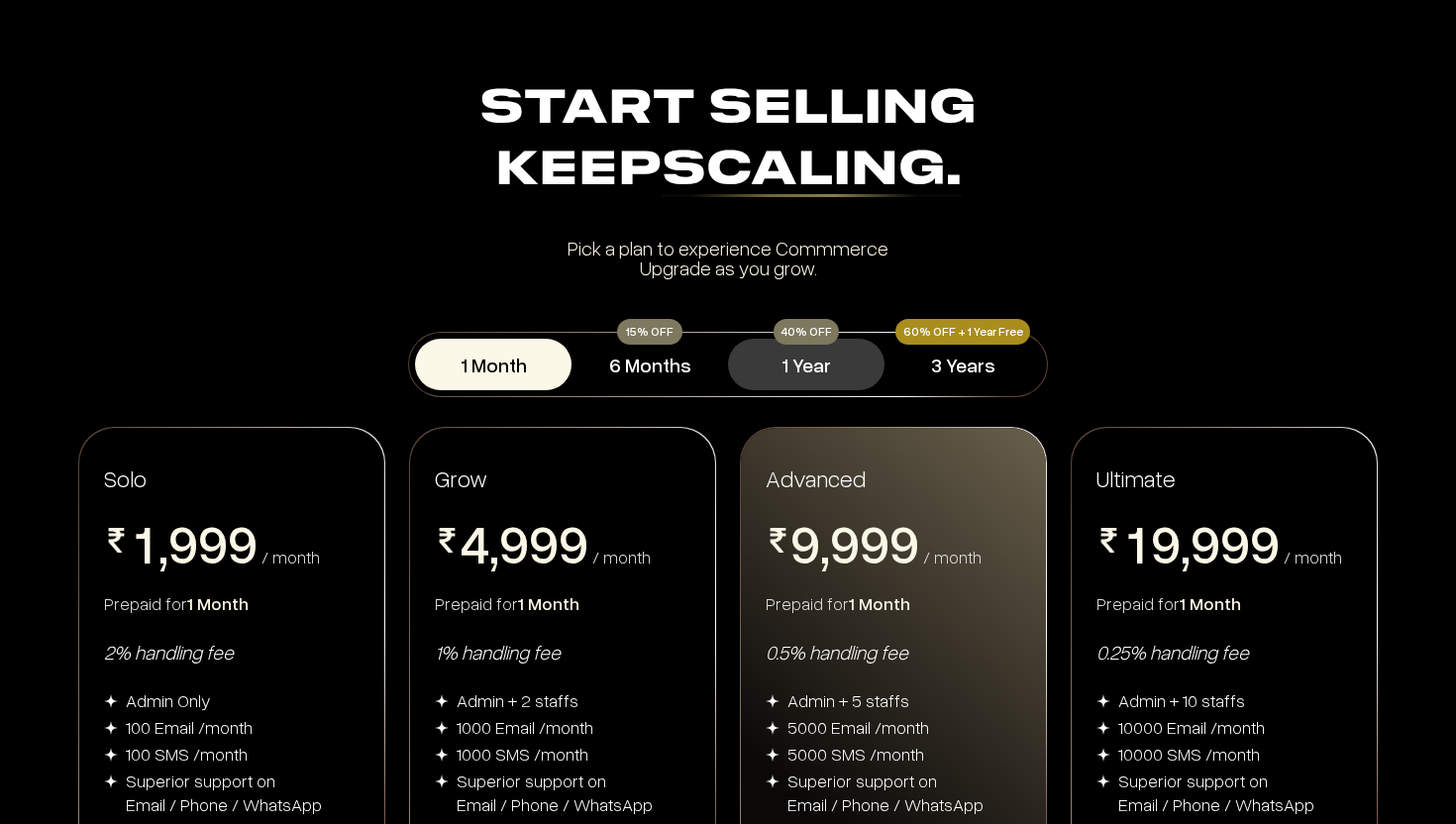 click on "1 Year" at bounding box center (806, 364) 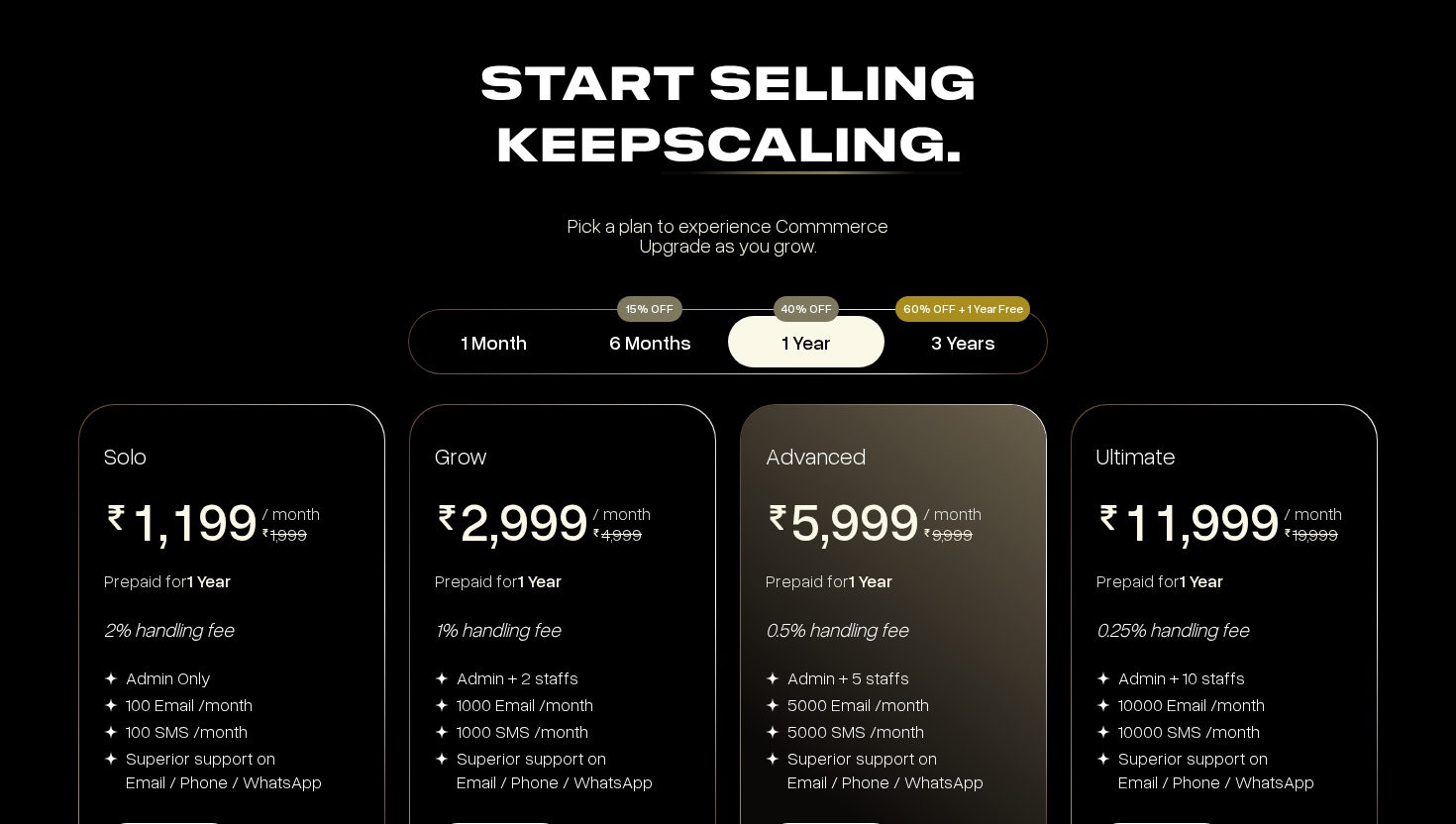 scroll, scrollTop: 0, scrollLeft: 0, axis: both 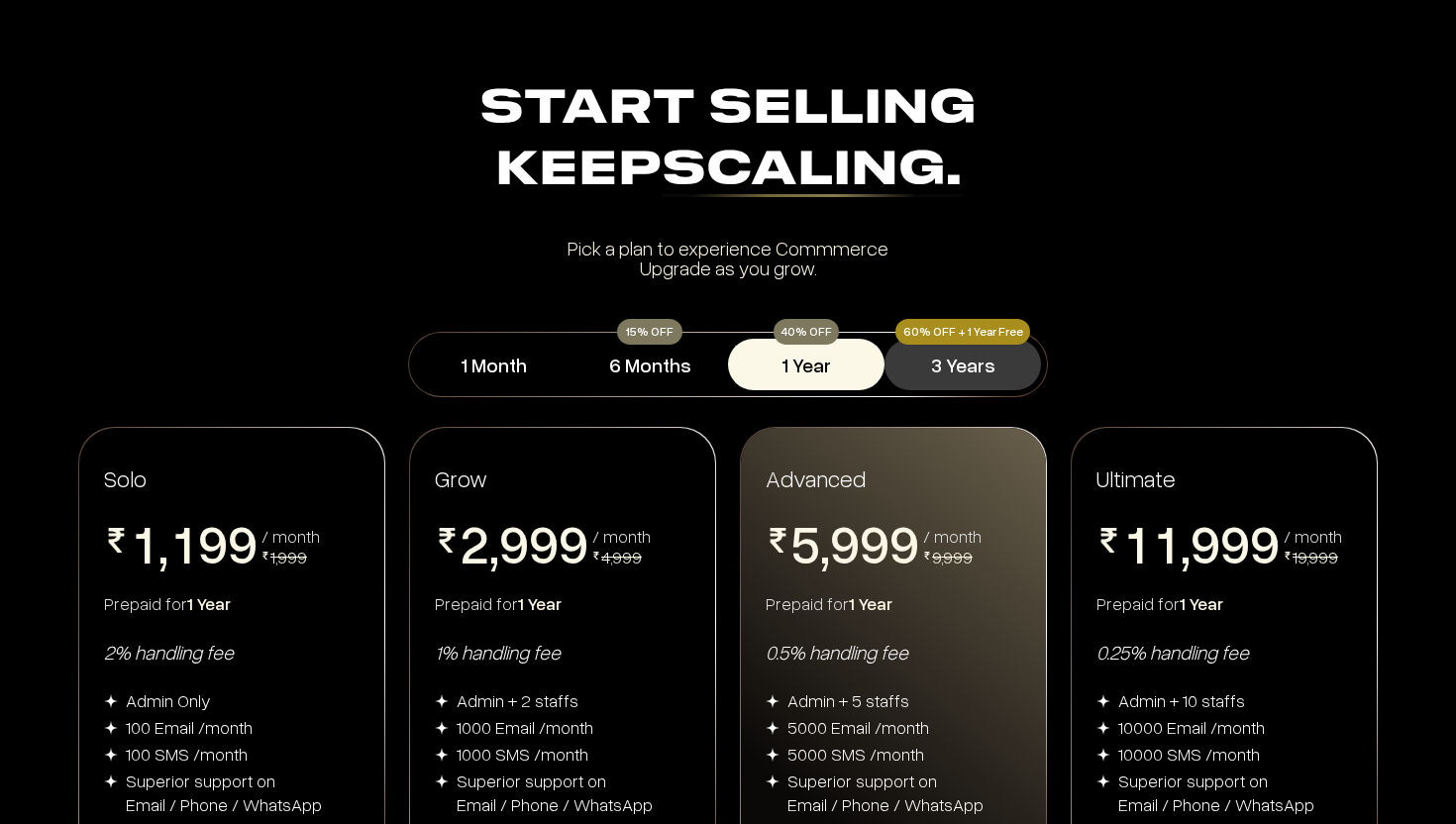 click on "3 Years" at bounding box center (963, 364) 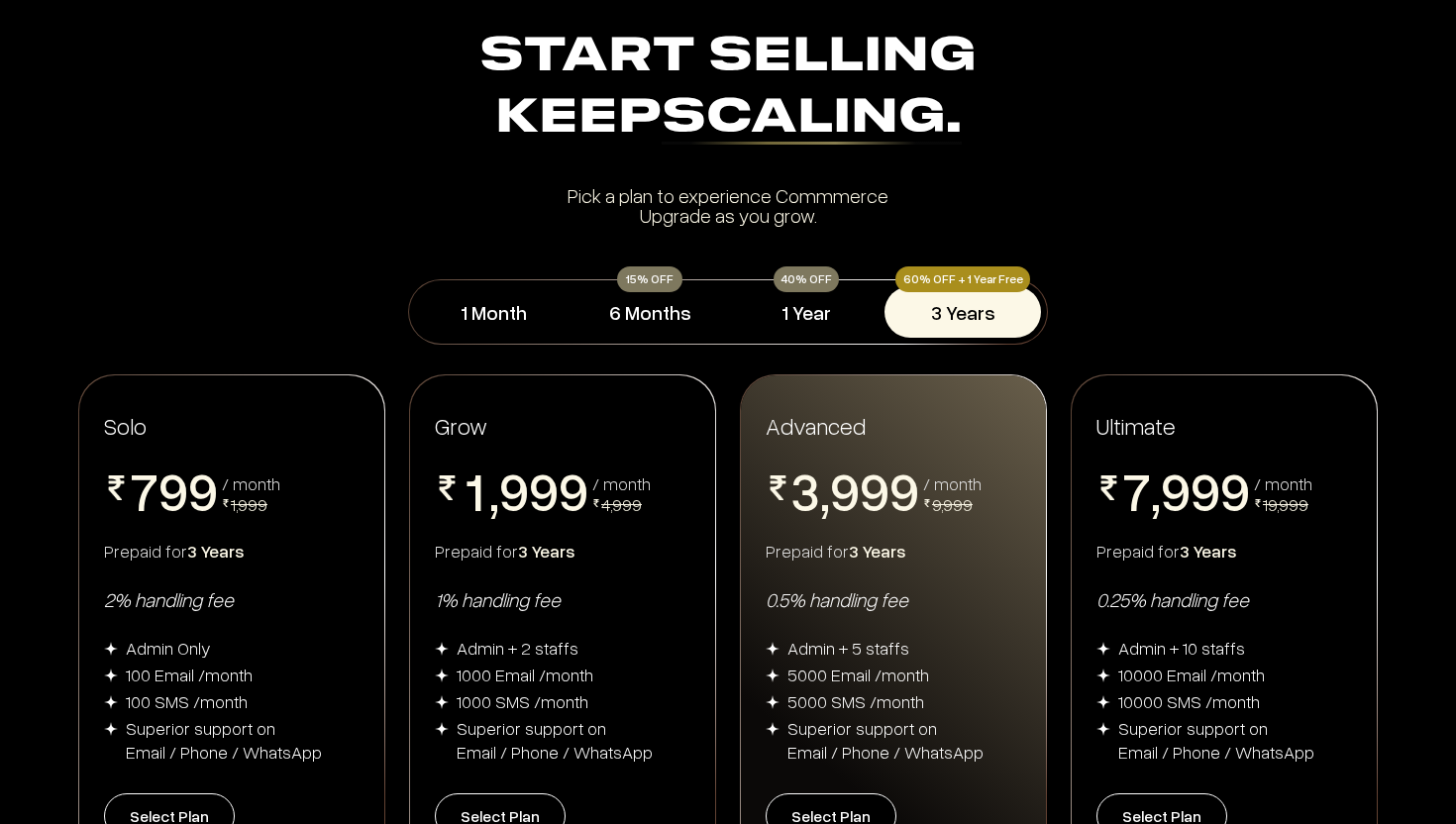 scroll, scrollTop: 0, scrollLeft: 0, axis: both 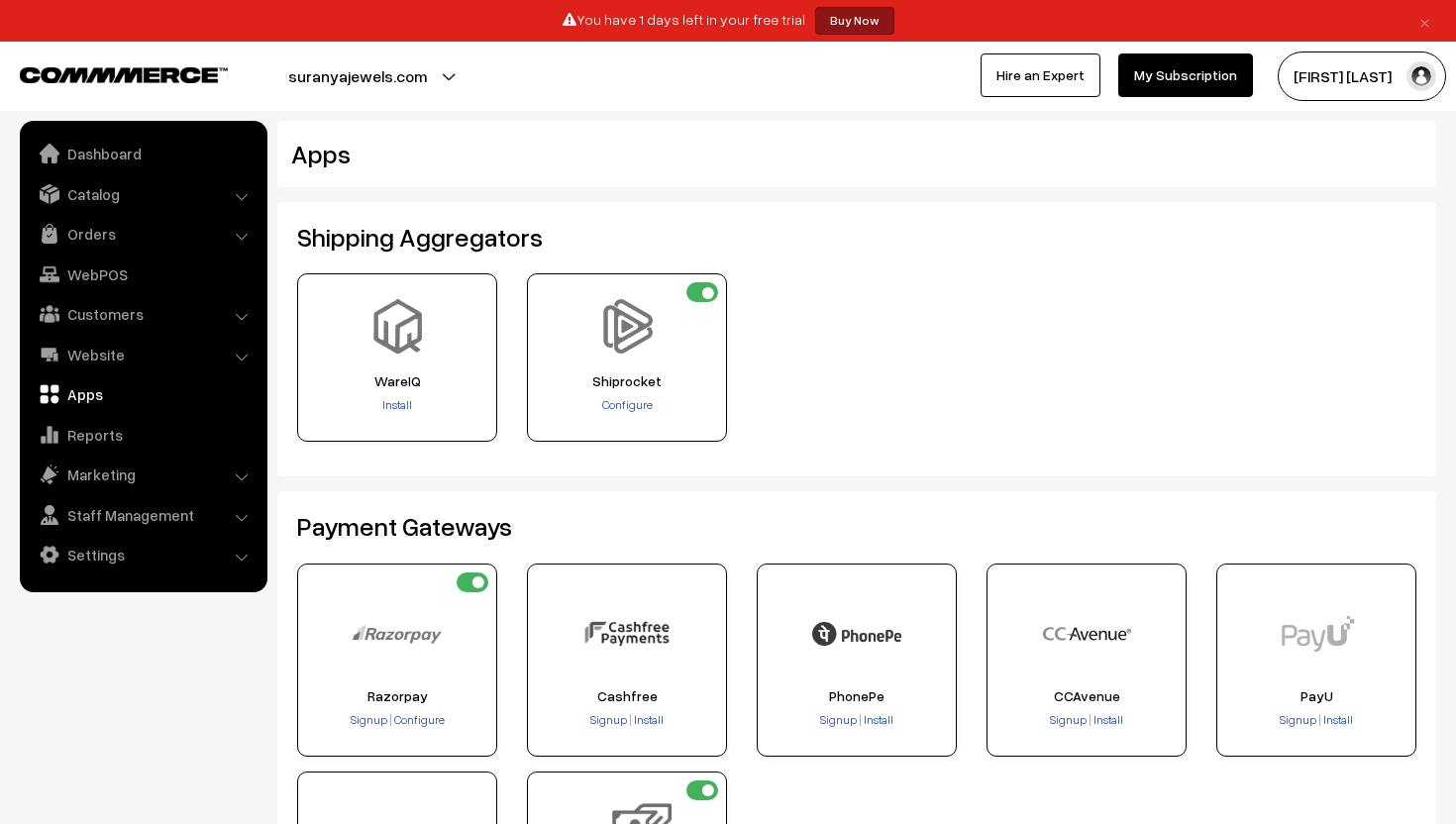click at bounding box center (627, 326) 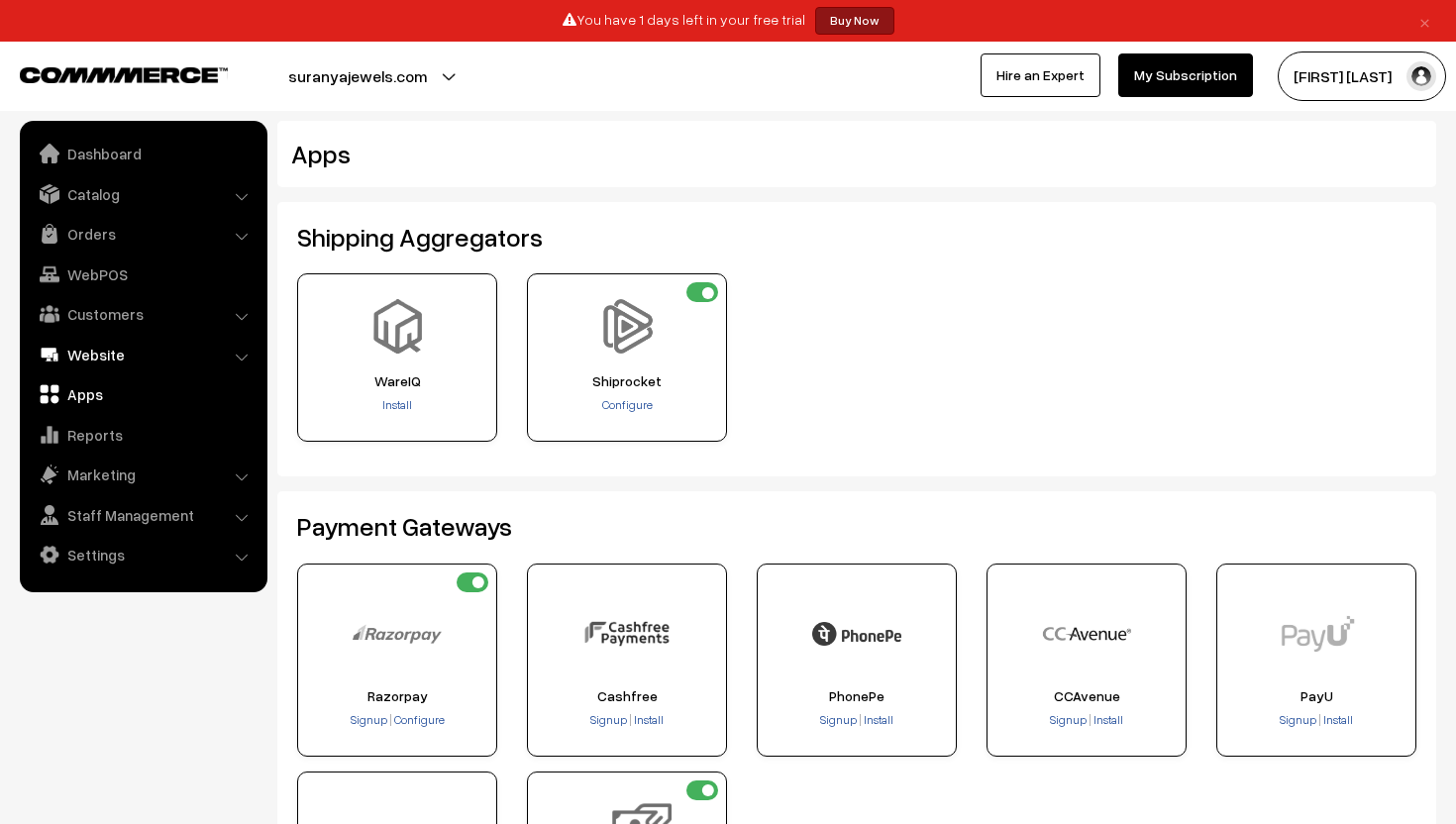 click on "Website" at bounding box center [143, 355] 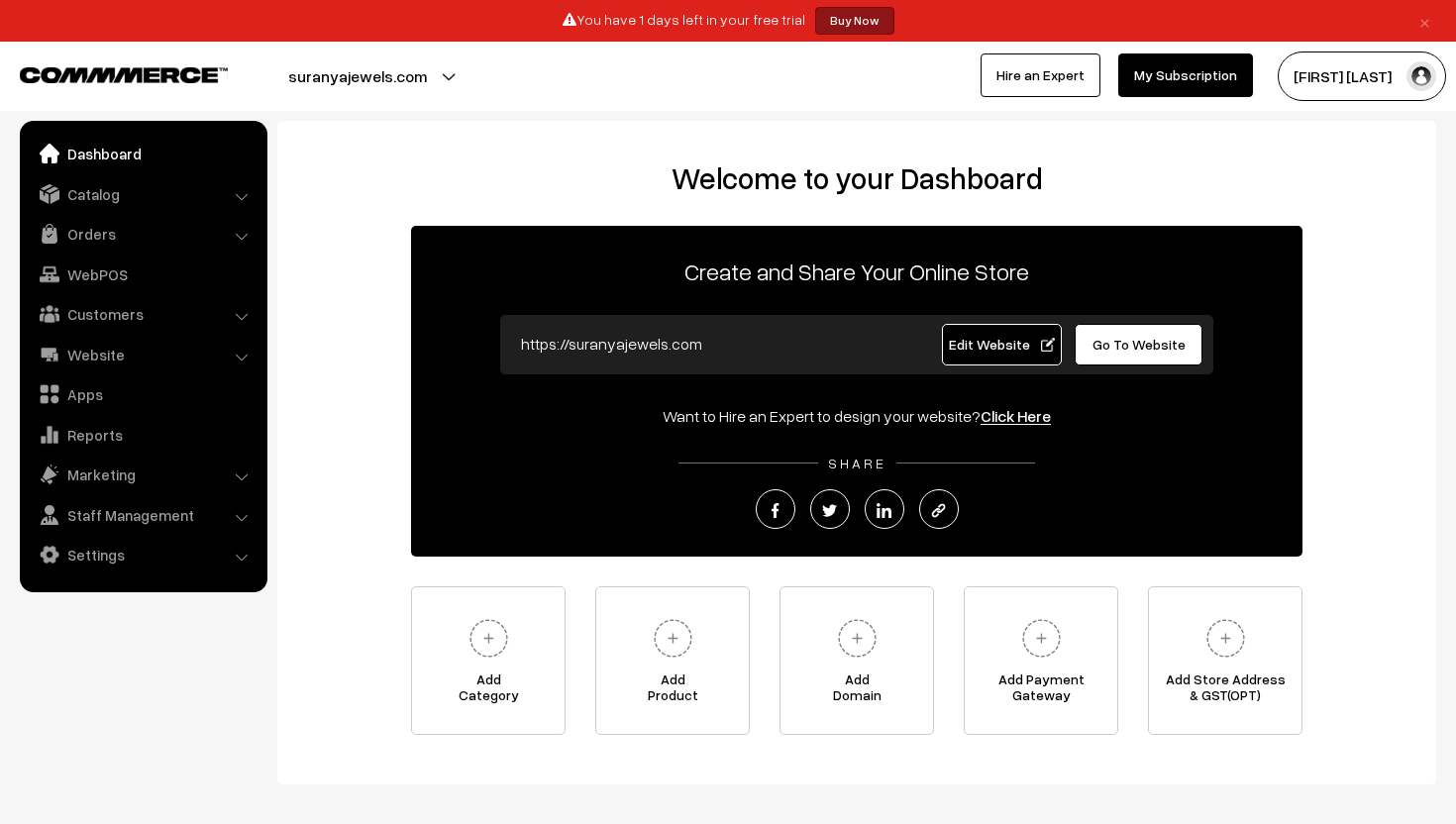 scroll, scrollTop: 0, scrollLeft: 0, axis: both 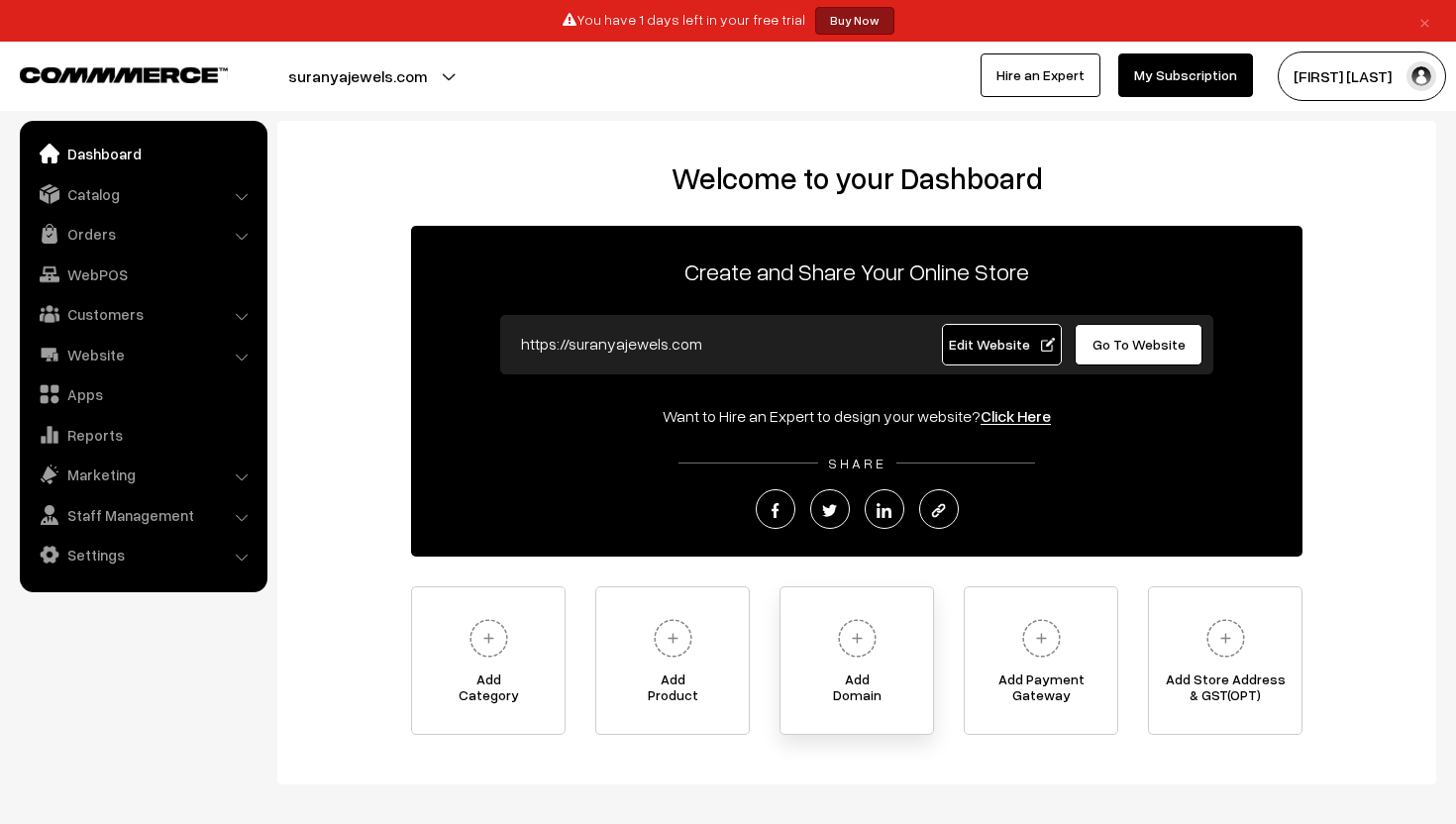 click on "Add   Domain" at bounding box center [857, 661] 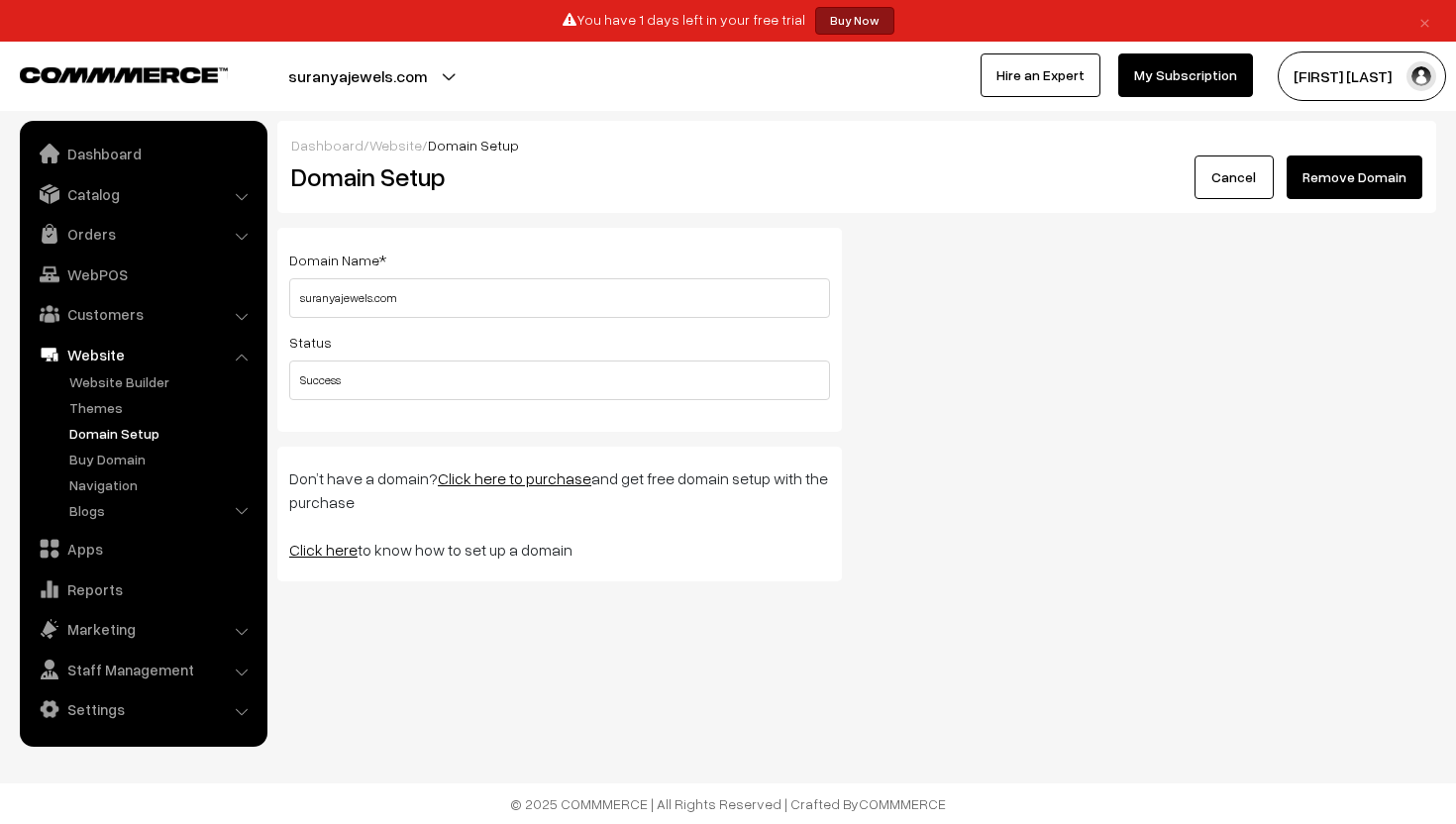 scroll, scrollTop: 0, scrollLeft: 0, axis: both 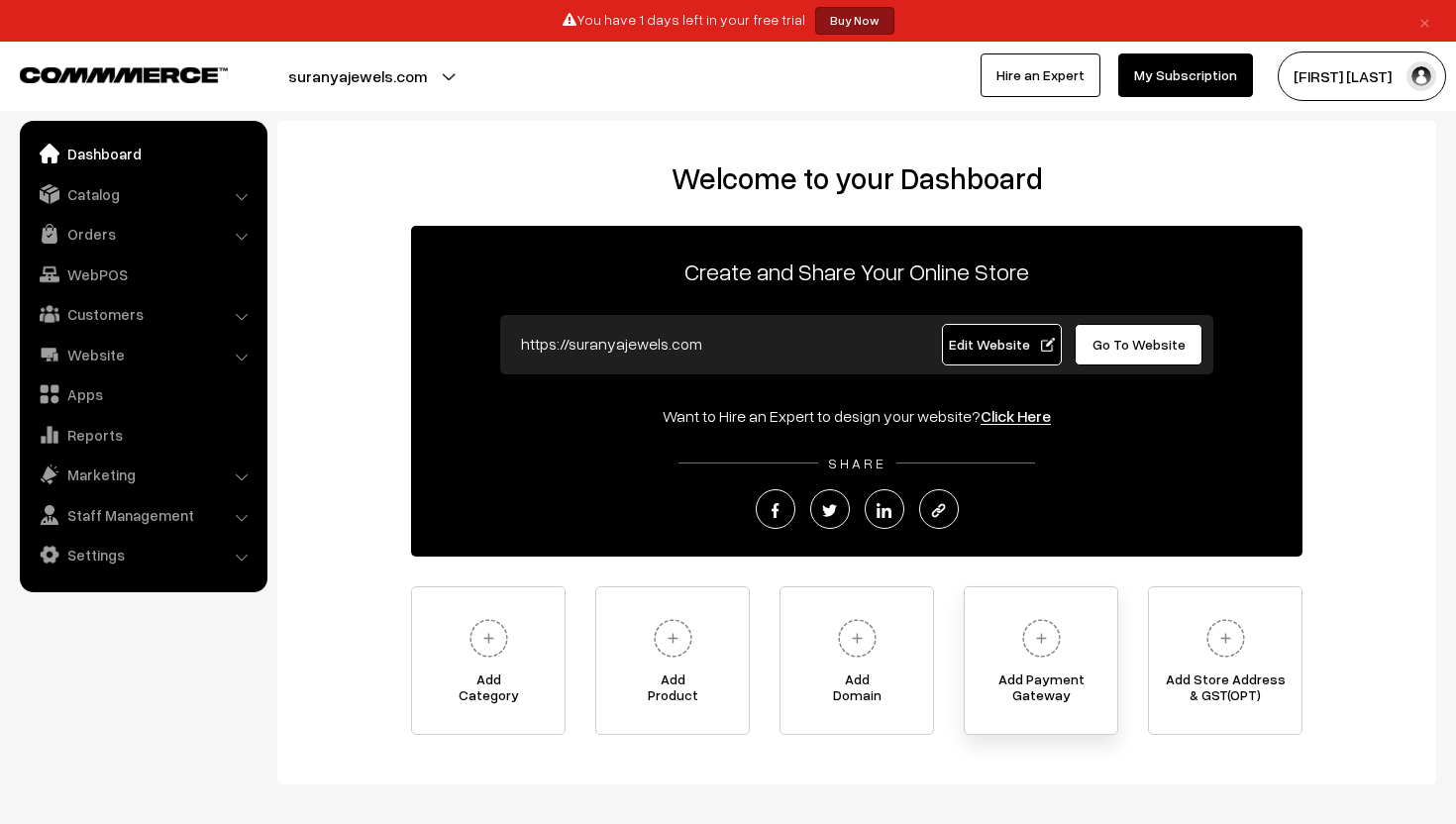 click at bounding box center (1041, 638) 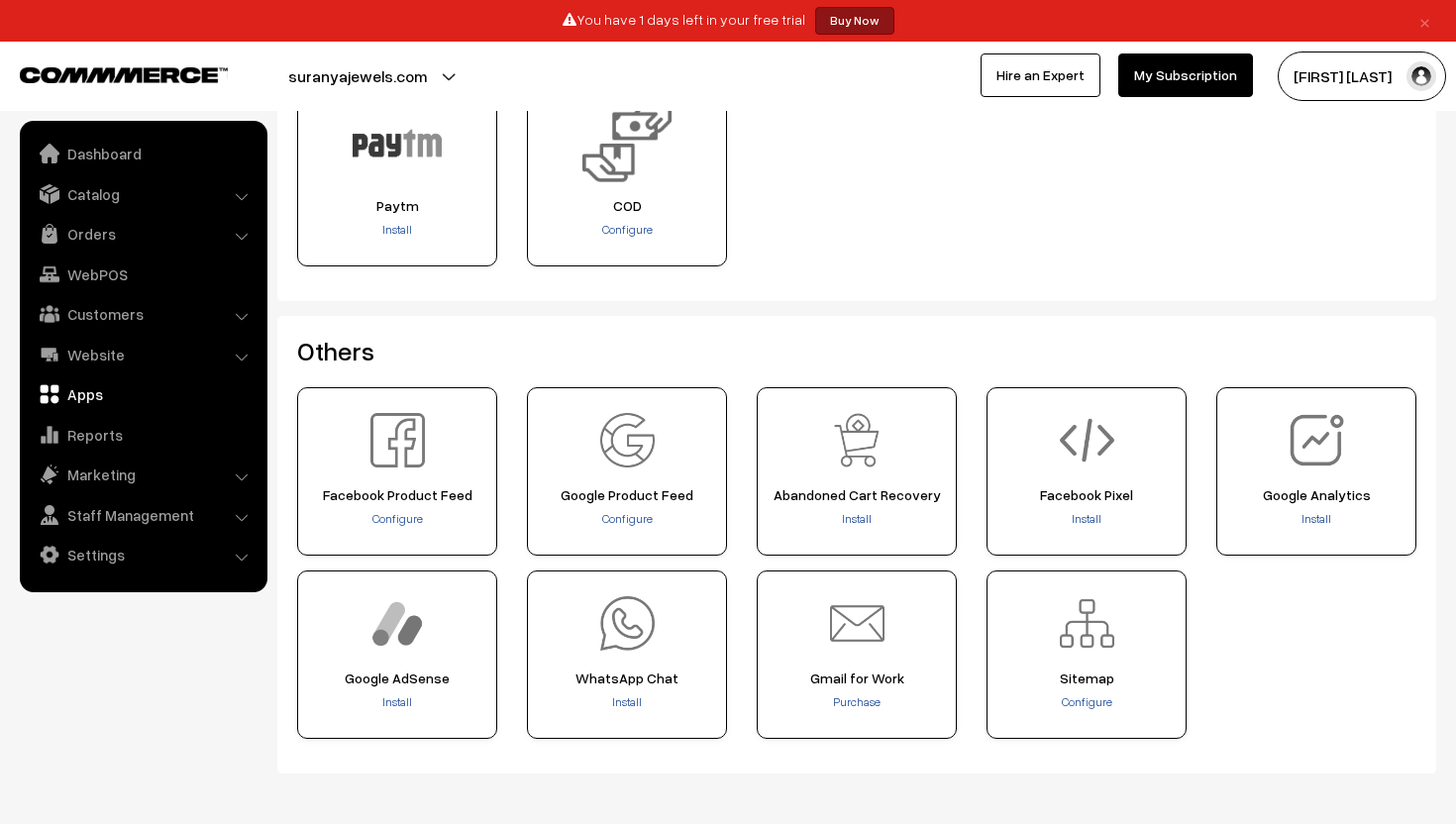 scroll, scrollTop: 706, scrollLeft: 0, axis: vertical 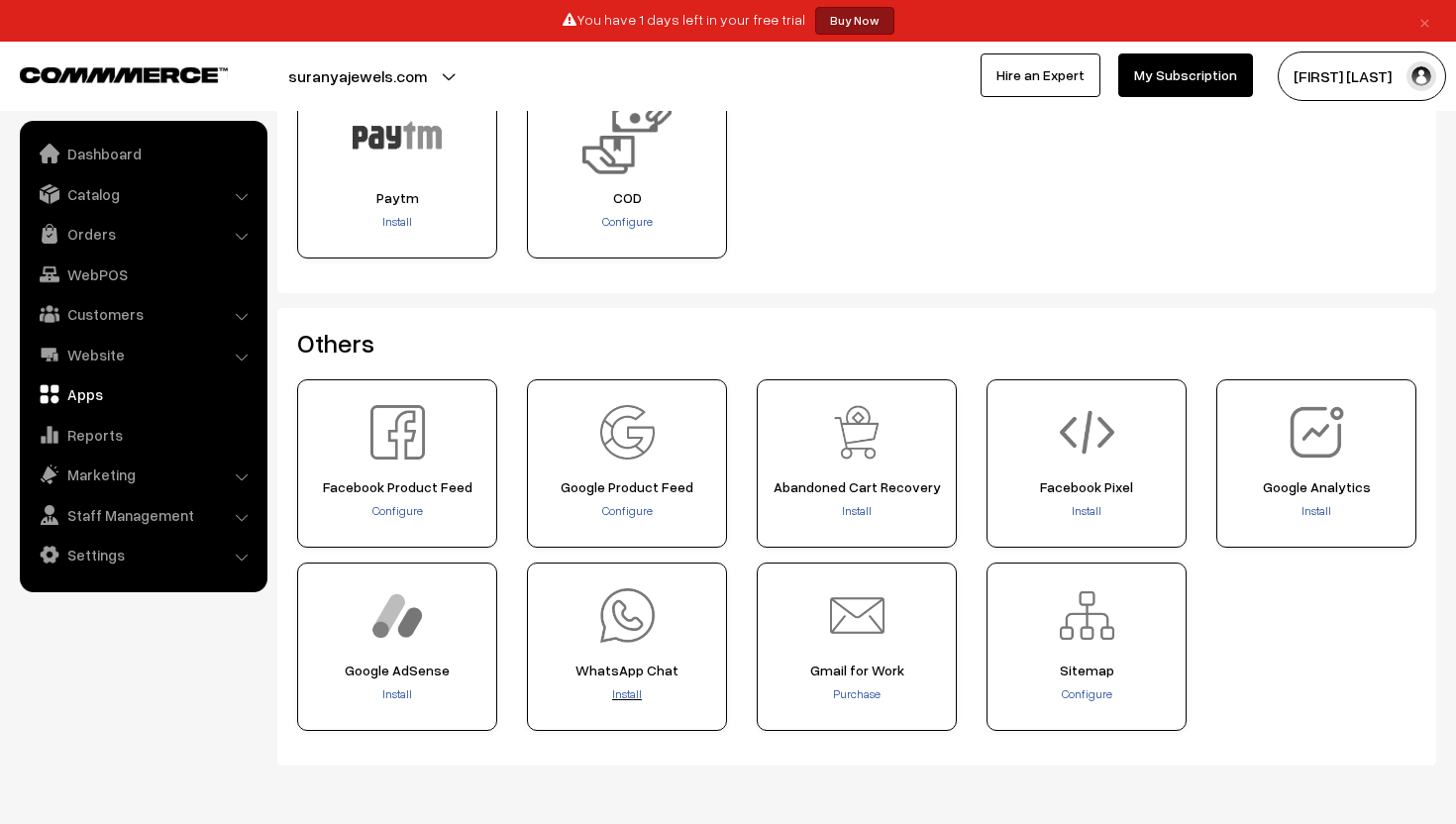 click on "Install" at bounding box center [627, 693] 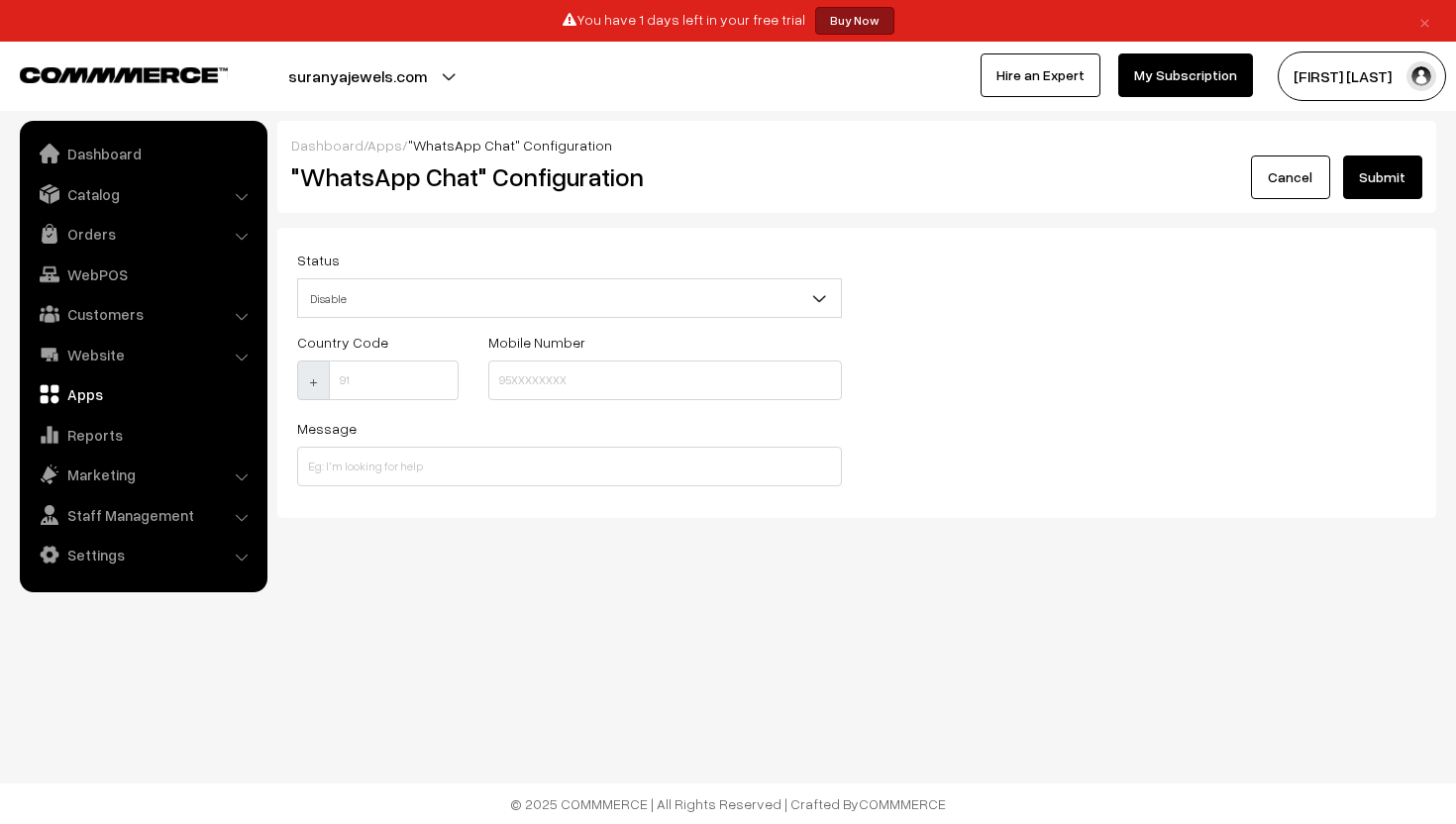 scroll, scrollTop: 0, scrollLeft: 0, axis: both 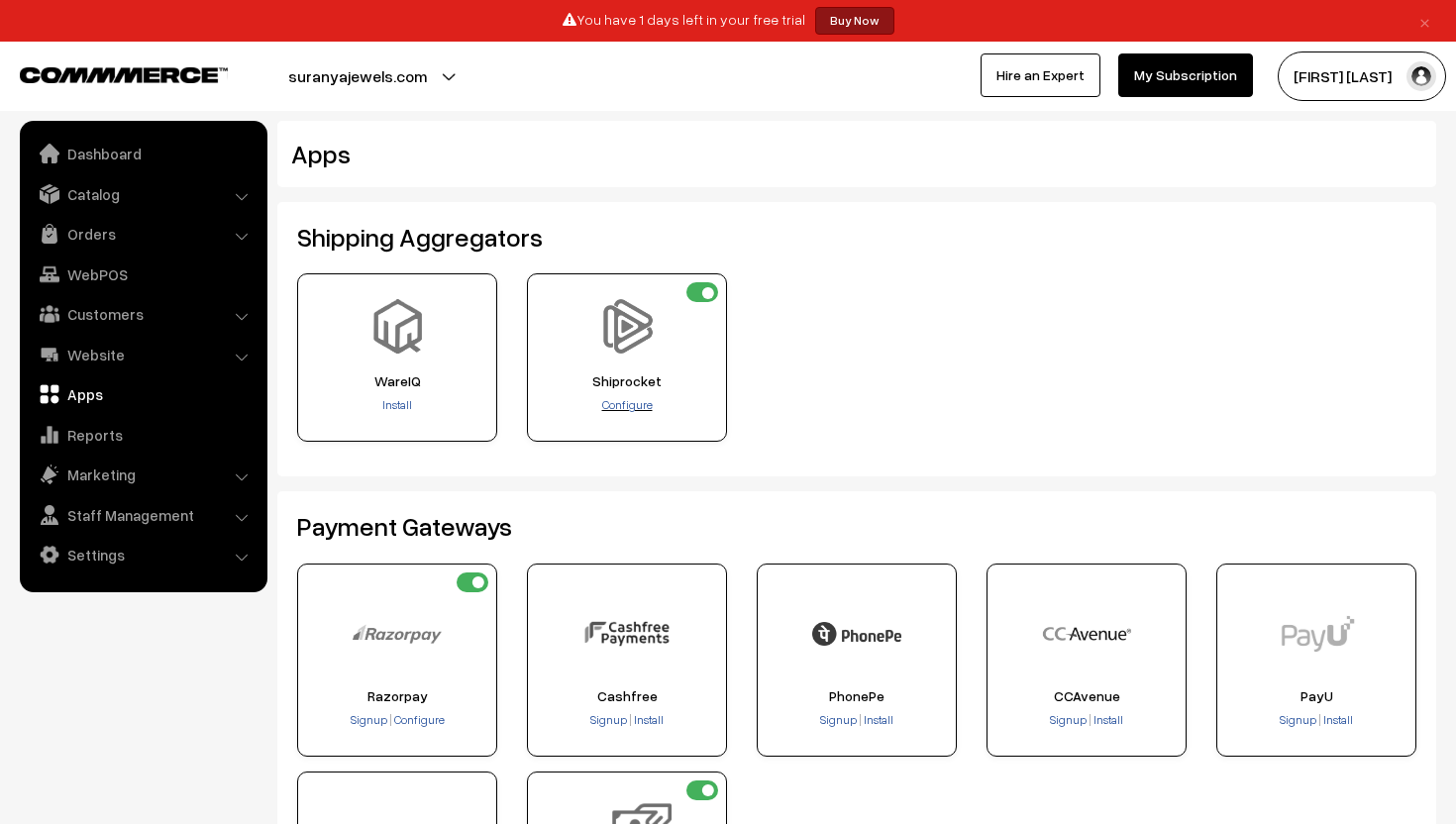 click on "Configure" at bounding box center (627, 404) 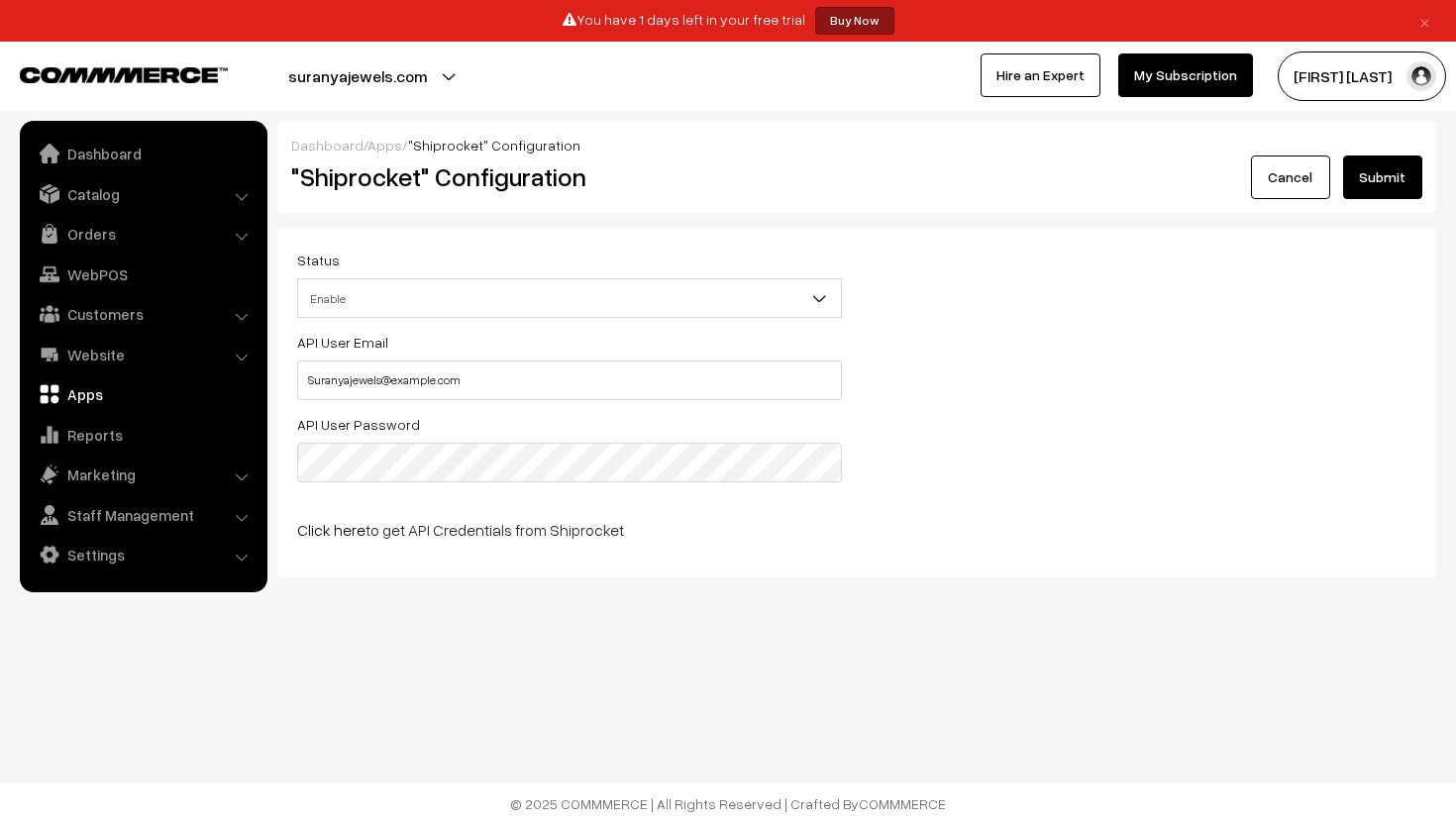 scroll, scrollTop: 0, scrollLeft: 0, axis: both 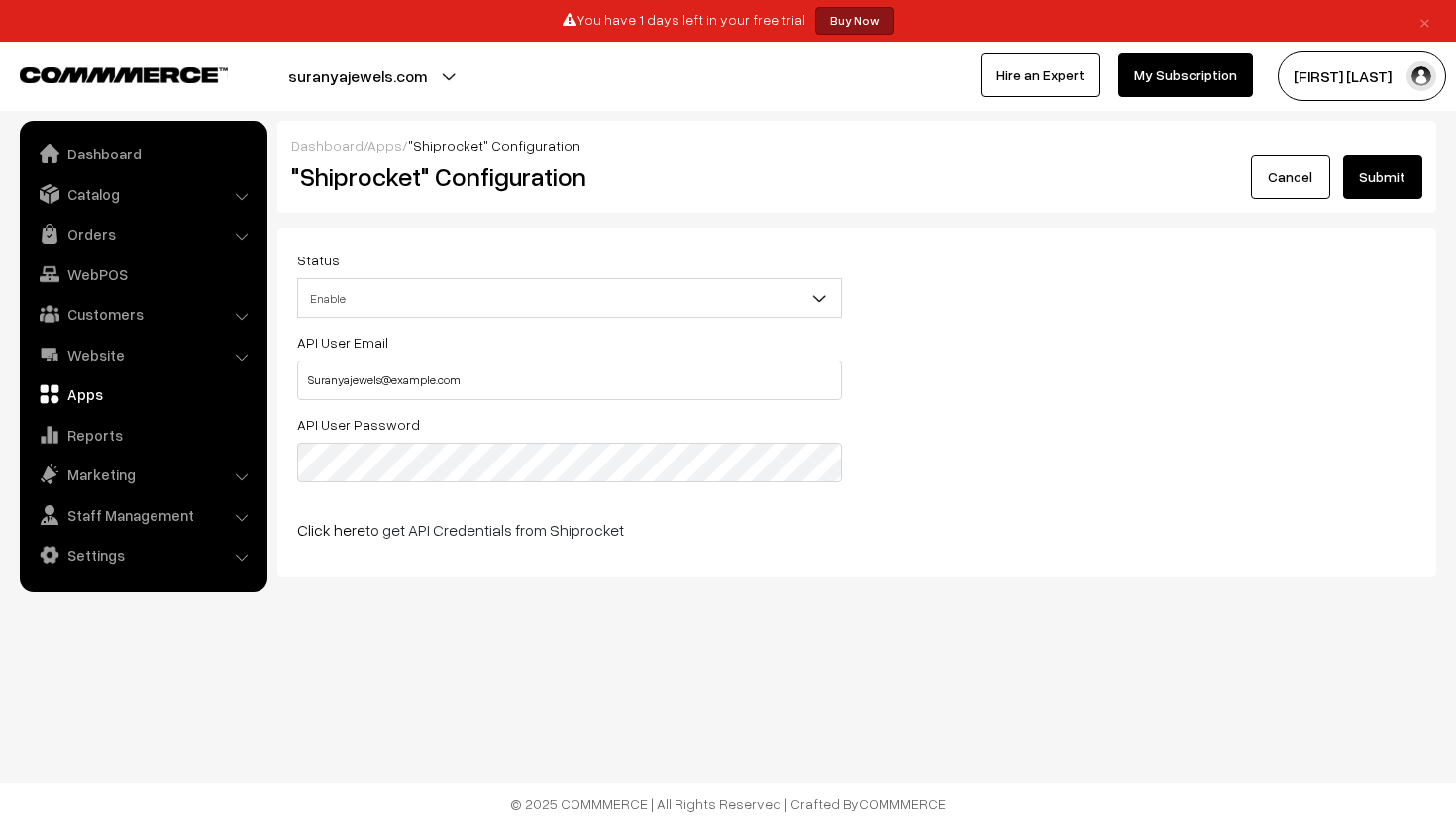 click on "Status
Enable
Disable
Enable
API User Email
Suranyajewels@gmail.com
API User Password
Click here  to get API Credentials from Shiprocket" at bounding box center [857, 402] 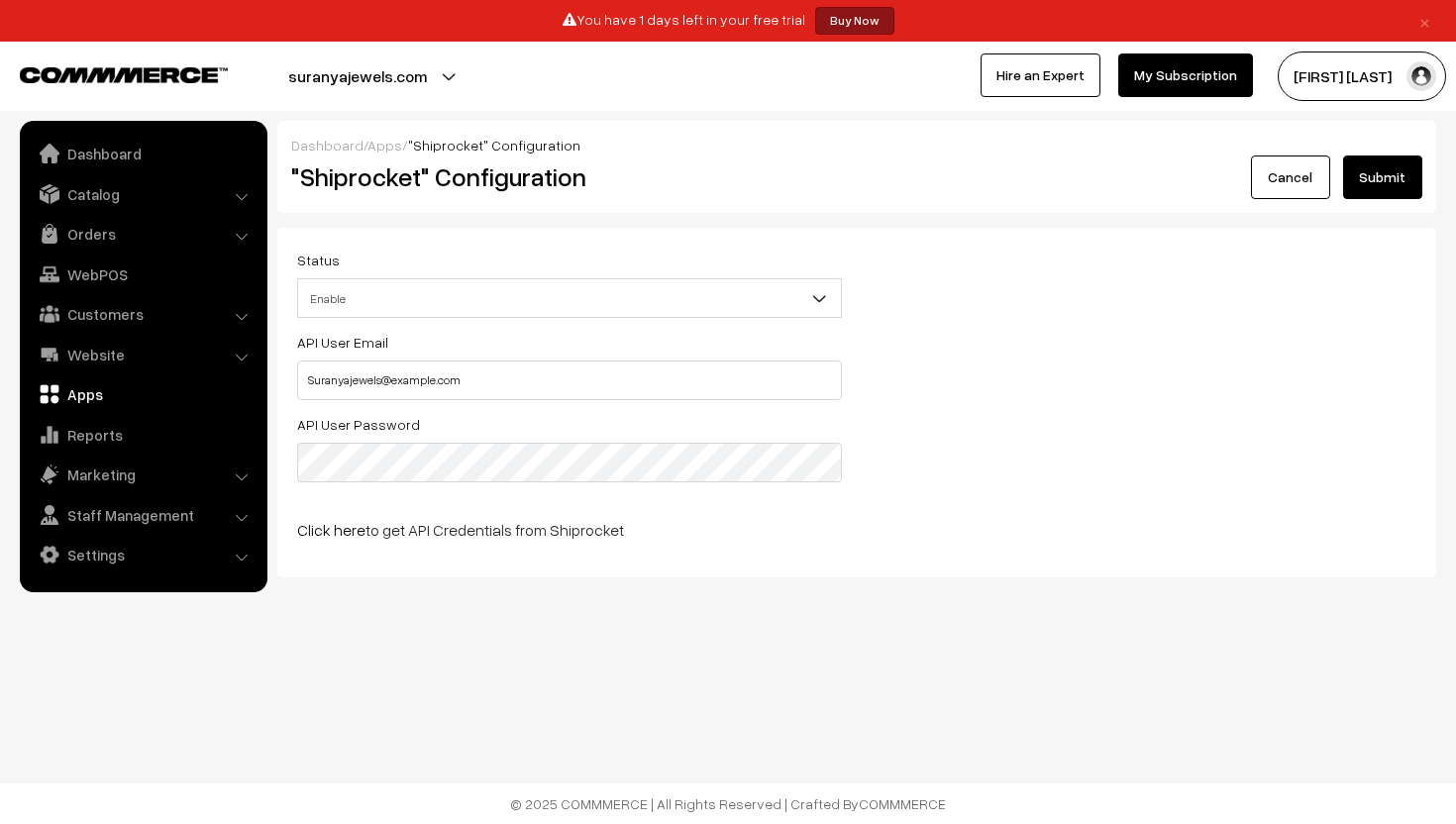 click on "Click here  to get API Credentials from Shiprocket" at bounding box center (570, 530) 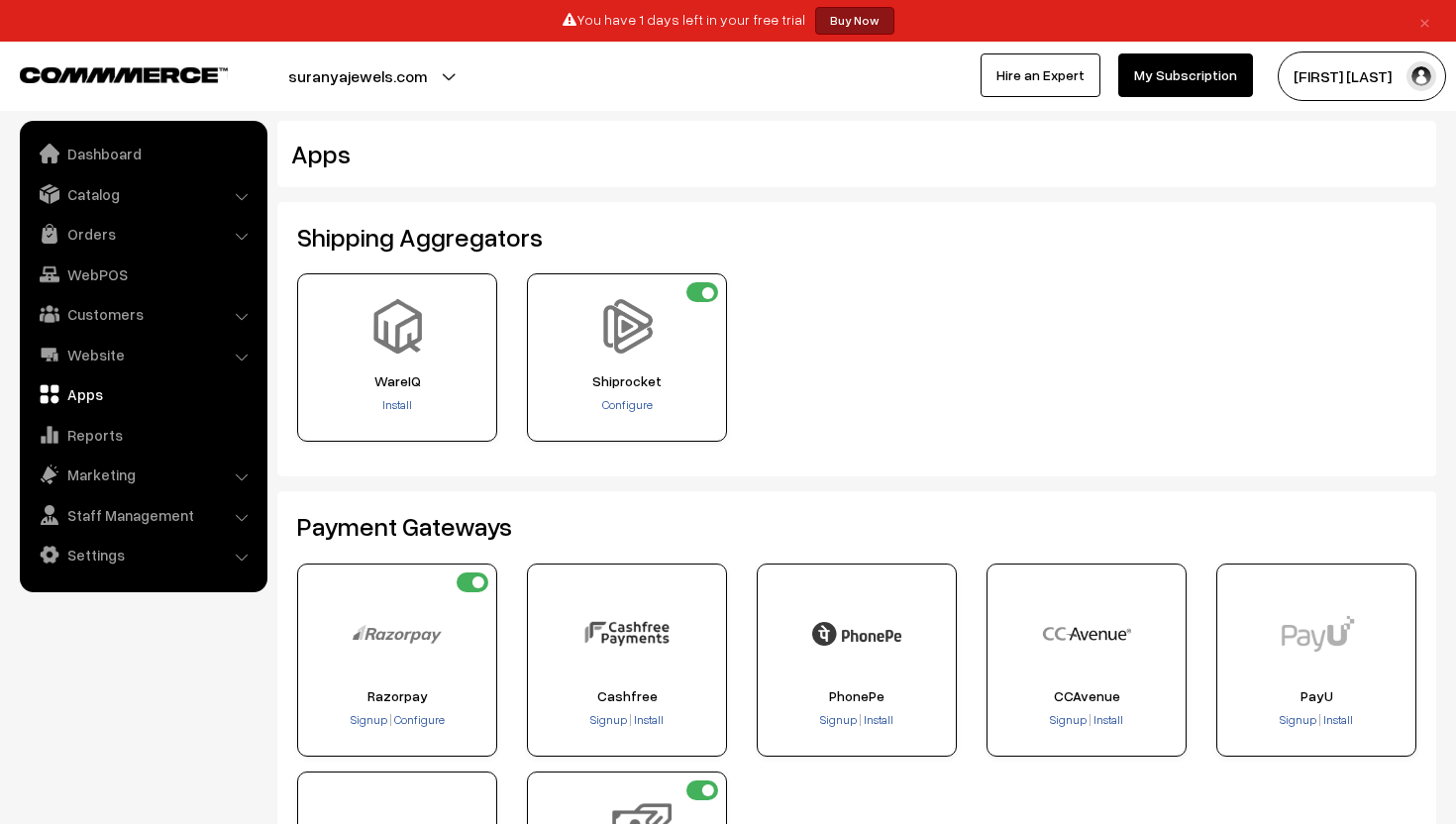 scroll, scrollTop: 0, scrollLeft: 0, axis: both 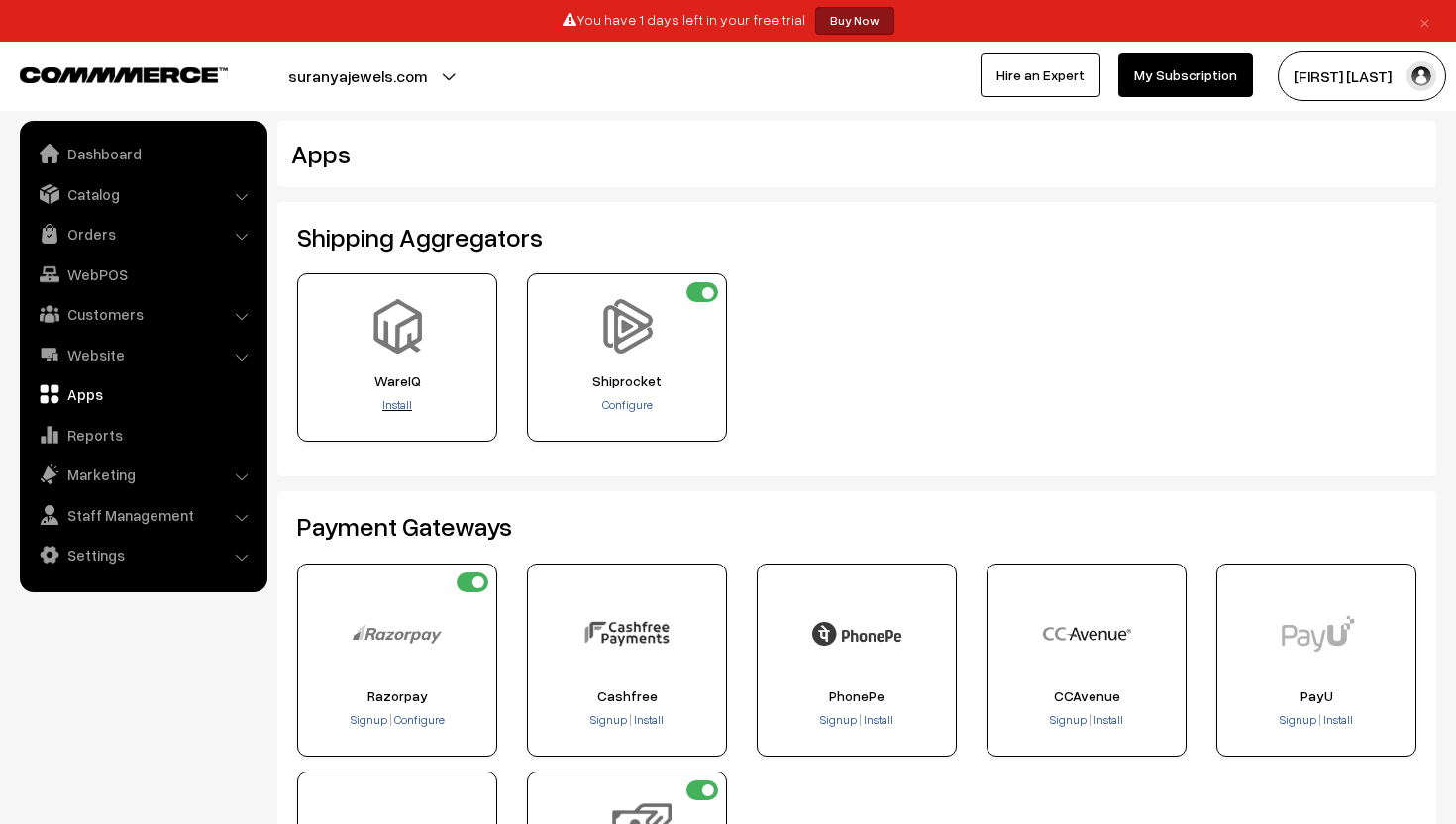 click on "Install" at bounding box center [397, 404] 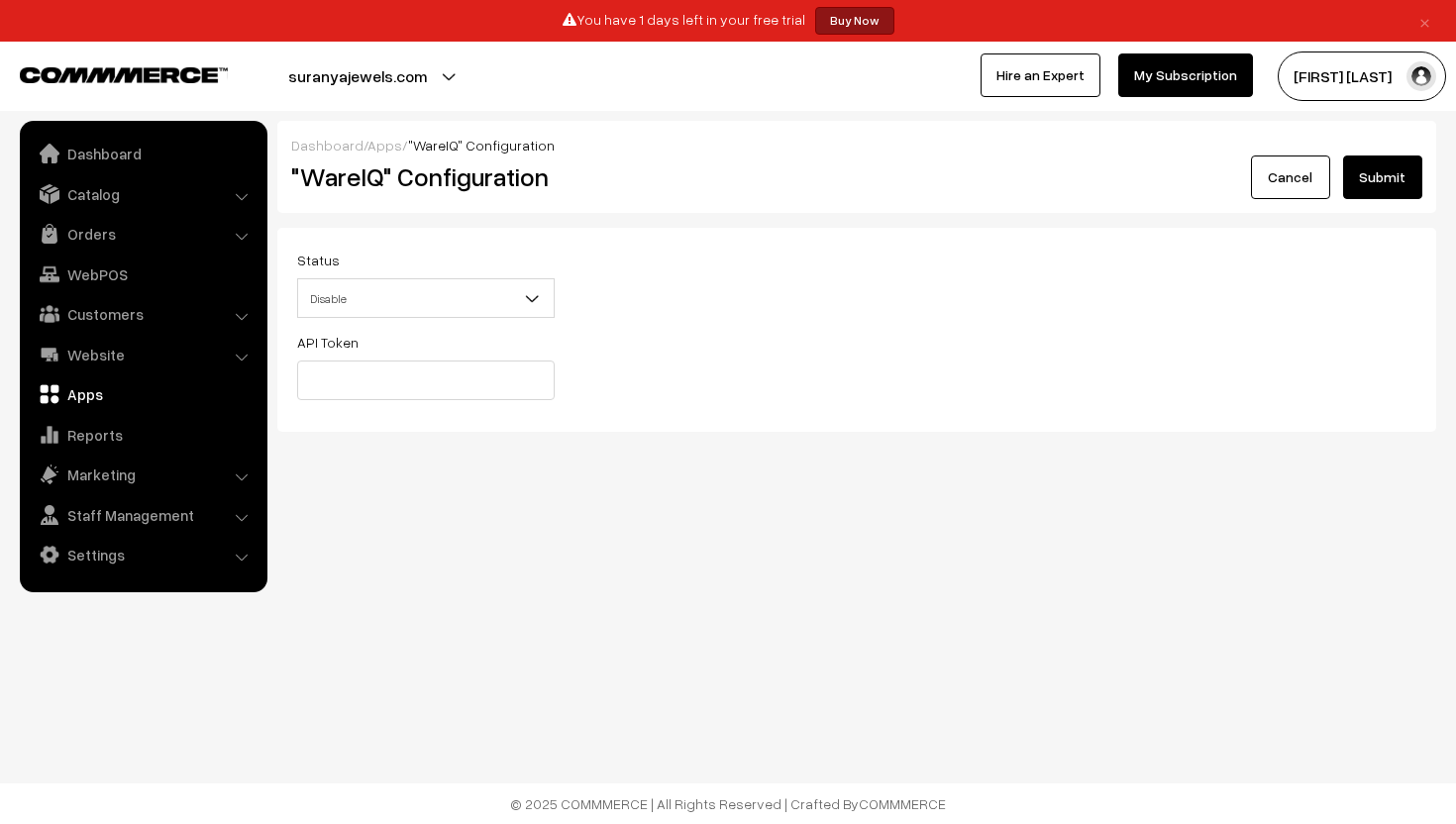 scroll, scrollTop: 0, scrollLeft: 0, axis: both 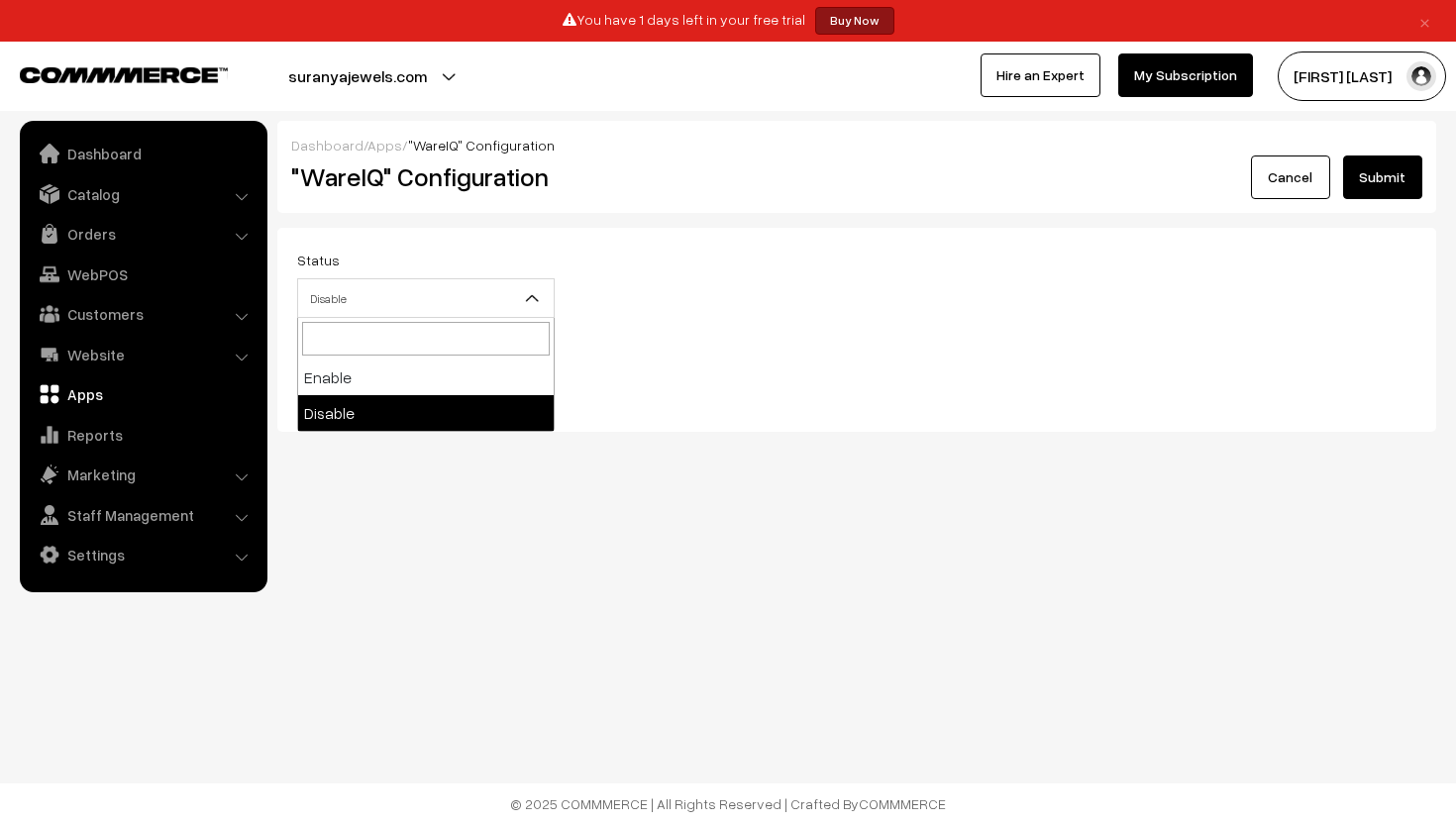 click on "Disable" at bounding box center (426, 298) 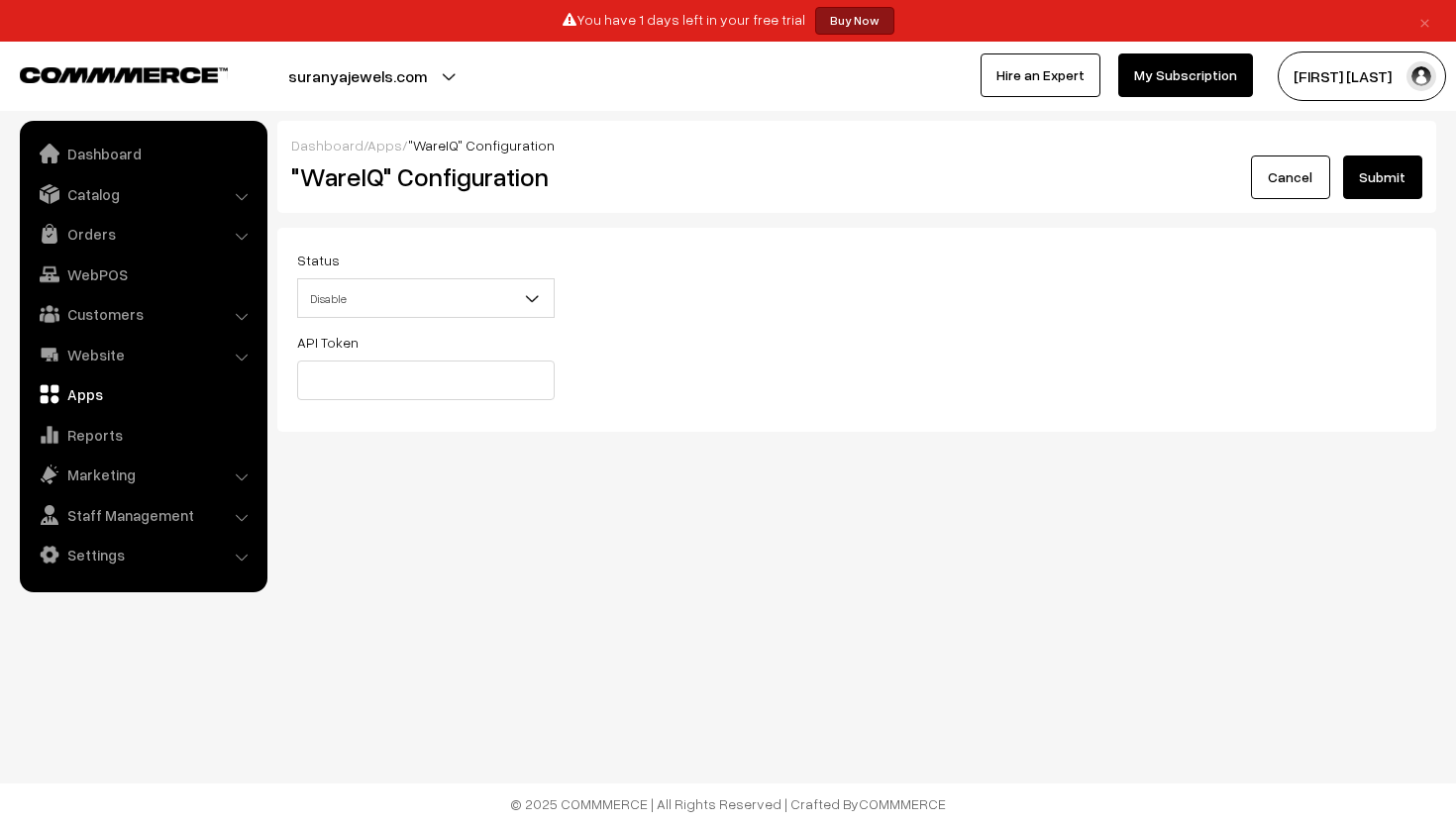 click on "Cancel" at bounding box center [1291, 177] 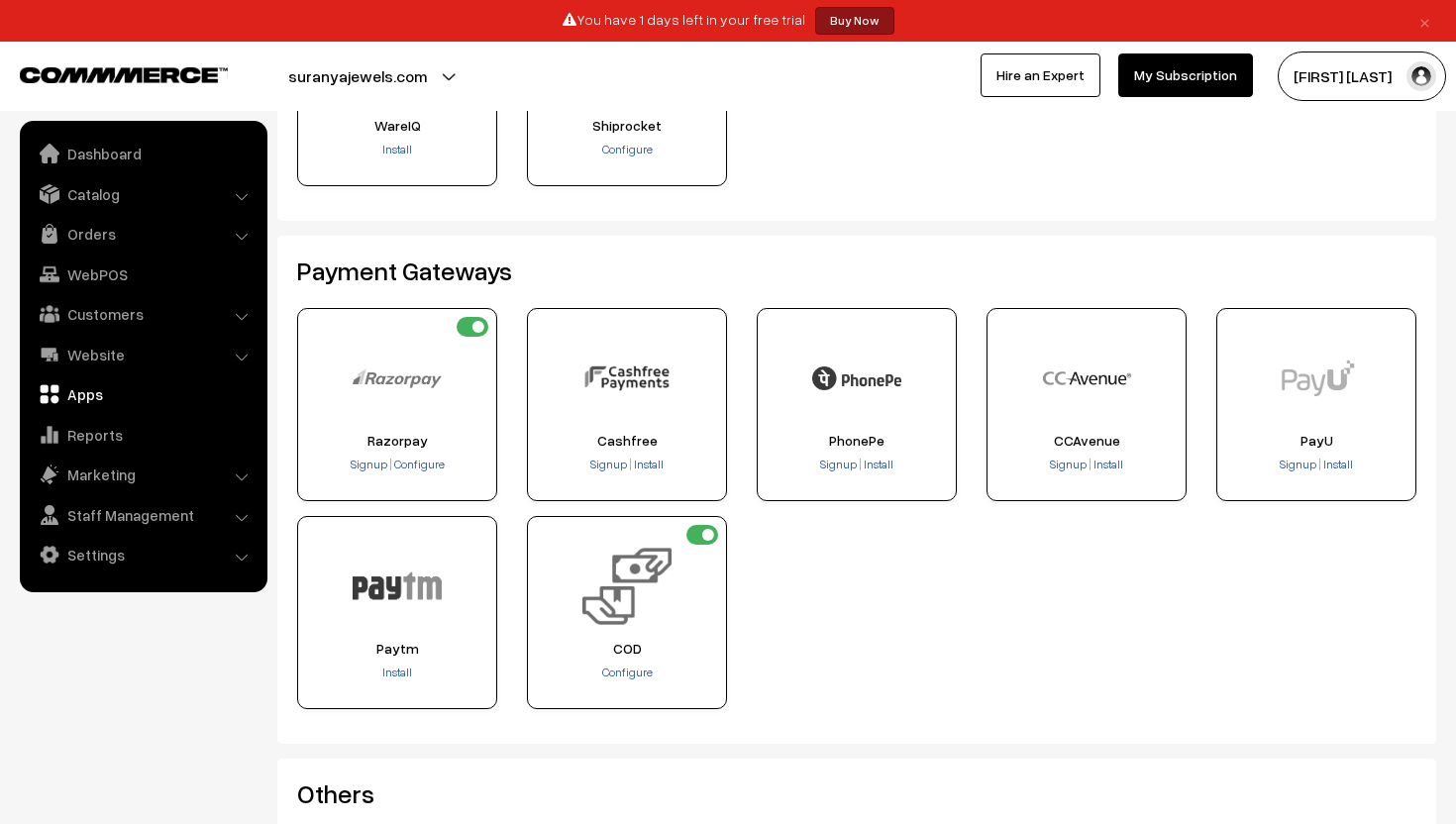 scroll, scrollTop: 257, scrollLeft: 0, axis: vertical 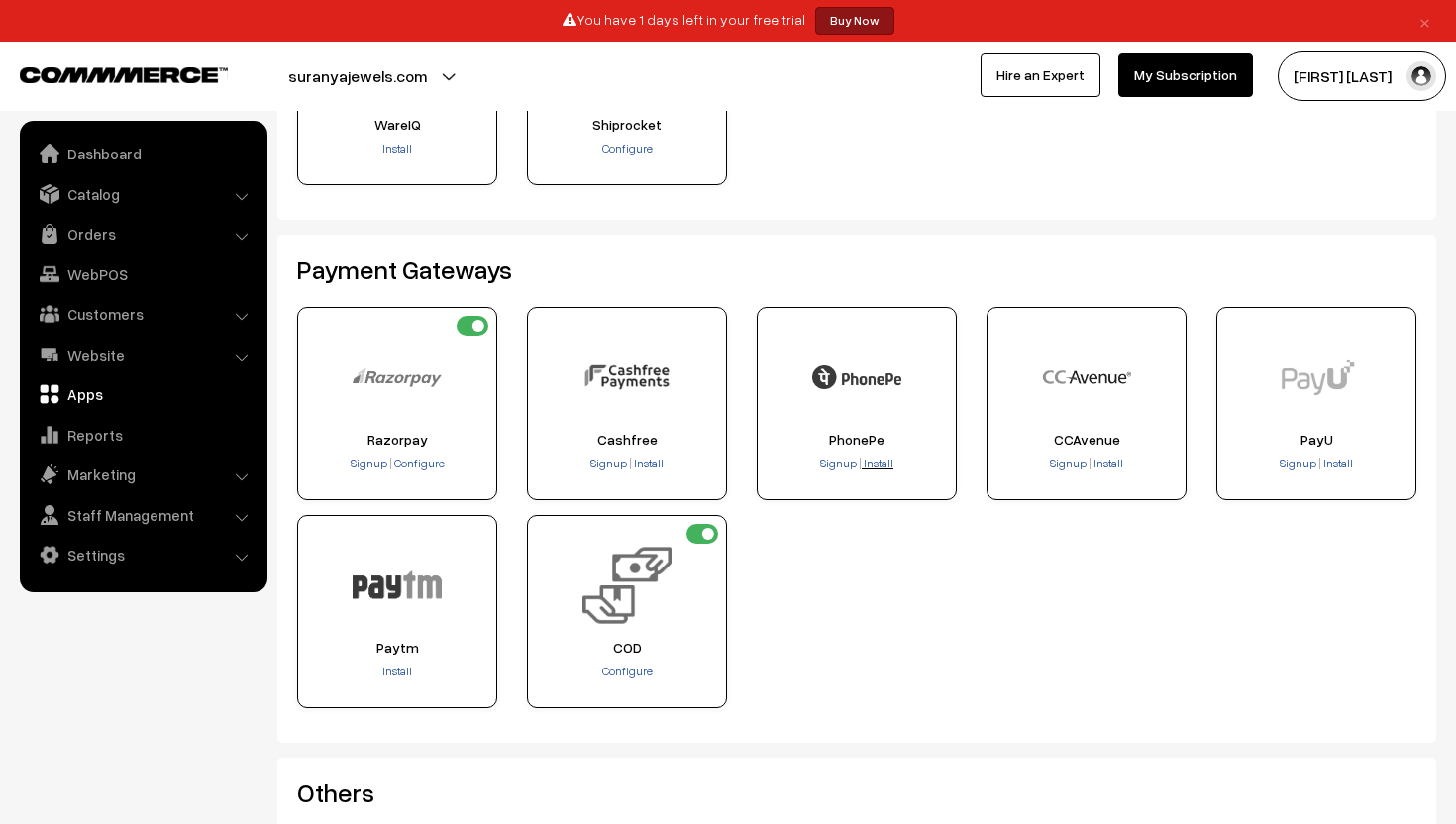 click on "Install" at bounding box center (879, 463) 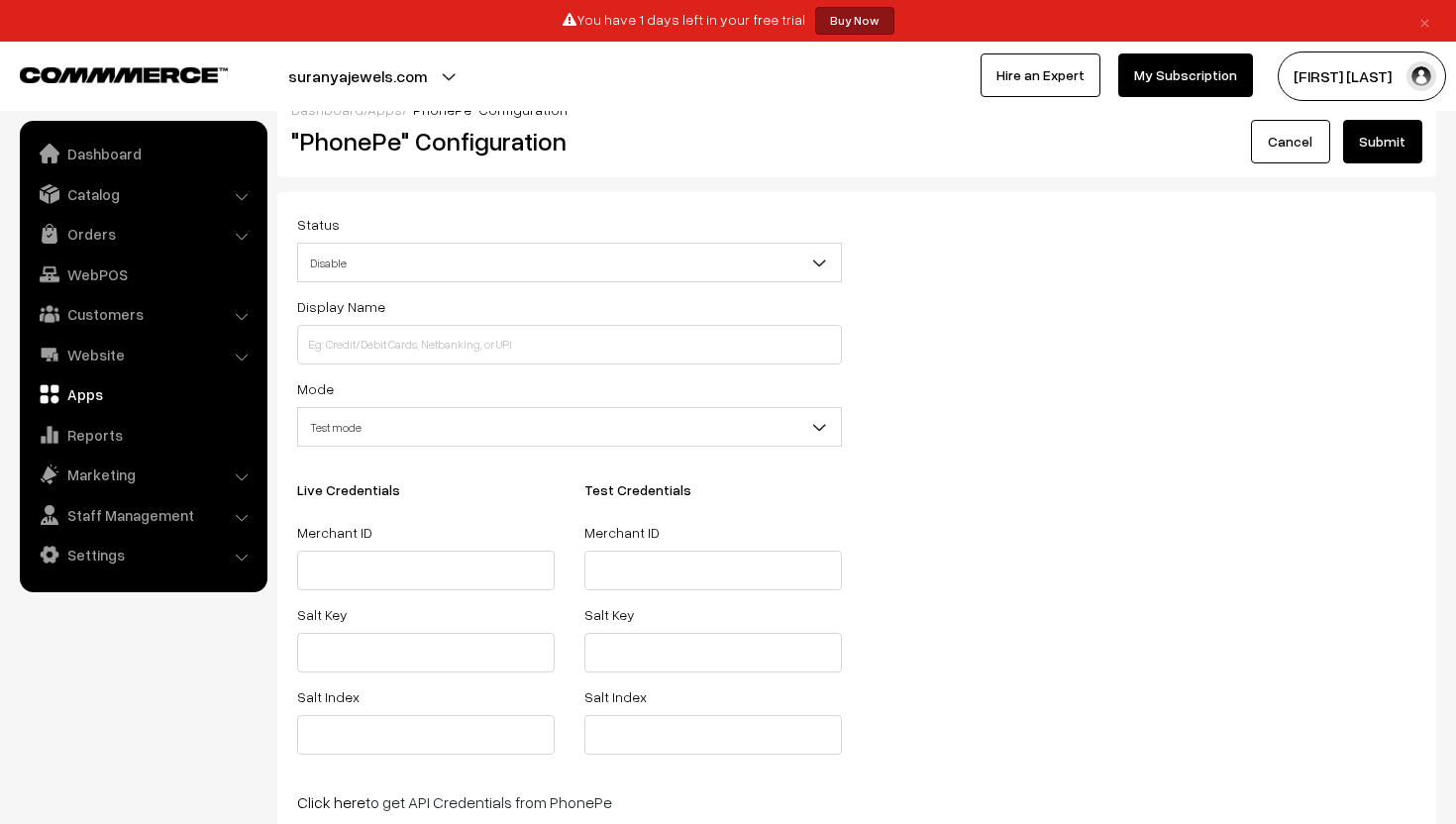 scroll, scrollTop: 190, scrollLeft: 0, axis: vertical 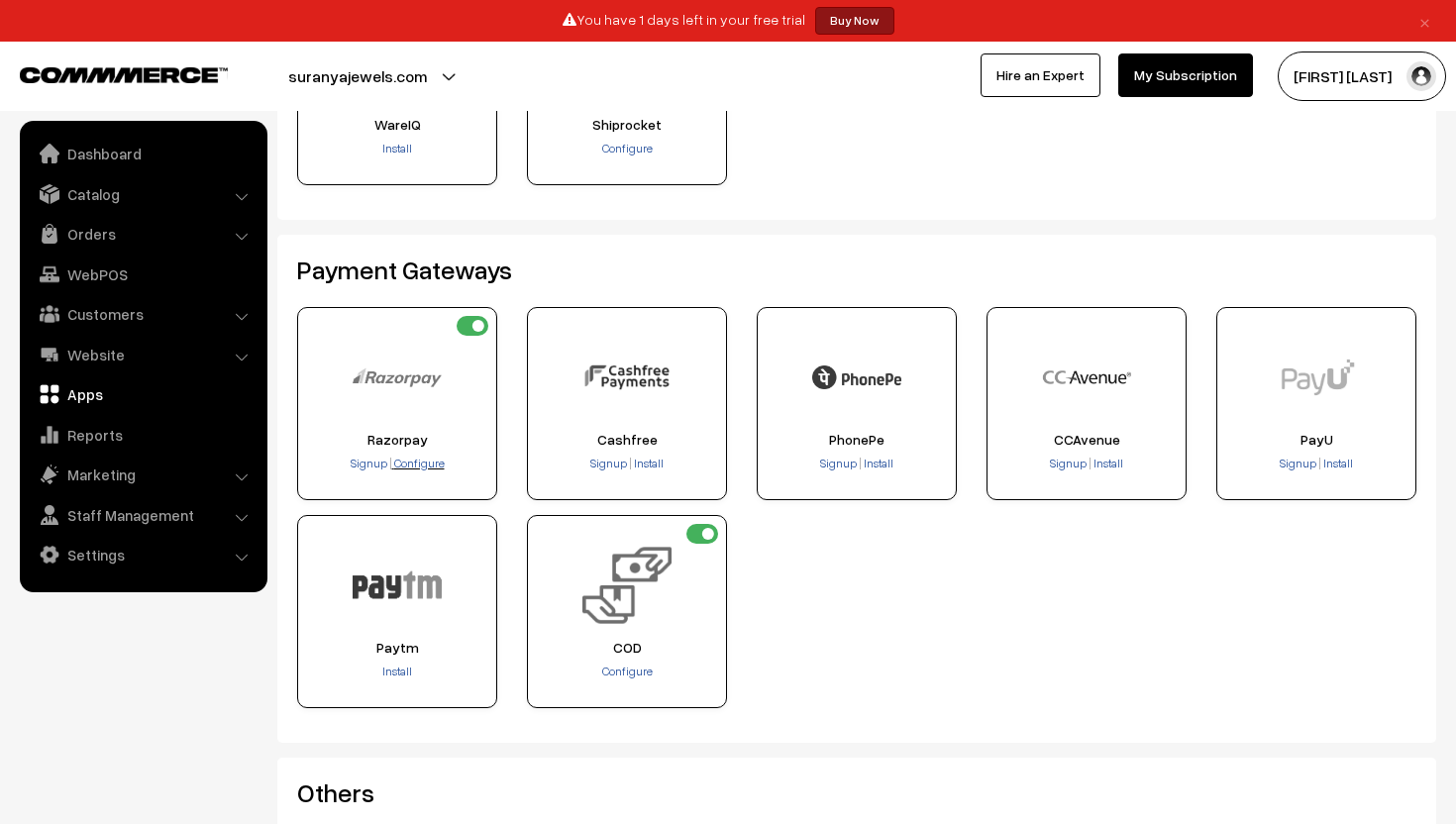 click on "Configure" at bounding box center [419, 463] 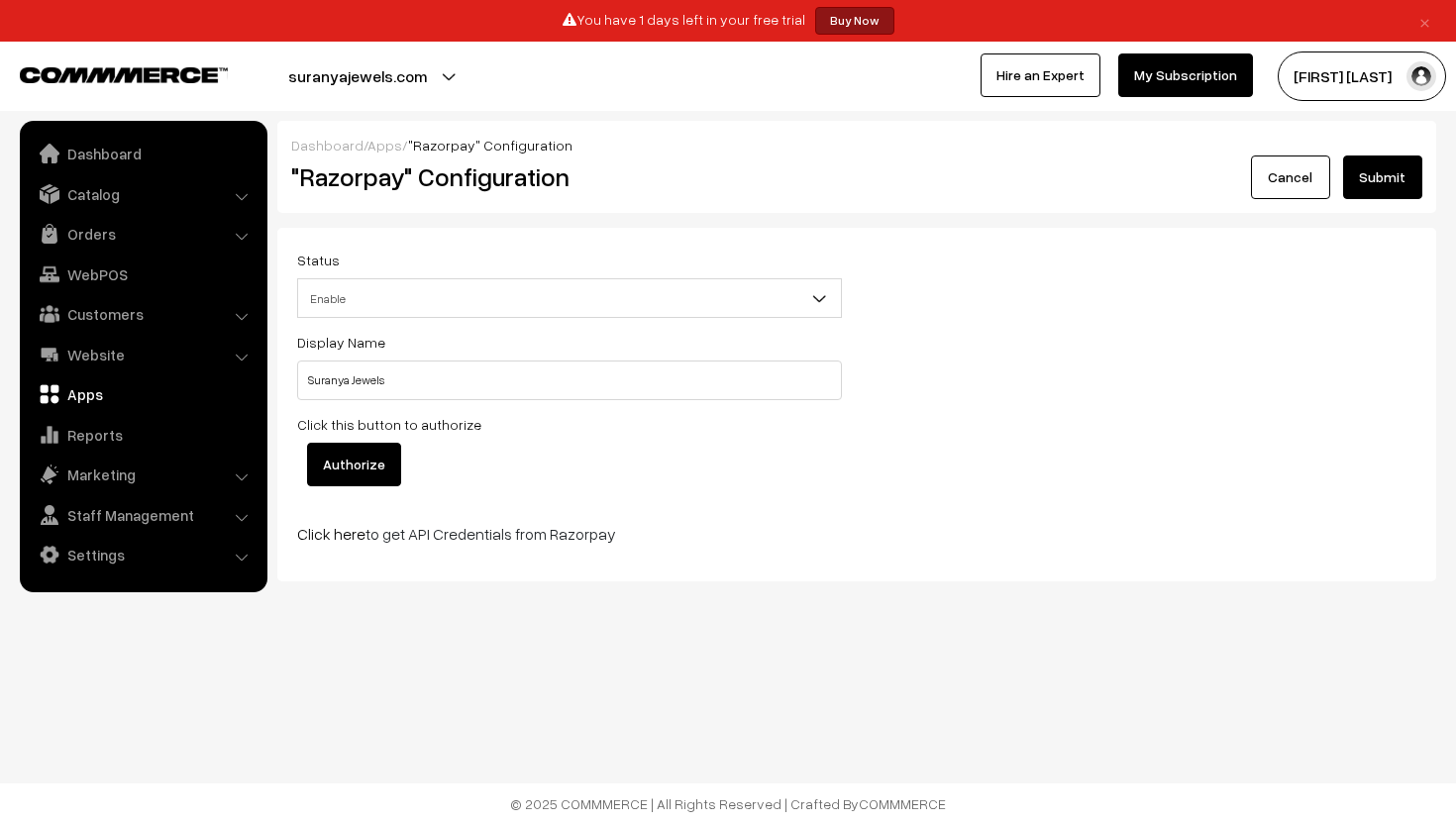 scroll, scrollTop: 0, scrollLeft: 0, axis: both 